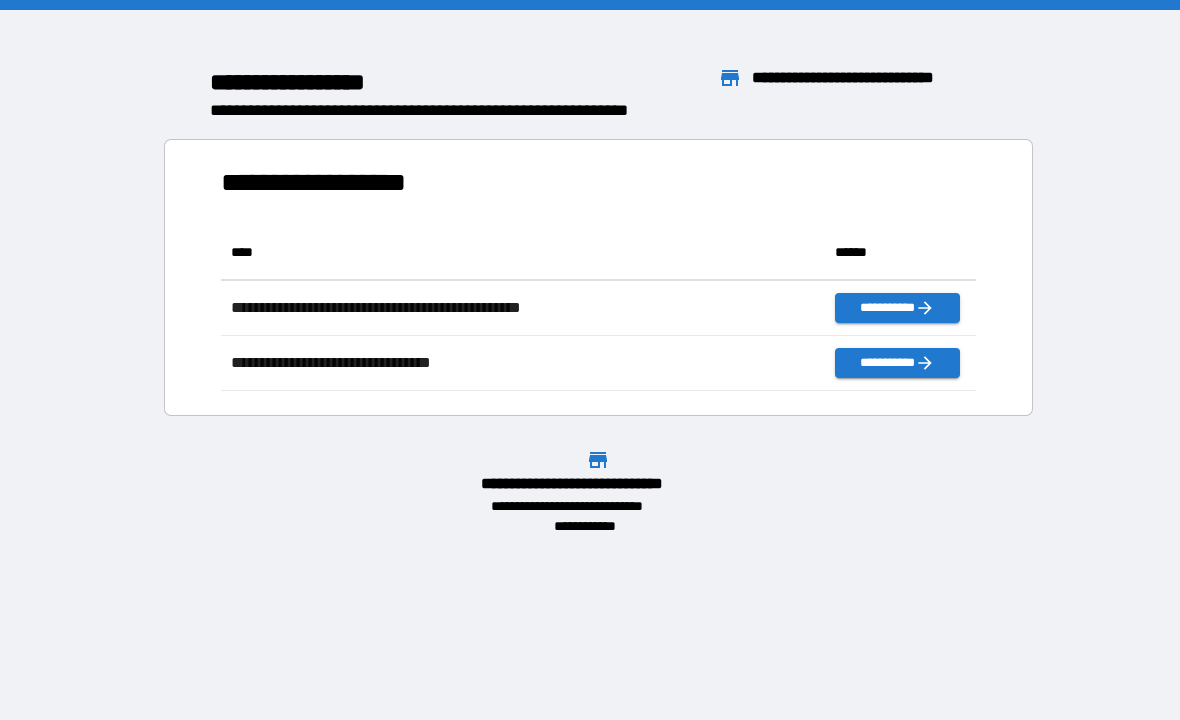scroll, scrollTop: 0, scrollLeft: 0, axis: both 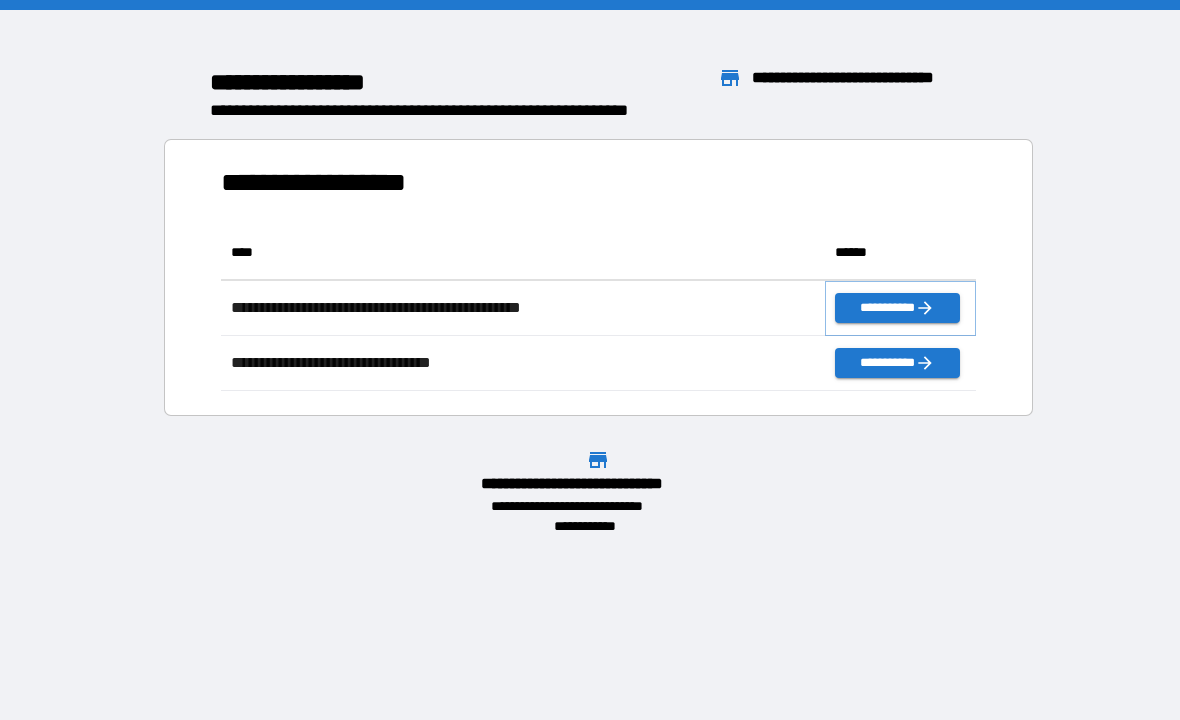 click on "**********" at bounding box center [897, 308] 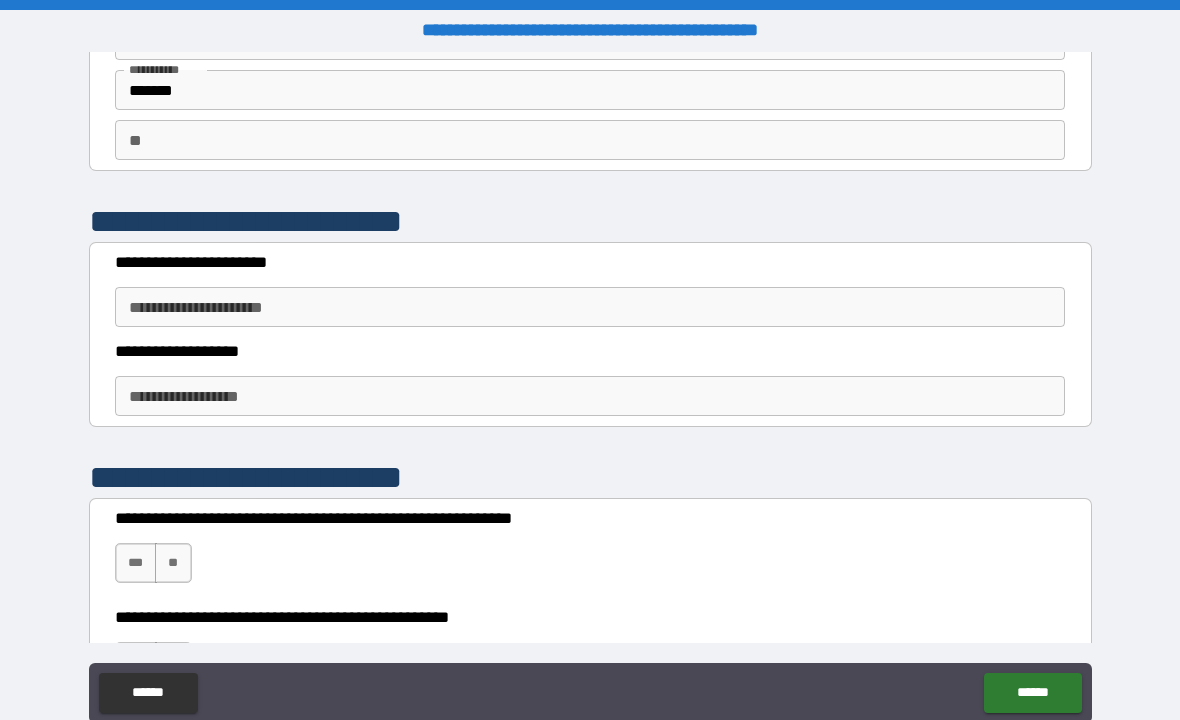 scroll, scrollTop: 127, scrollLeft: 0, axis: vertical 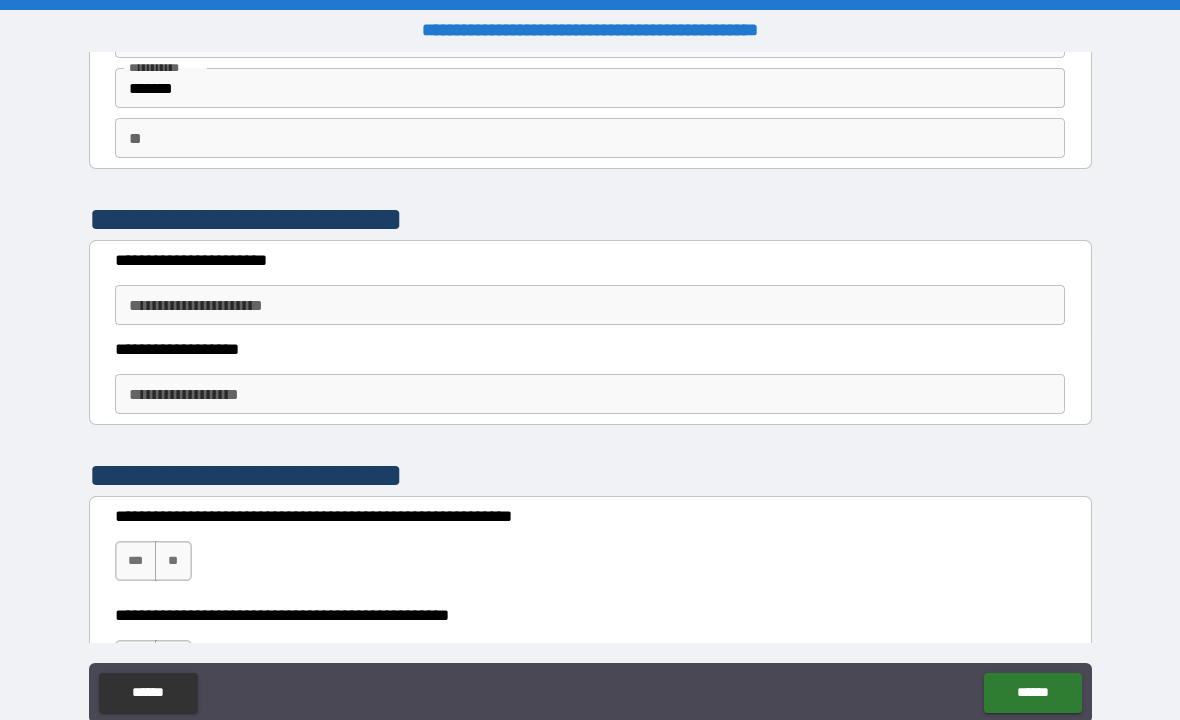 click on "**********" at bounding box center [590, 305] 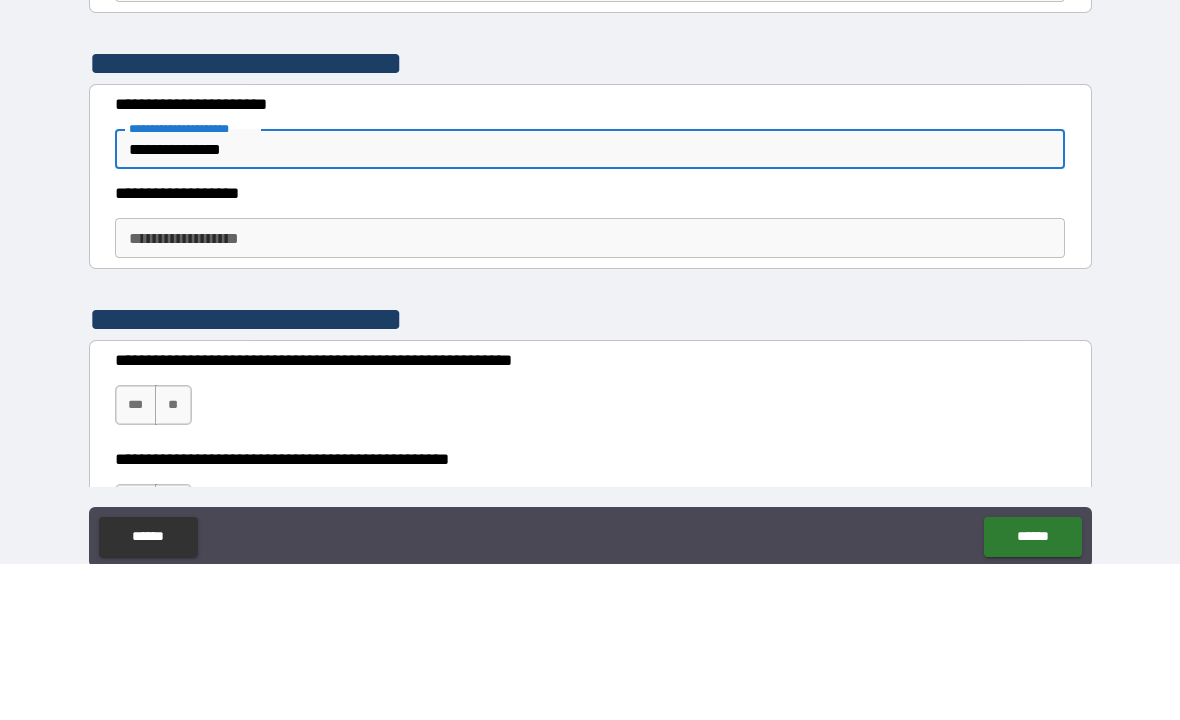 type on "**********" 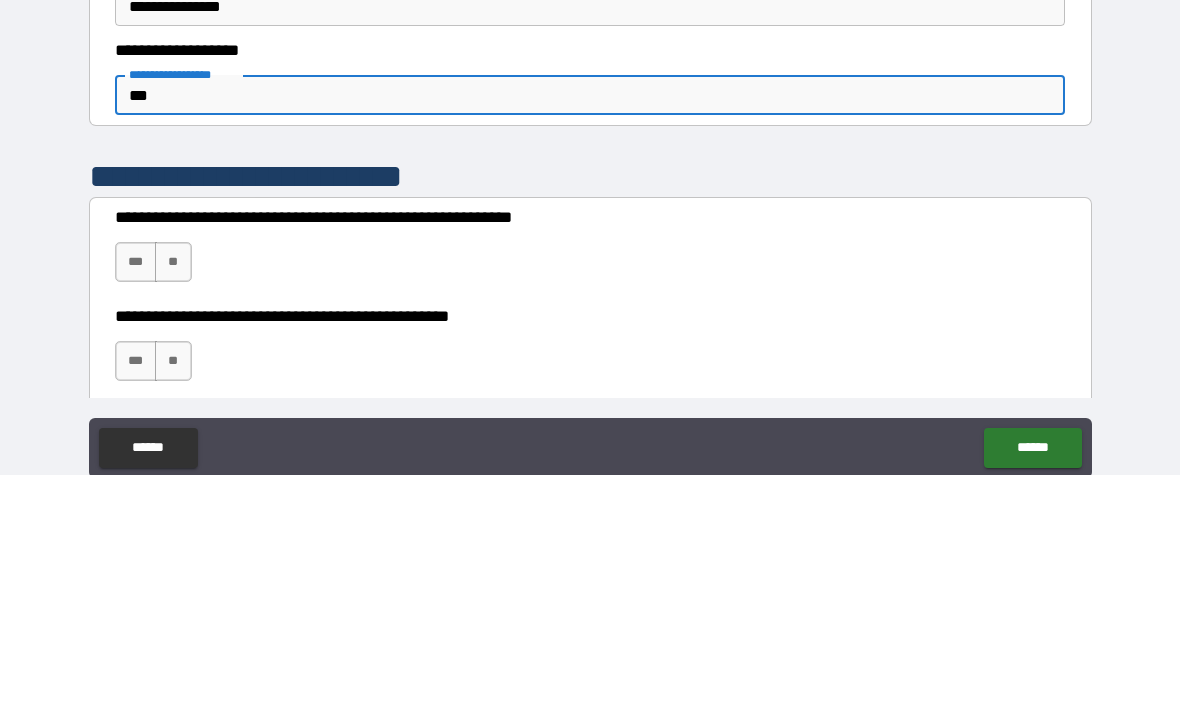 scroll, scrollTop: 193, scrollLeft: 0, axis: vertical 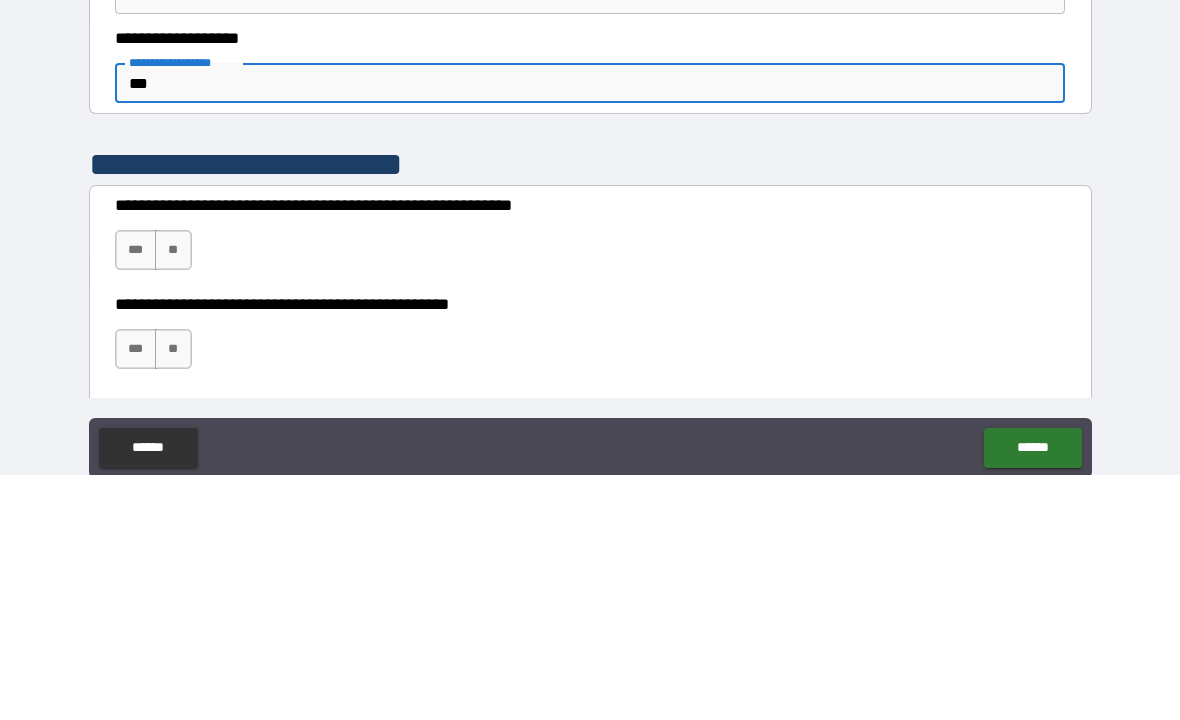 type on "***" 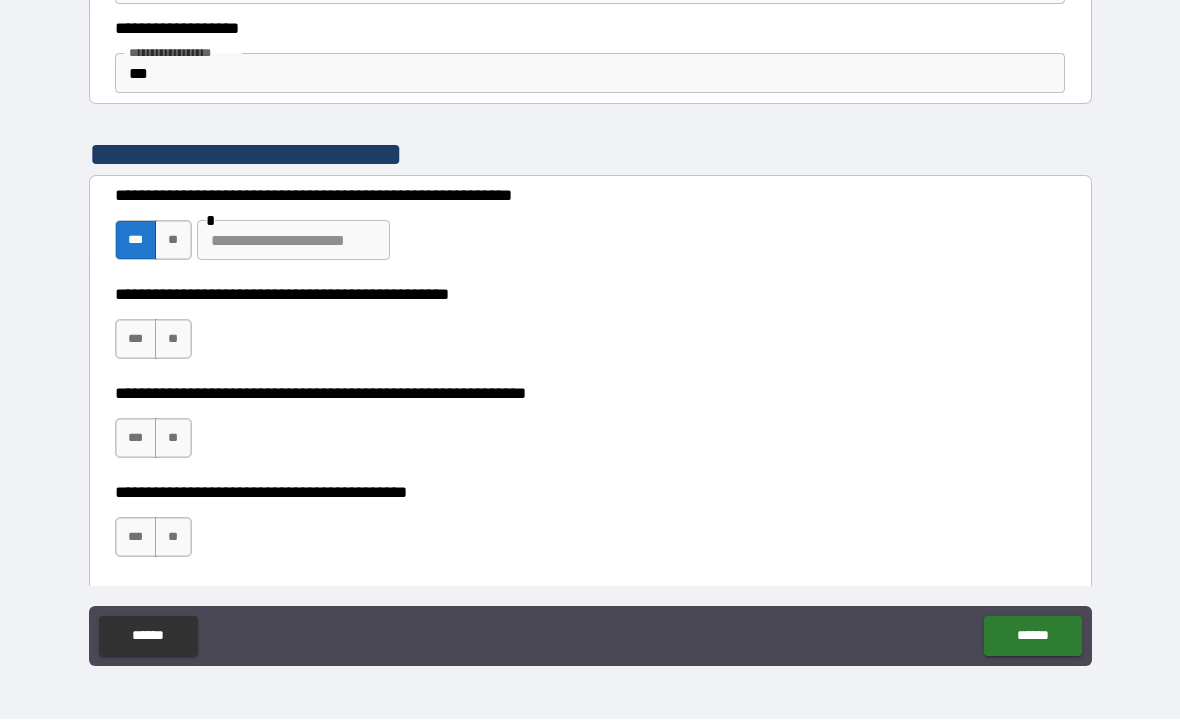 scroll, scrollTop: 403, scrollLeft: 0, axis: vertical 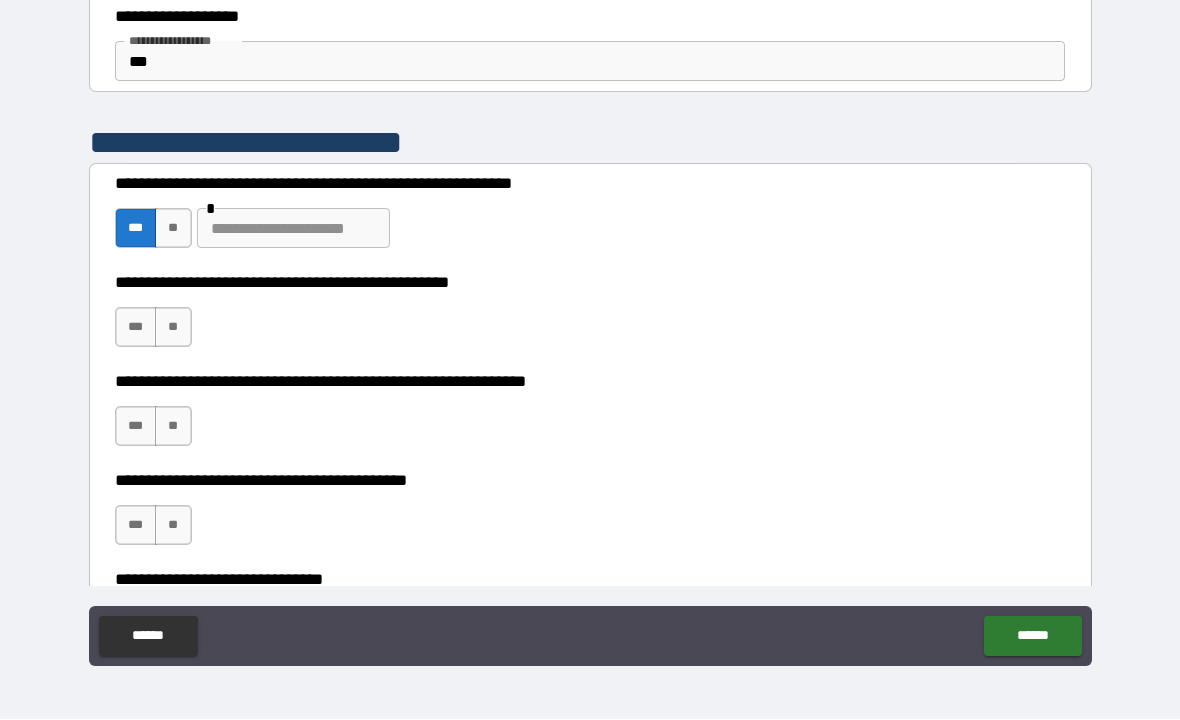 click on "**" at bounding box center (173, 328) 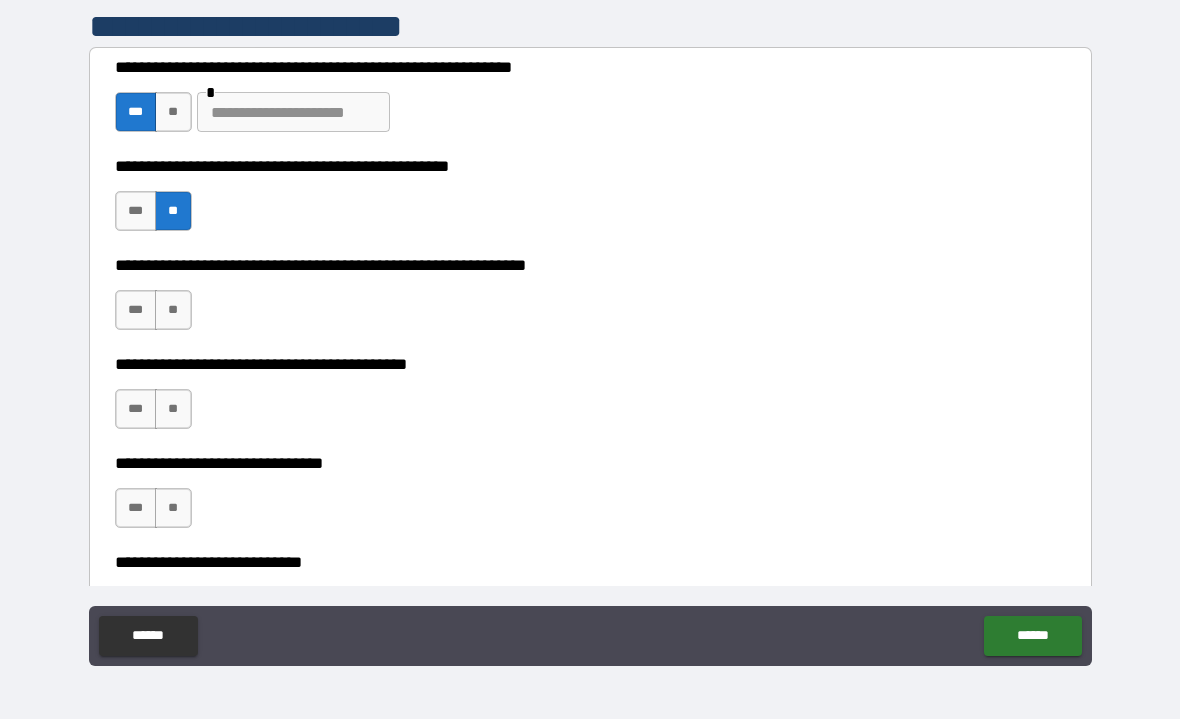 scroll, scrollTop: 523, scrollLeft: 0, axis: vertical 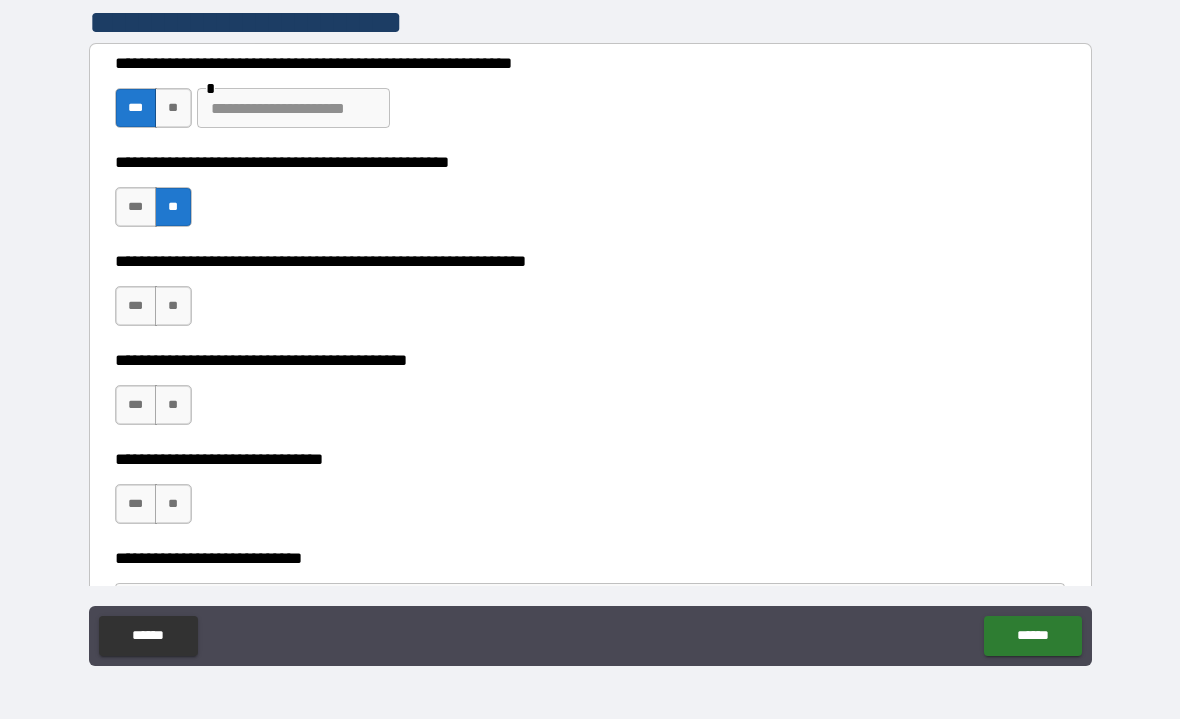 click on "***" at bounding box center (136, 307) 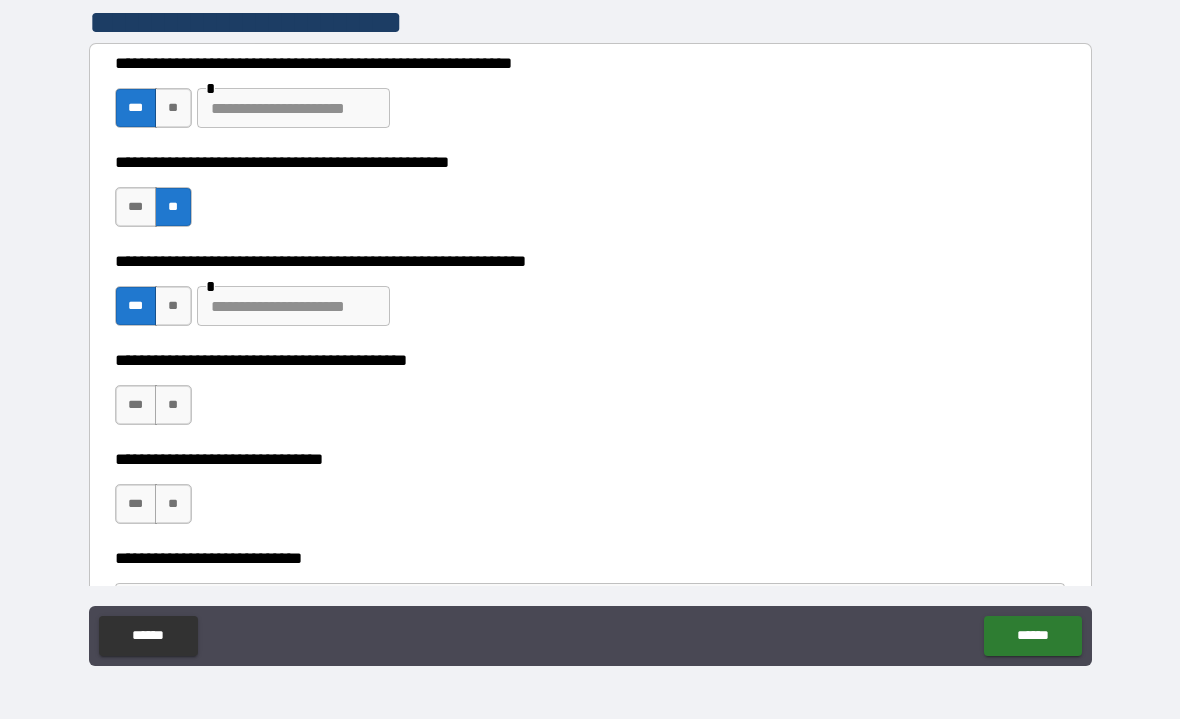 click on "**" at bounding box center [173, 406] 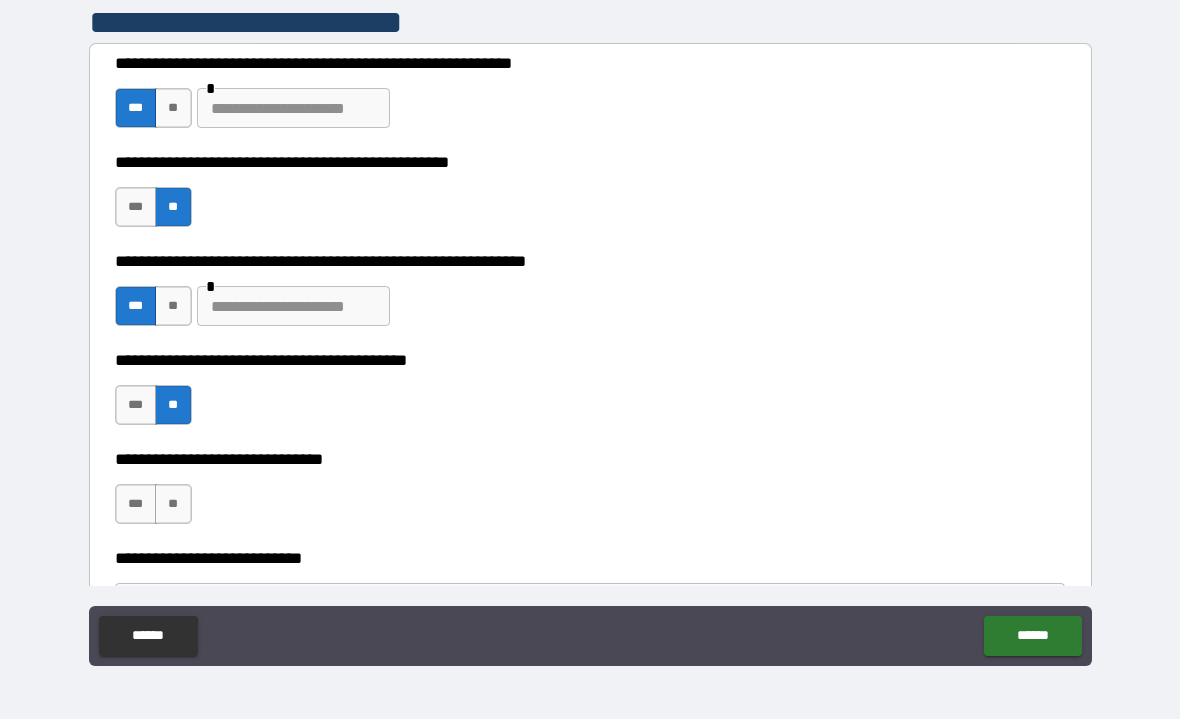 click on "**" at bounding box center (173, 505) 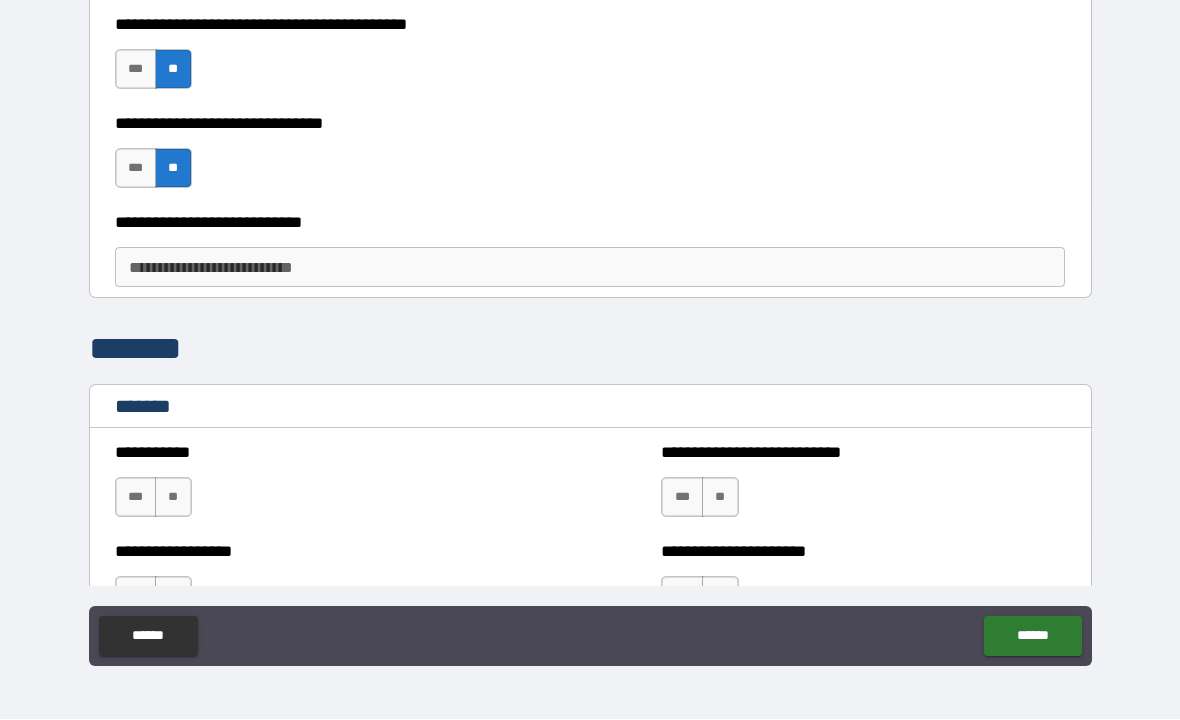 scroll, scrollTop: 860, scrollLeft: 0, axis: vertical 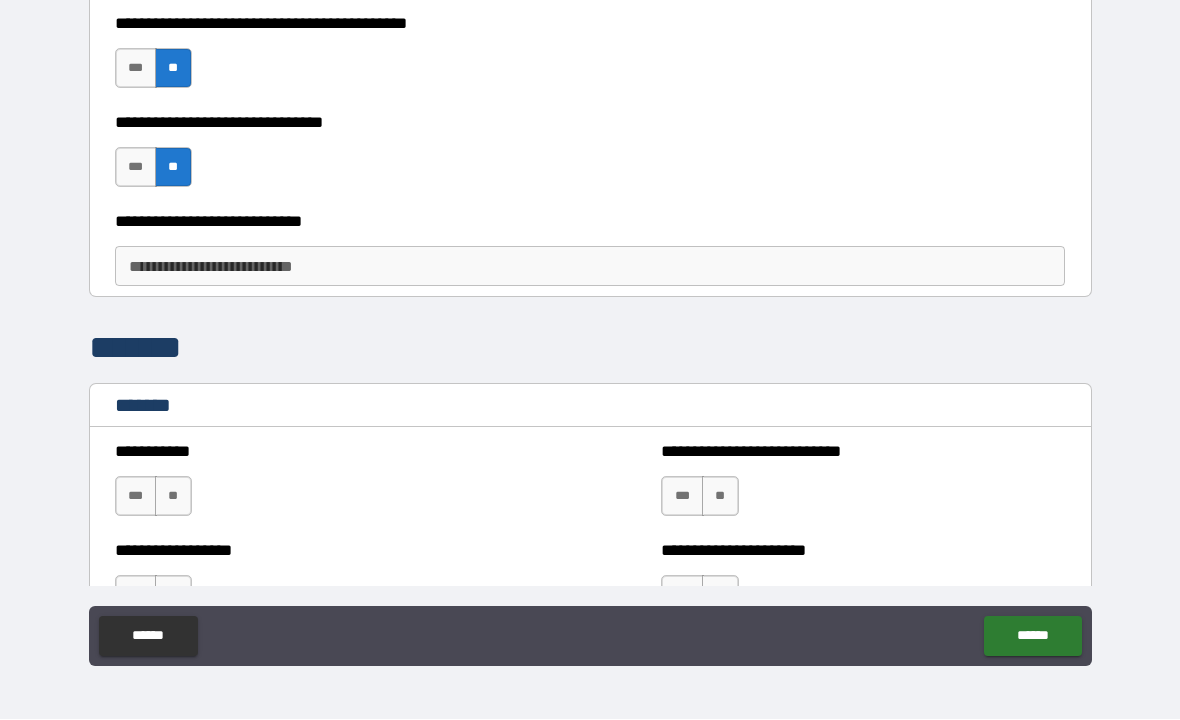 click on "**********" at bounding box center (590, 267) 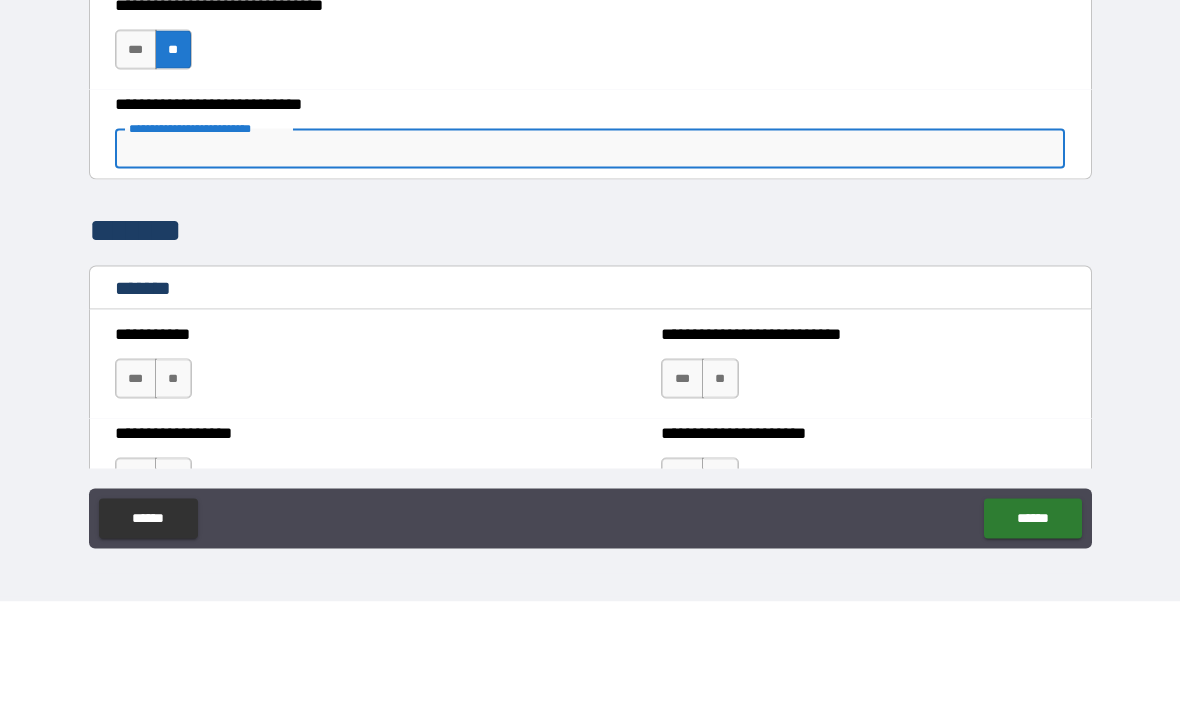 type on "*" 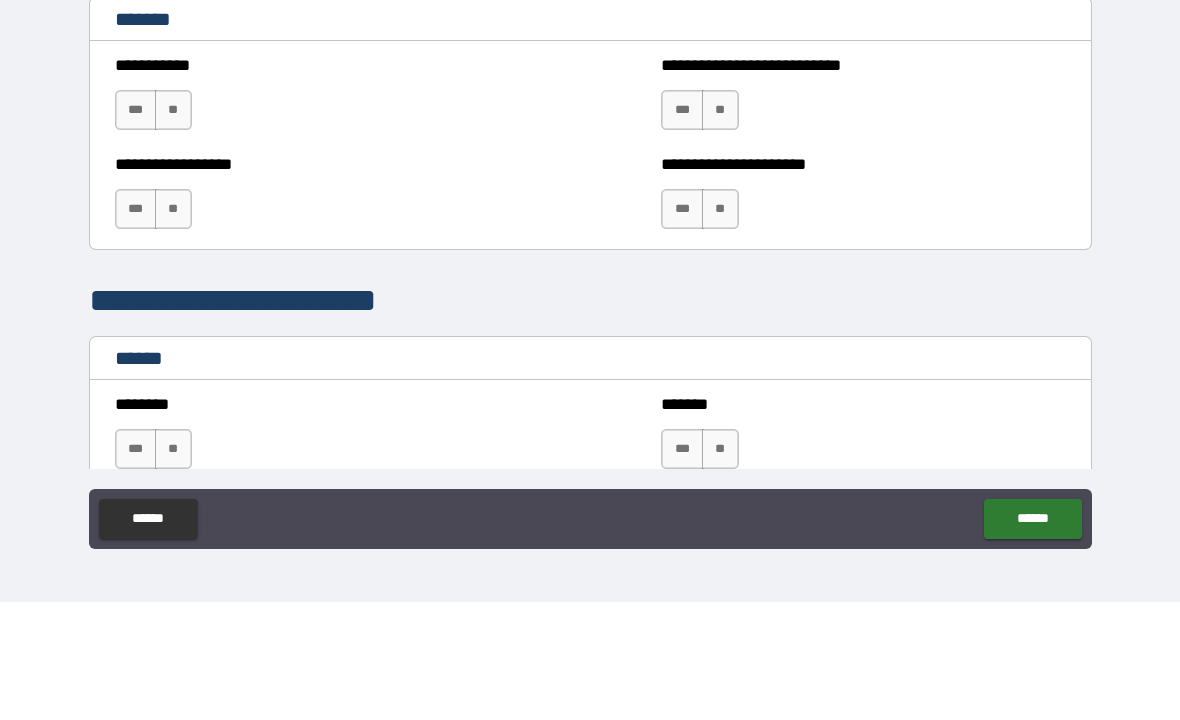 scroll, scrollTop: 1130, scrollLeft: 0, axis: vertical 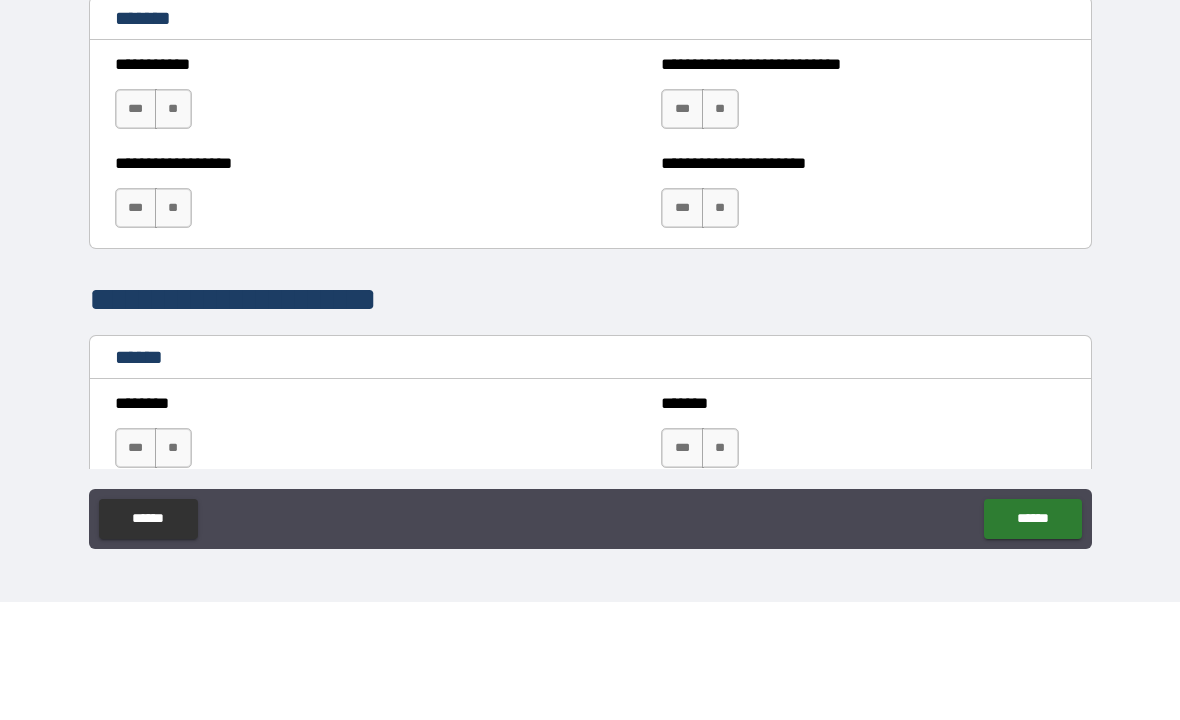 type on "*******" 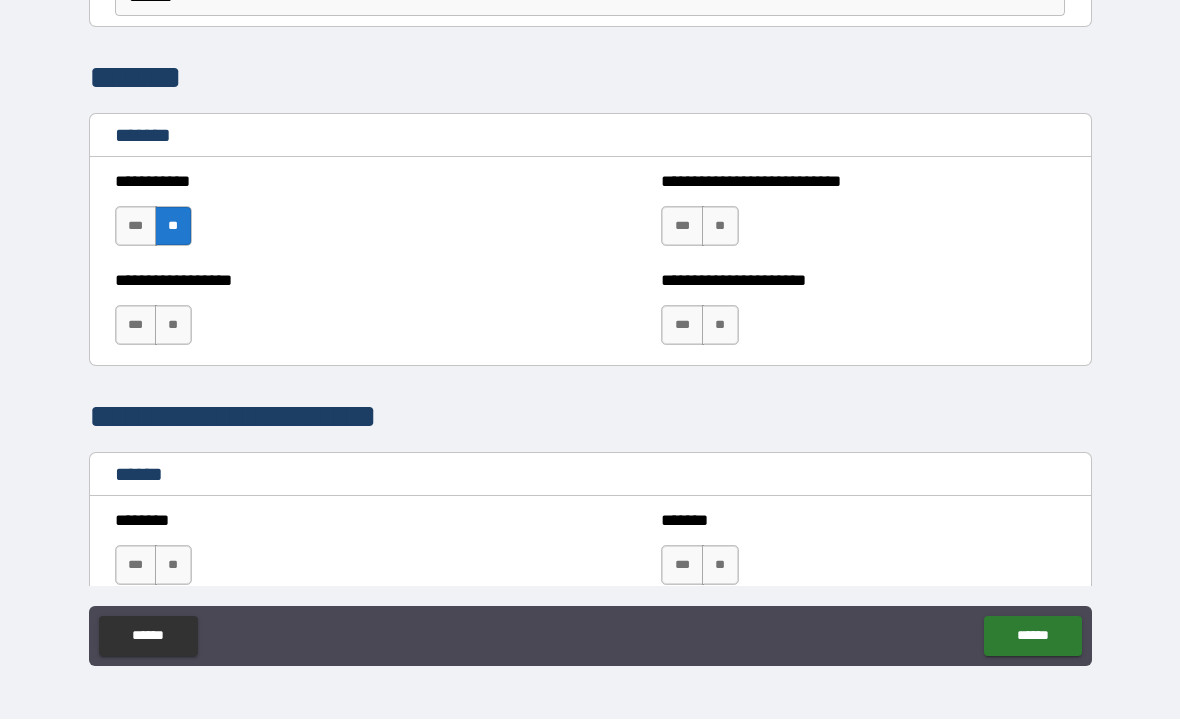 click on "**********" at bounding box center [317, 316] 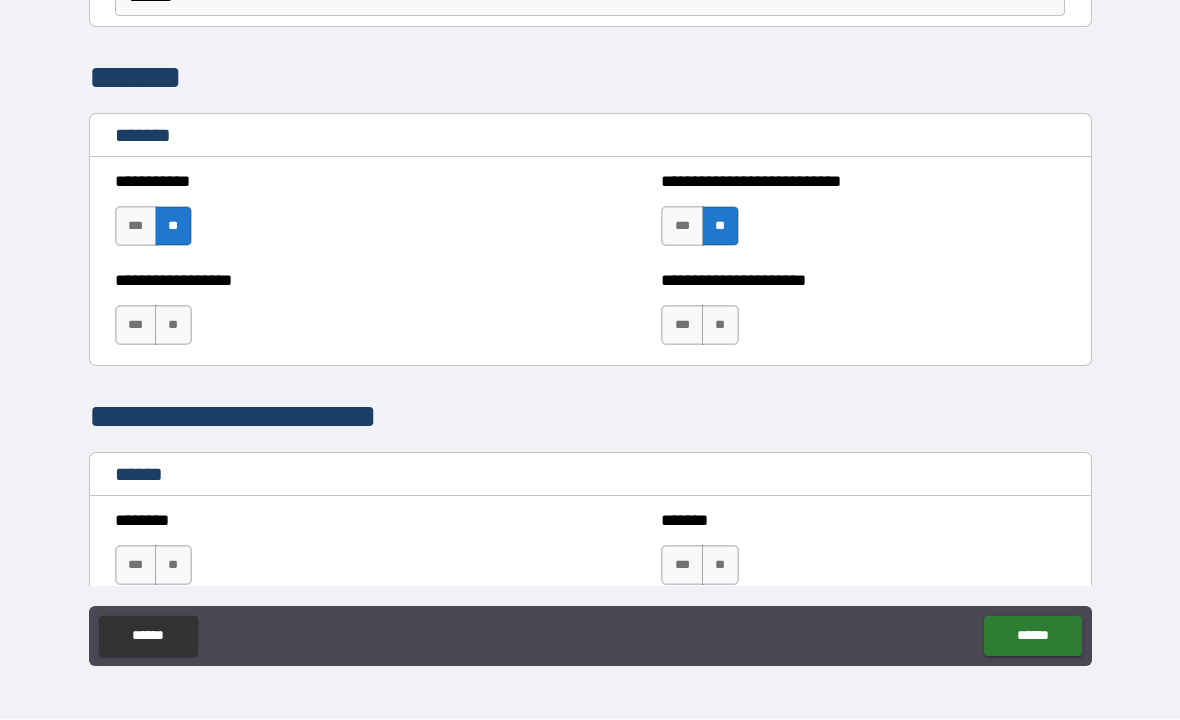 click on "**" at bounding box center [720, 326] 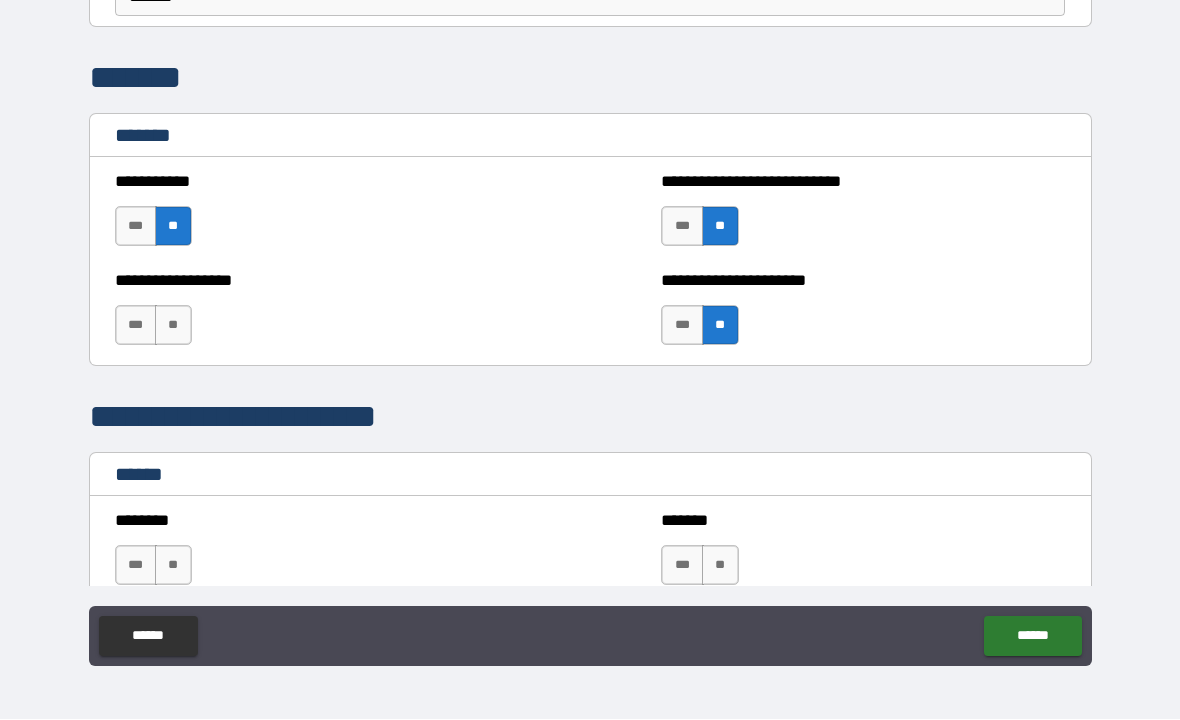 click on "**" at bounding box center [173, 326] 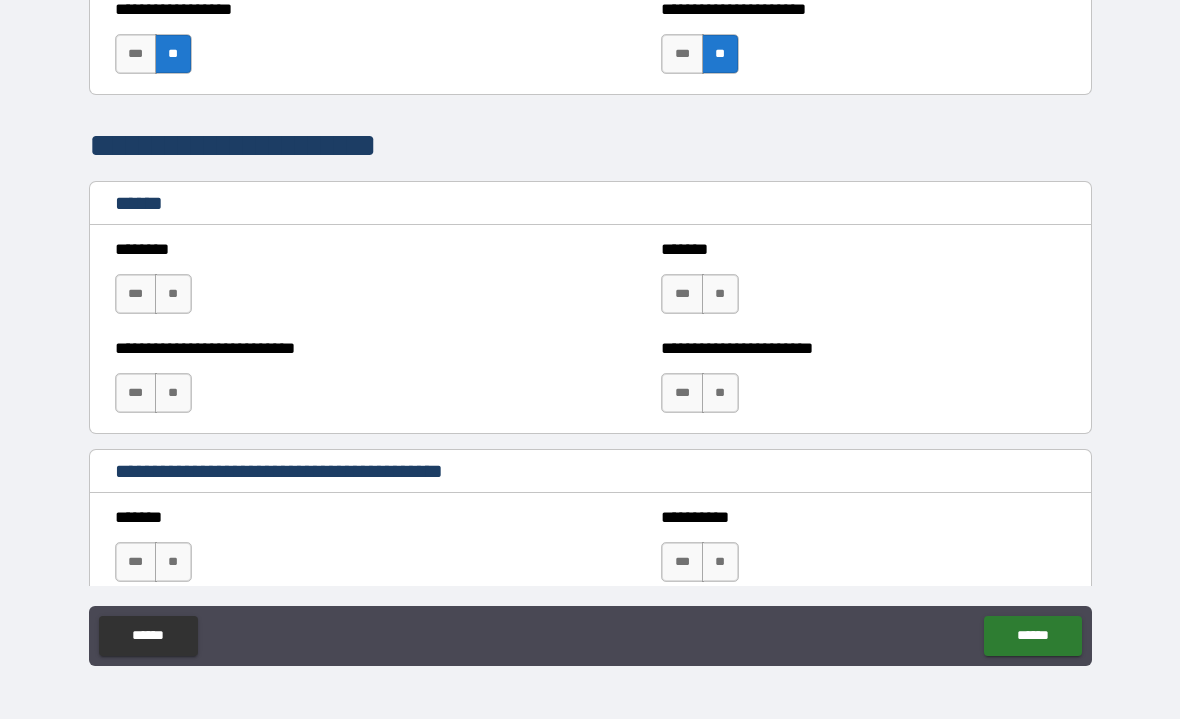 scroll, scrollTop: 1412, scrollLeft: 0, axis: vertical 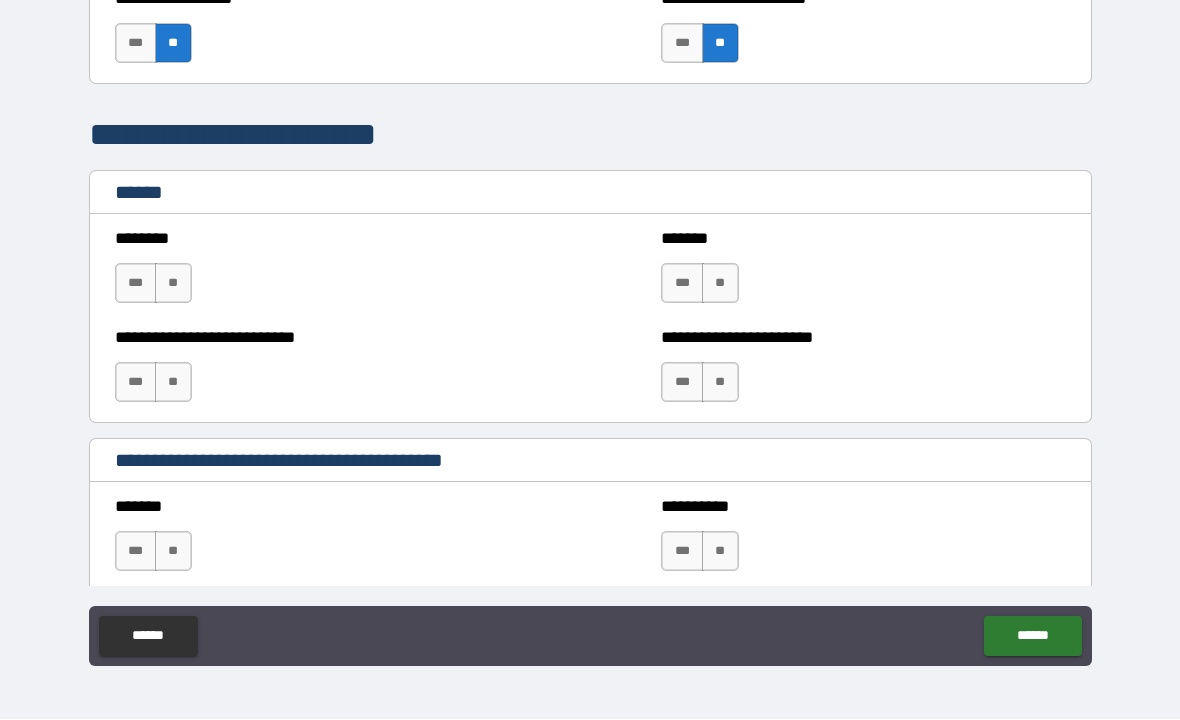 click on "**" at bounding box center [173, 284] 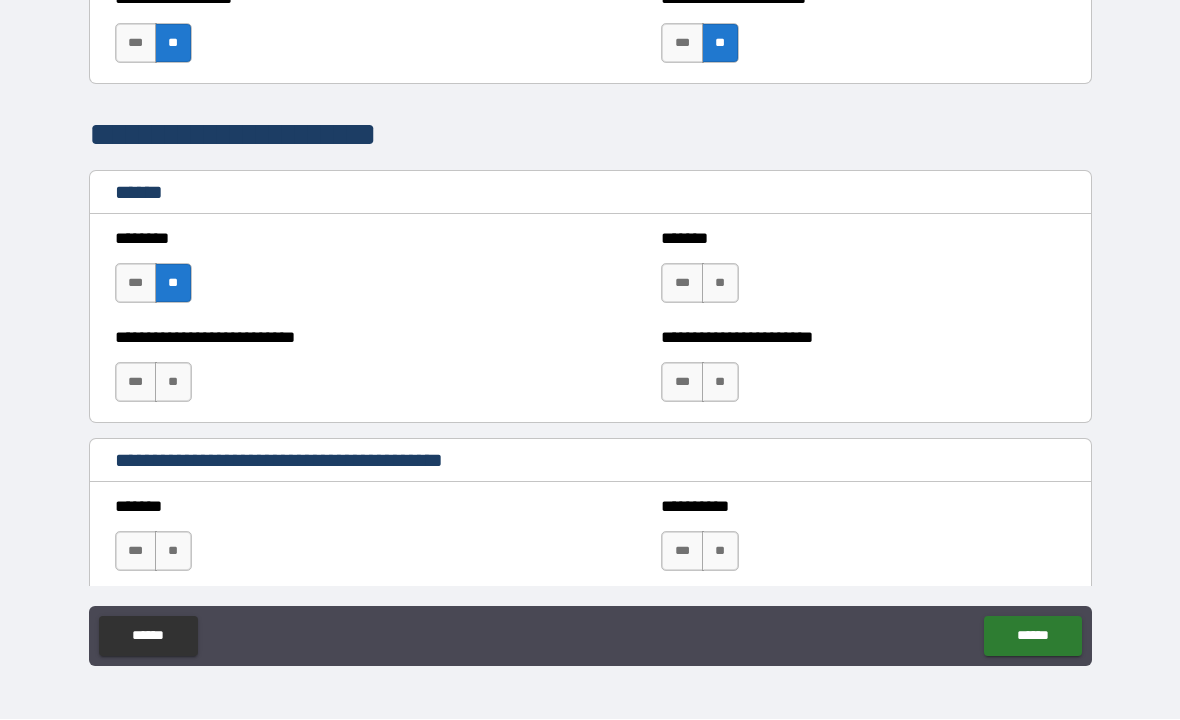 click on "*** **" at bounding box center (156, 388) 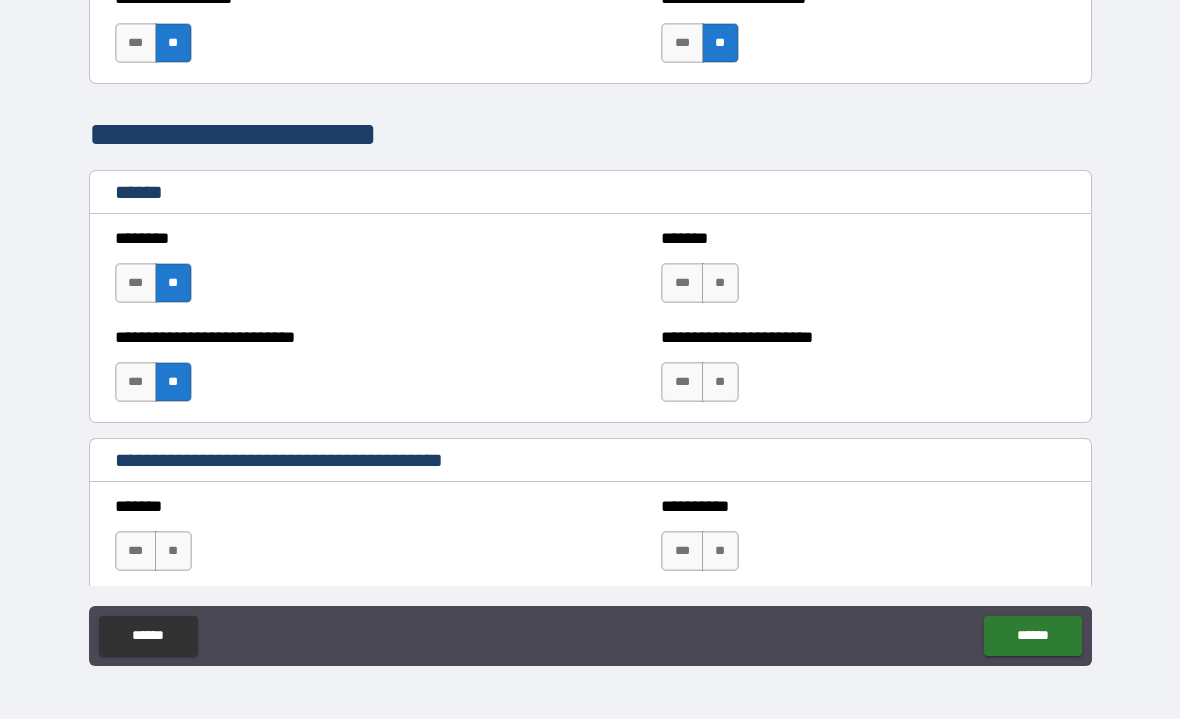 click on "**" at bounding box center [720, 284] 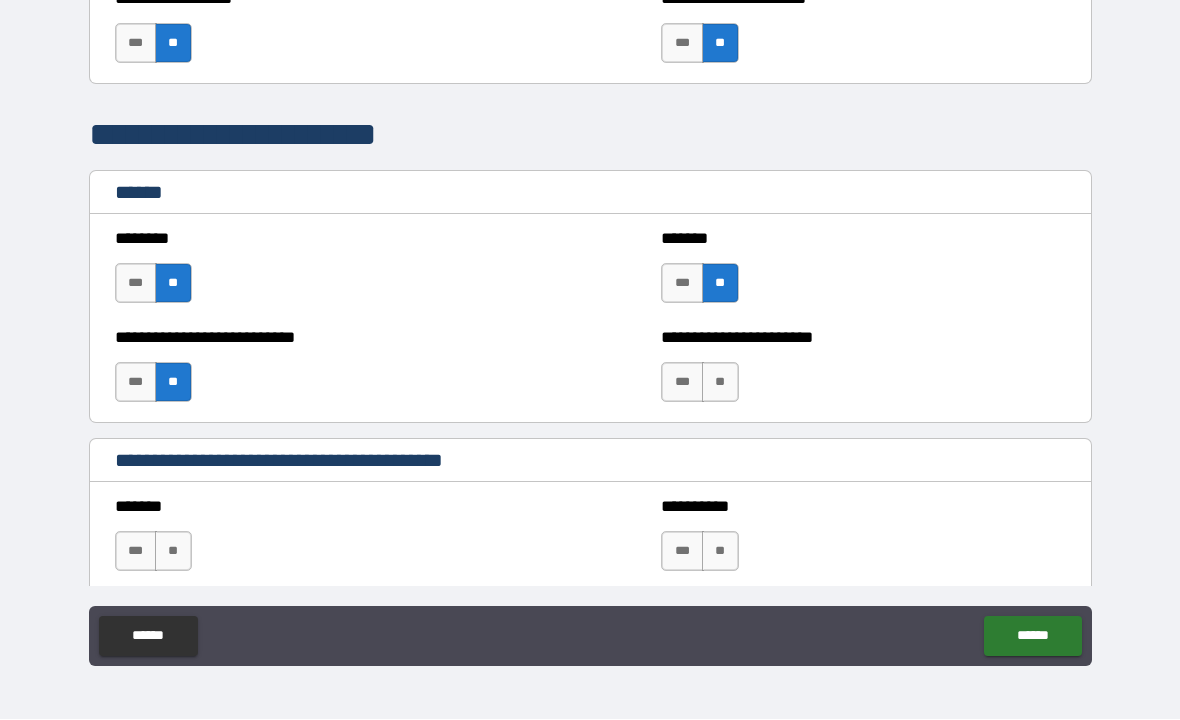 click on "**" at bounding box center (720, 383) 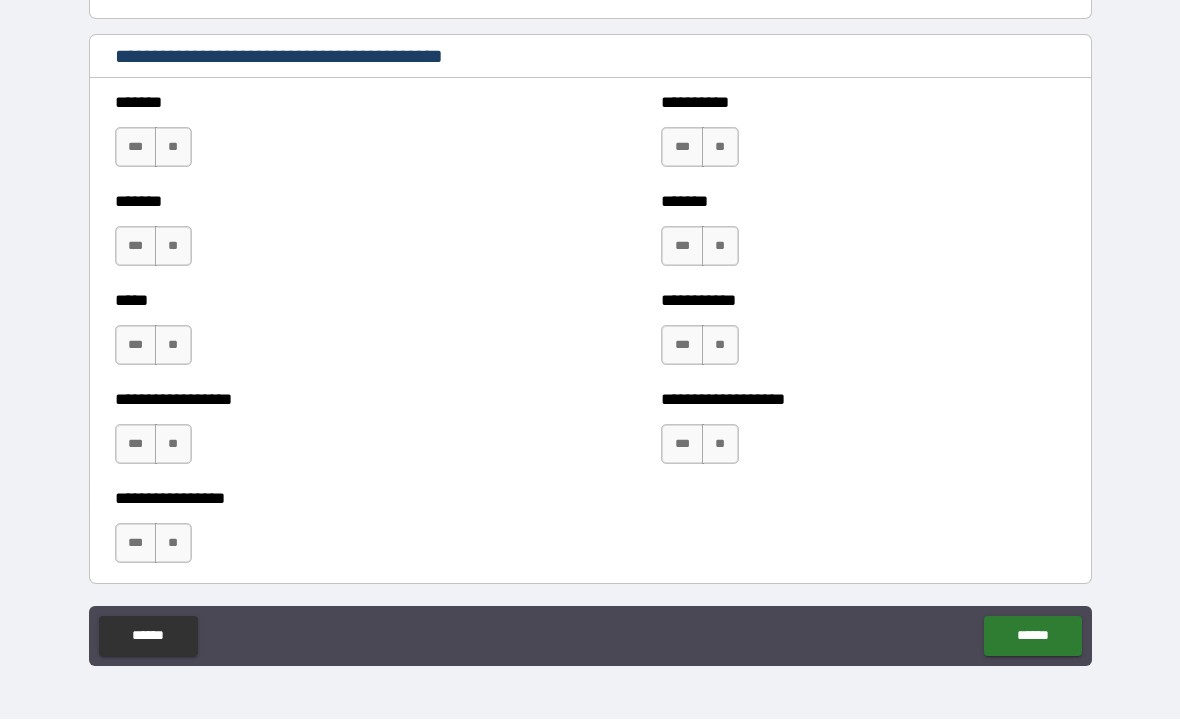 scroll, scrollTop: 1817, scrollLeft: 0, axis: vertical 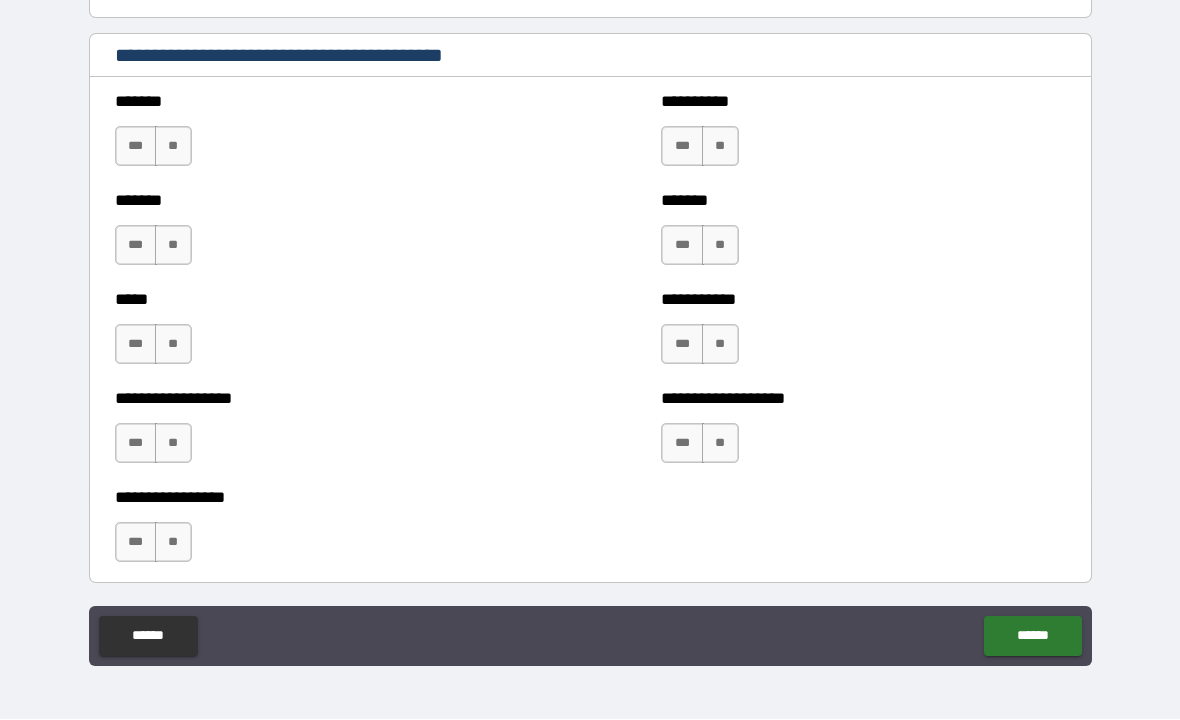 click on "**" at bounding box center (173, 147) 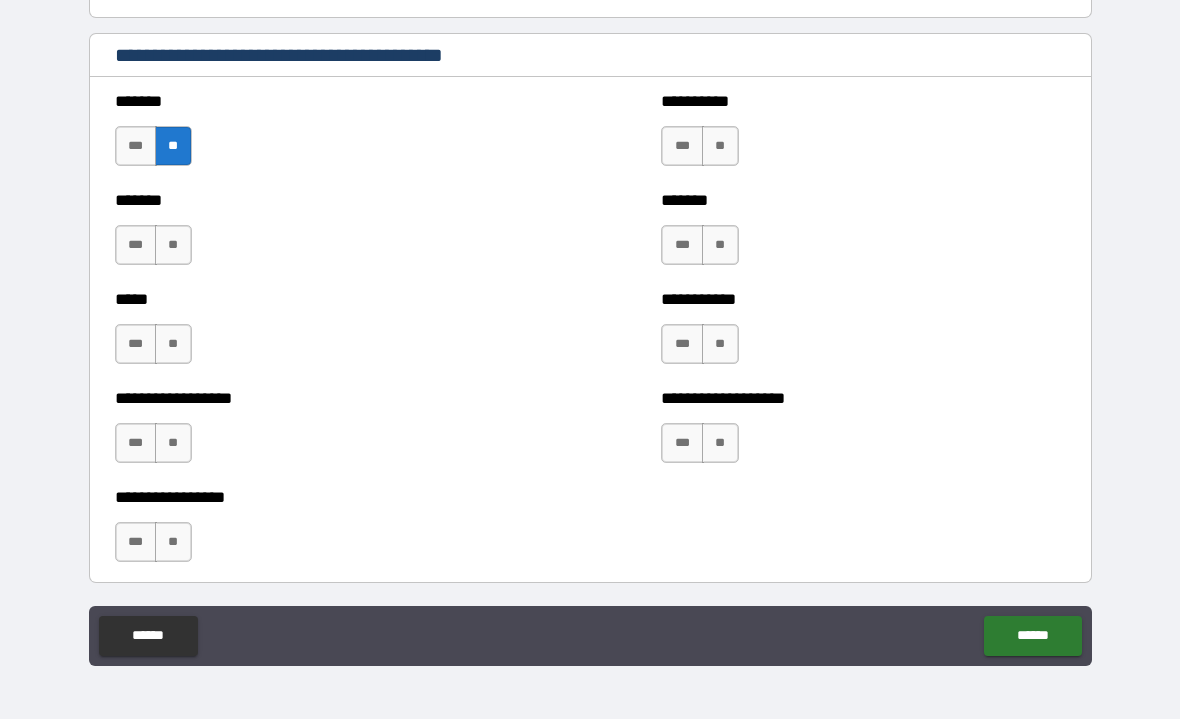 click on "**" at bounding box center (173, 246) 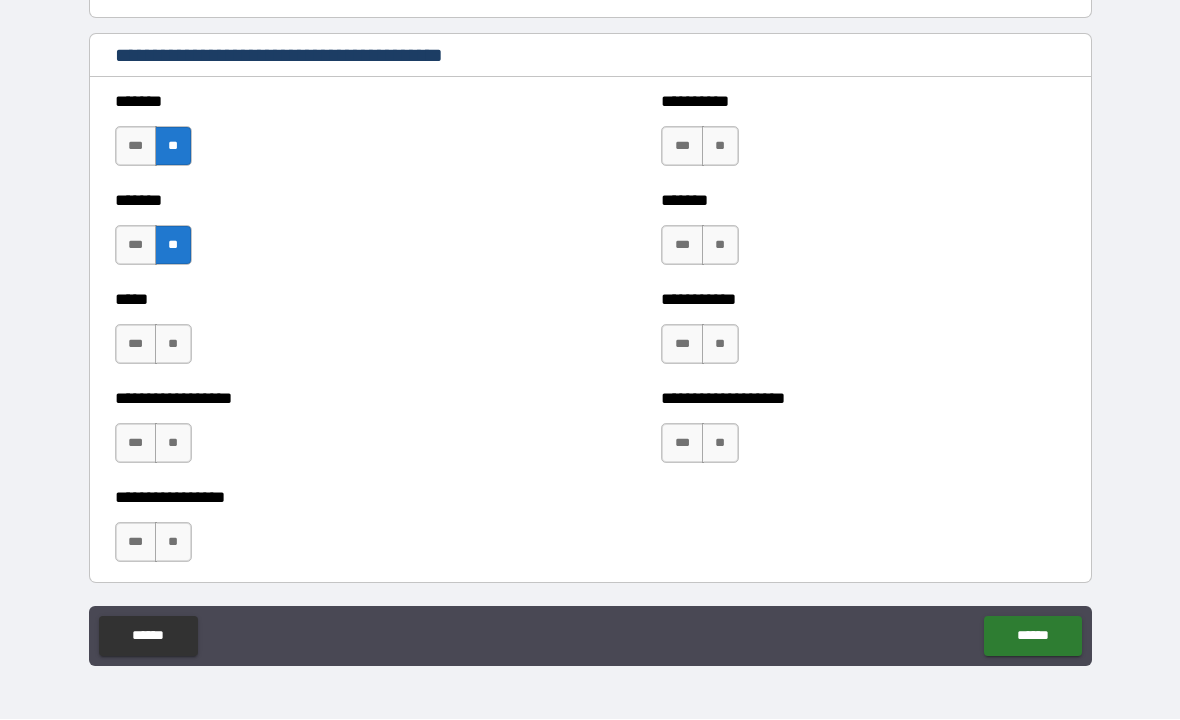 click on "***** *** **" at bounding box center [317, 335] 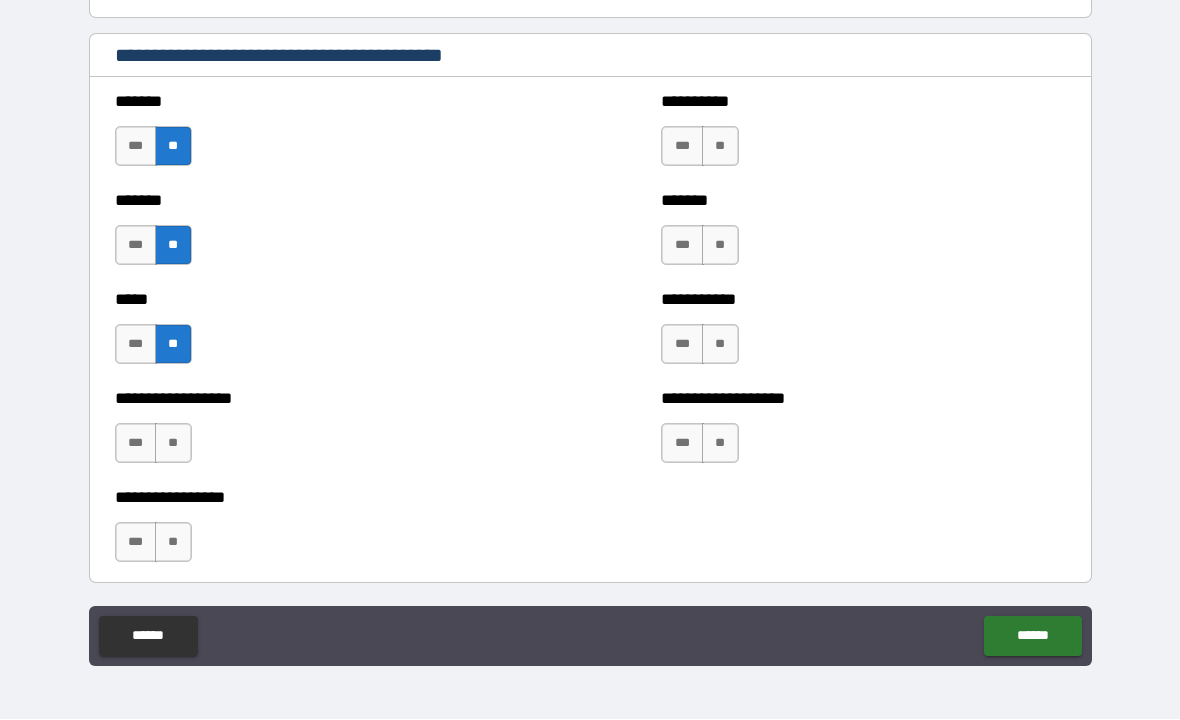 click on "**********" at bounding box center (317, 434) 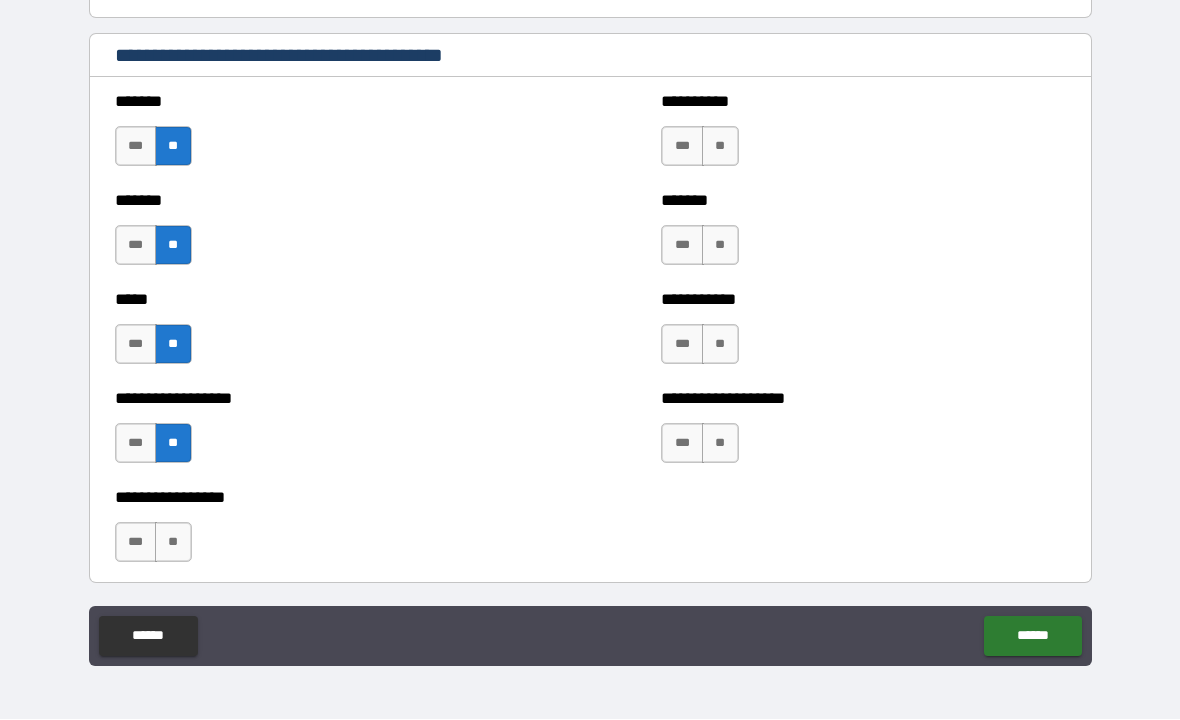 click on "**" at bounding box center [173, 543] 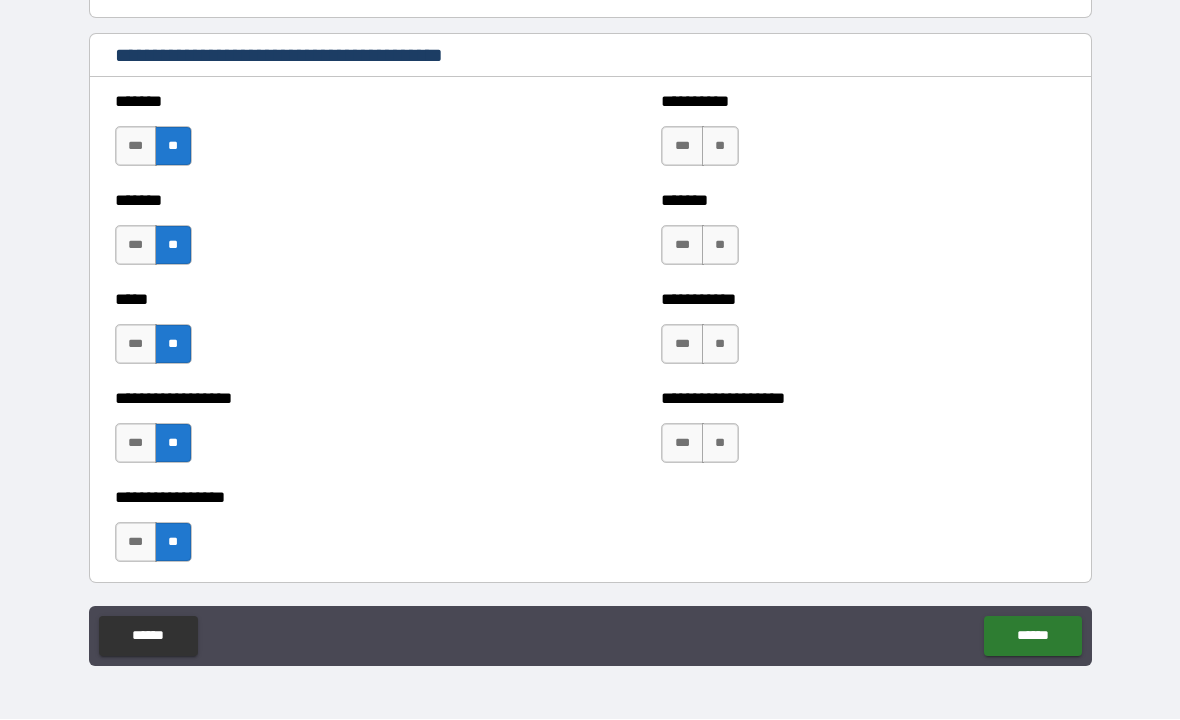 click on "**********" at bounding box center (863, 137) 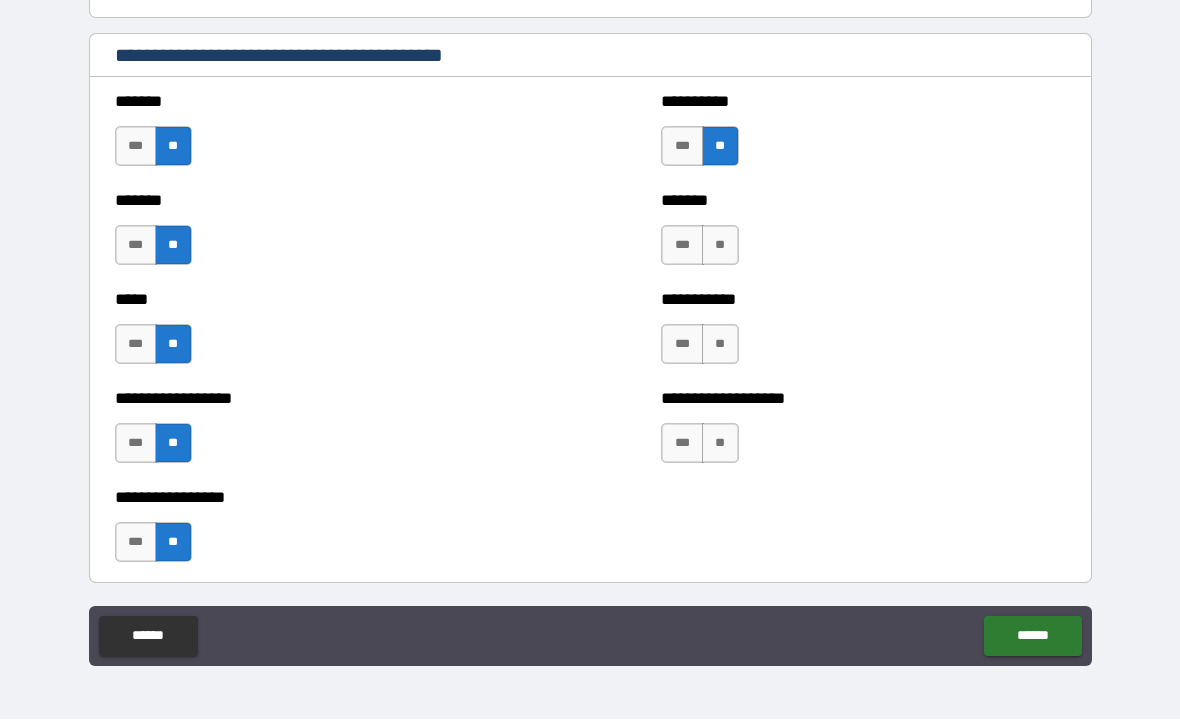 click on "**" at bounding box center (720, 246) 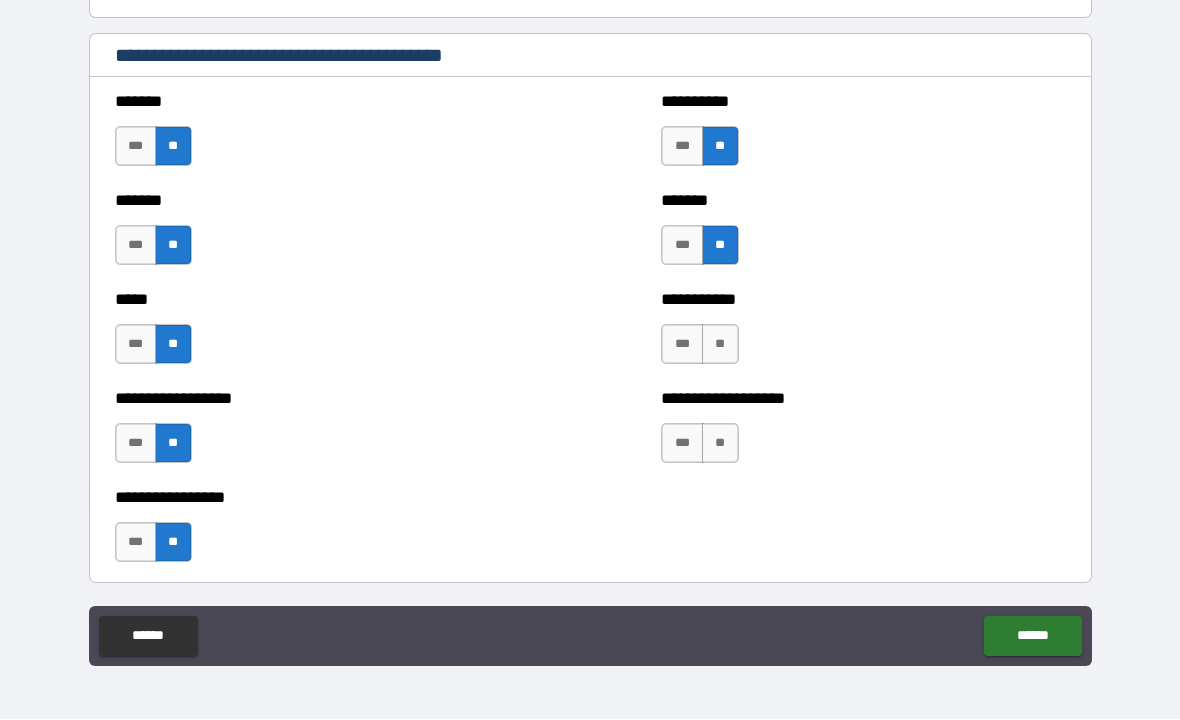 click on "**" at bounding box center (720, 345) 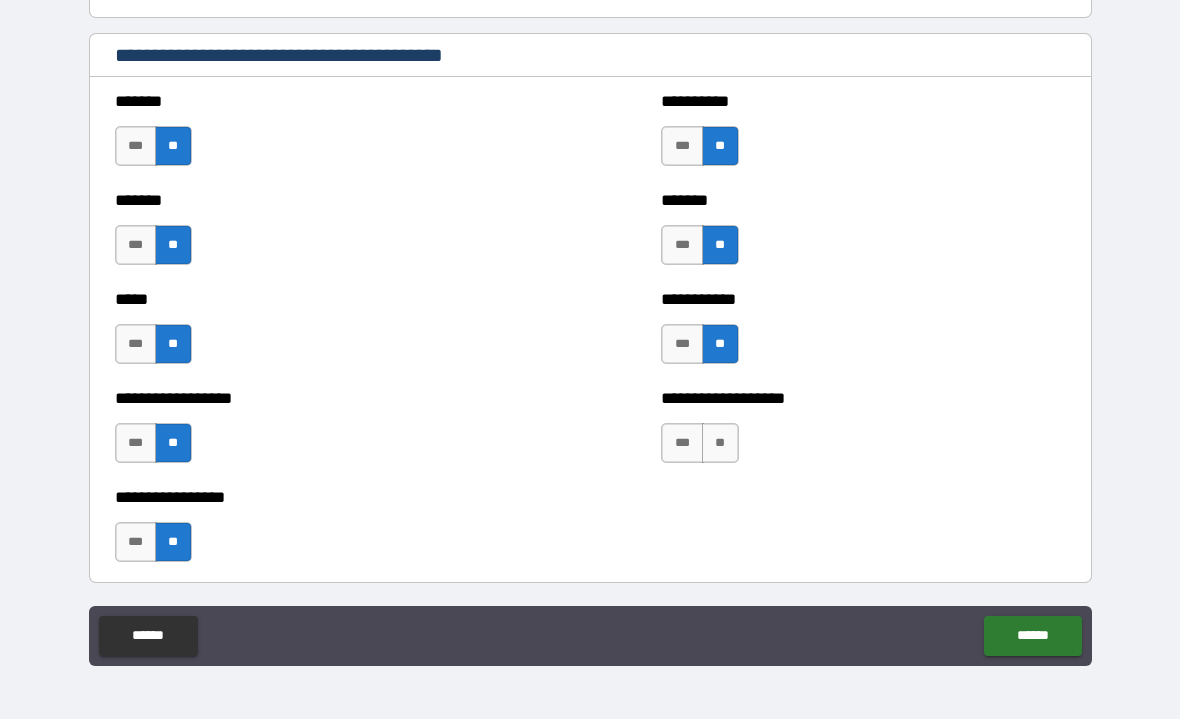 click on "**" at bounding box center (720, 444) 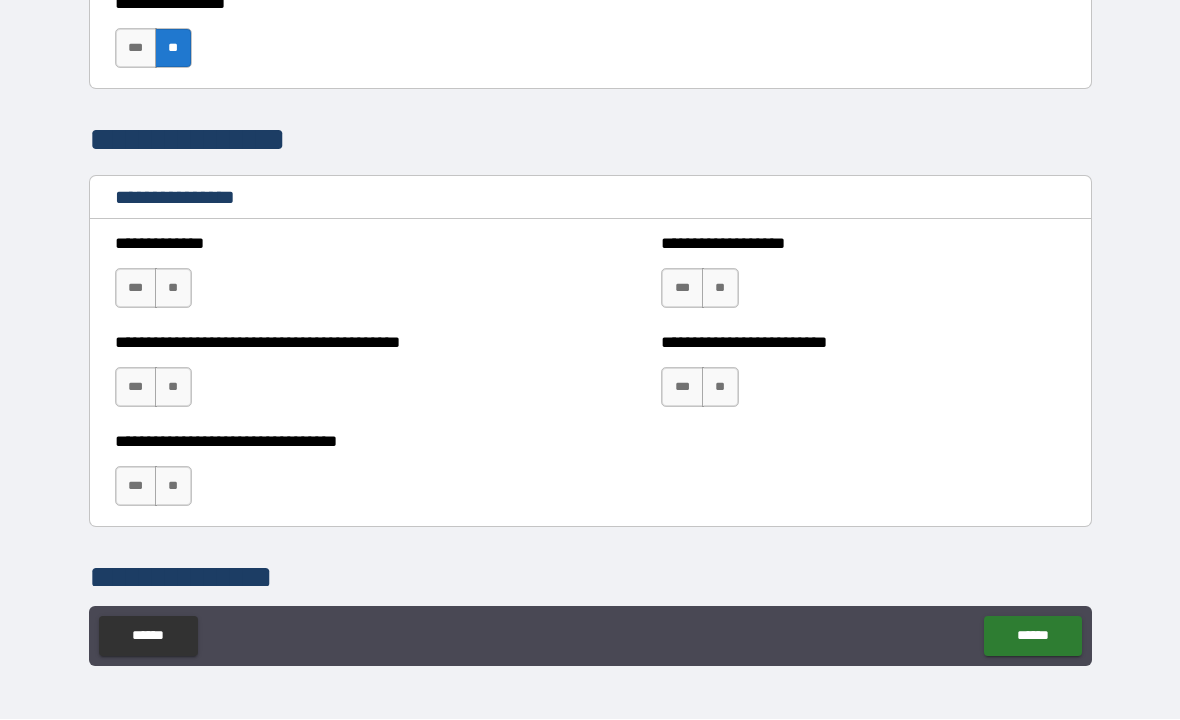 scroll, scrollTop: 2316, scrollLeft: 0, axis: vertical 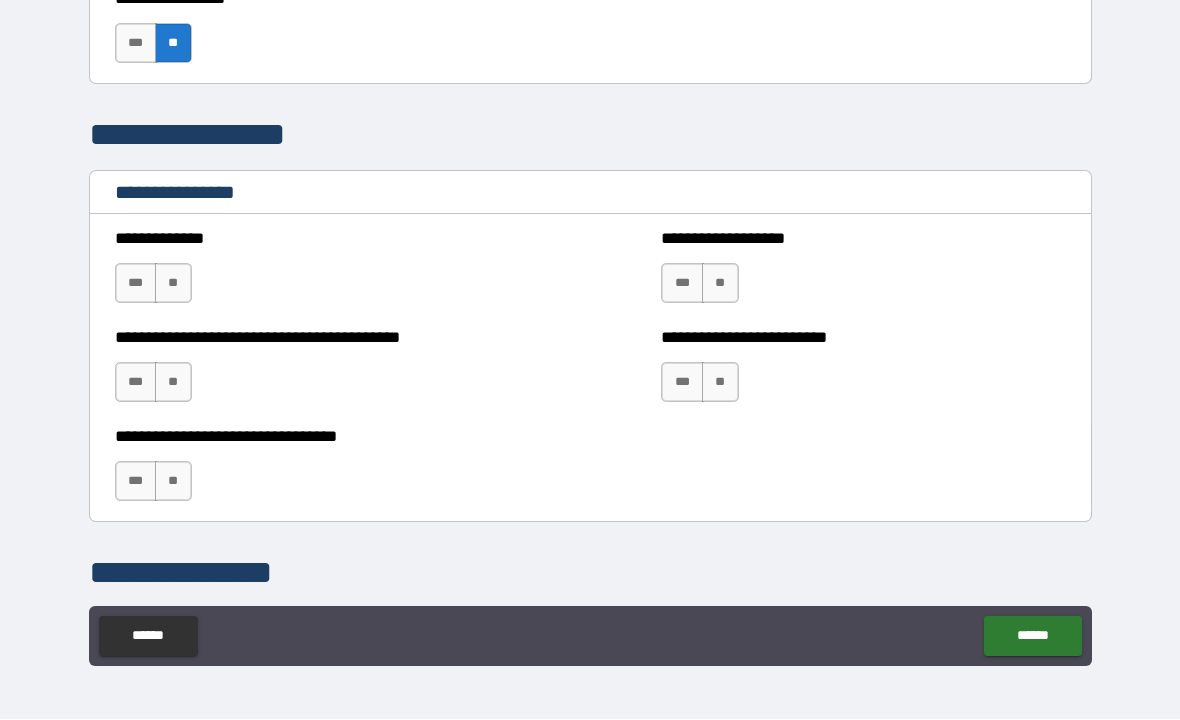 click on "***" at bounding box center [136, 284] 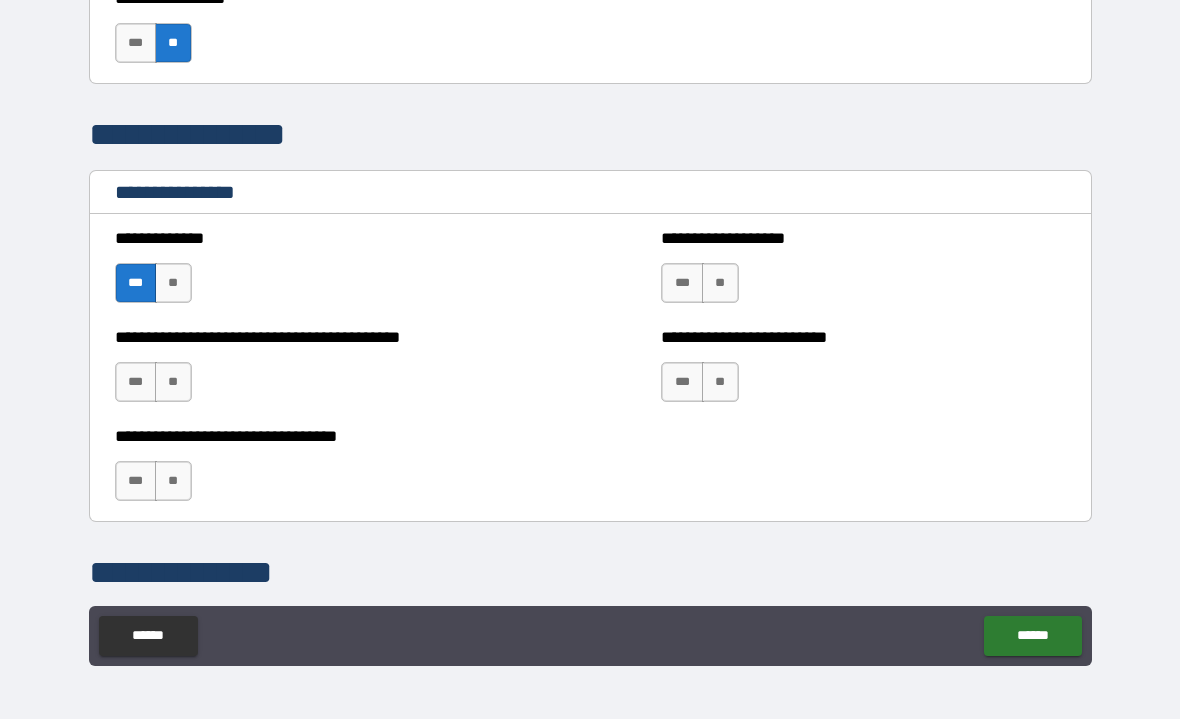 click on "***" at bounding box center (682, 284) 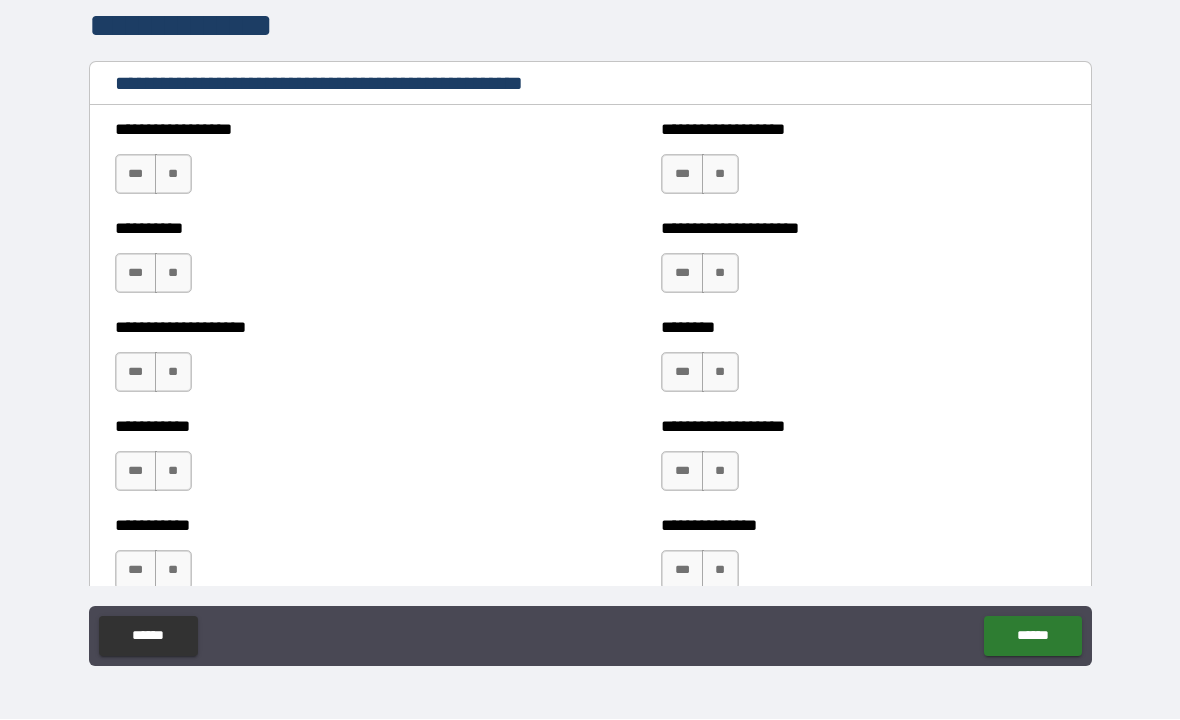 scroll, scrollTop: 2864, scrollLeft: 0, axis: vertical 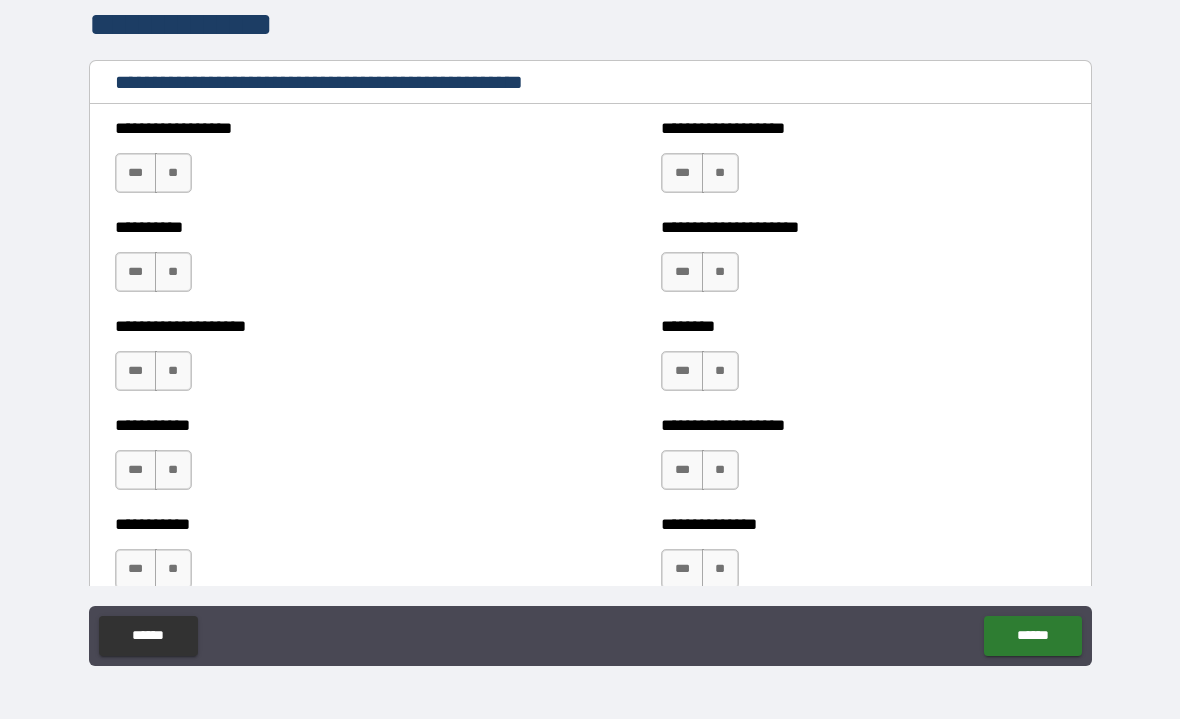 click on "**" at bounding box center [173, 174] 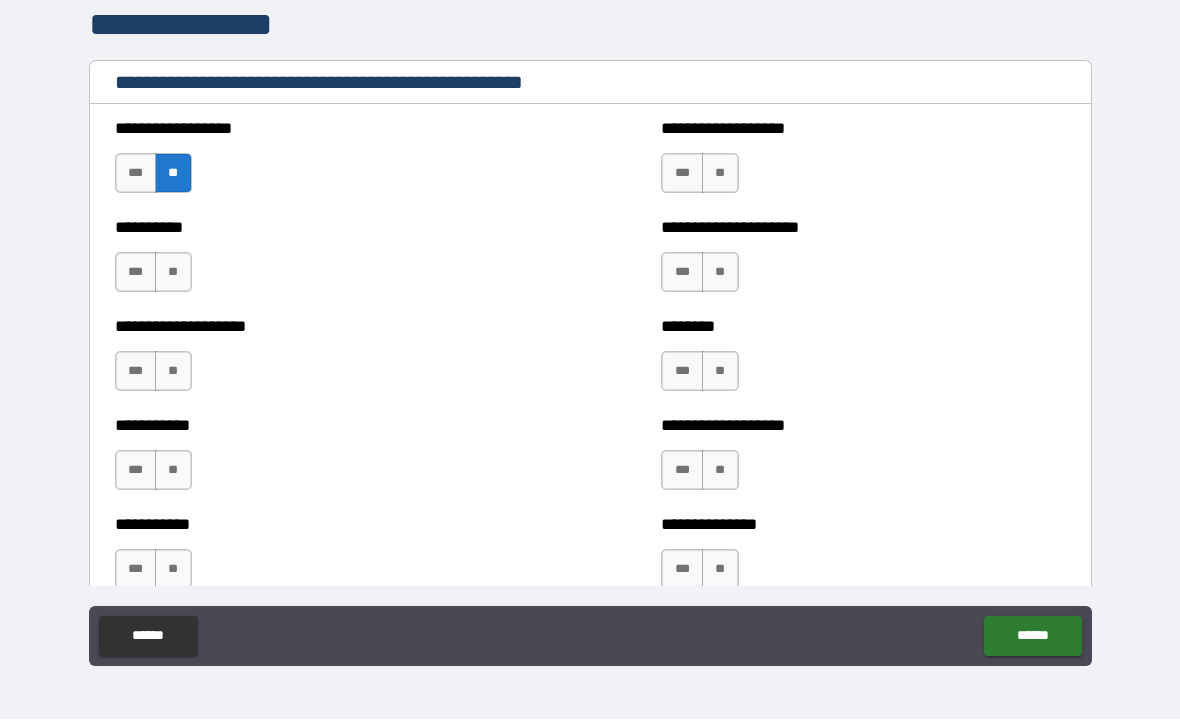 click on "**********" at bounding box center (317, 228) 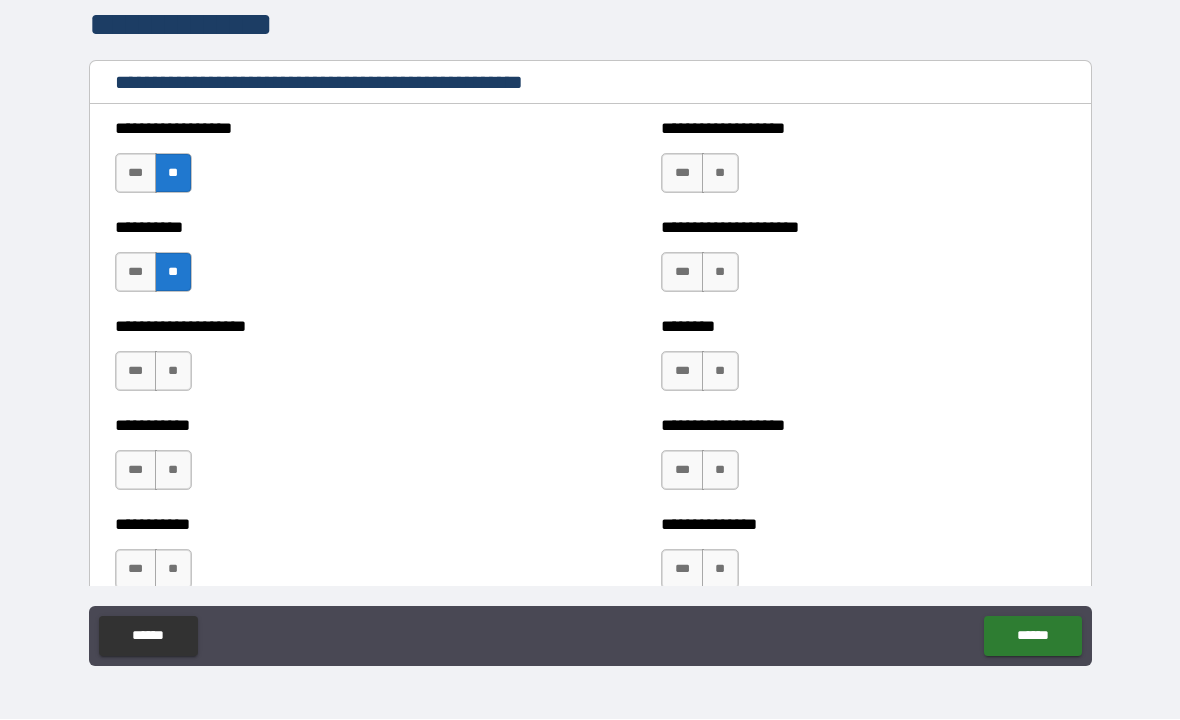 click on "**" at bounding box center [173, 372] 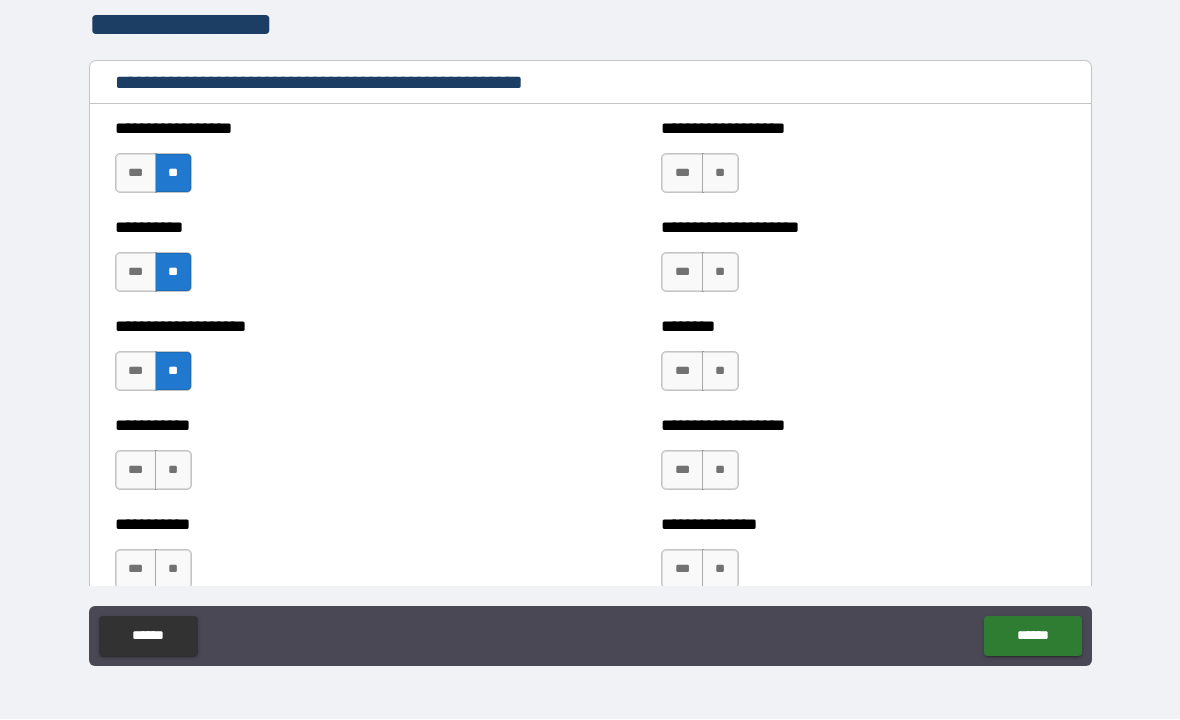 click on "**" at bounding box center (173, 471) 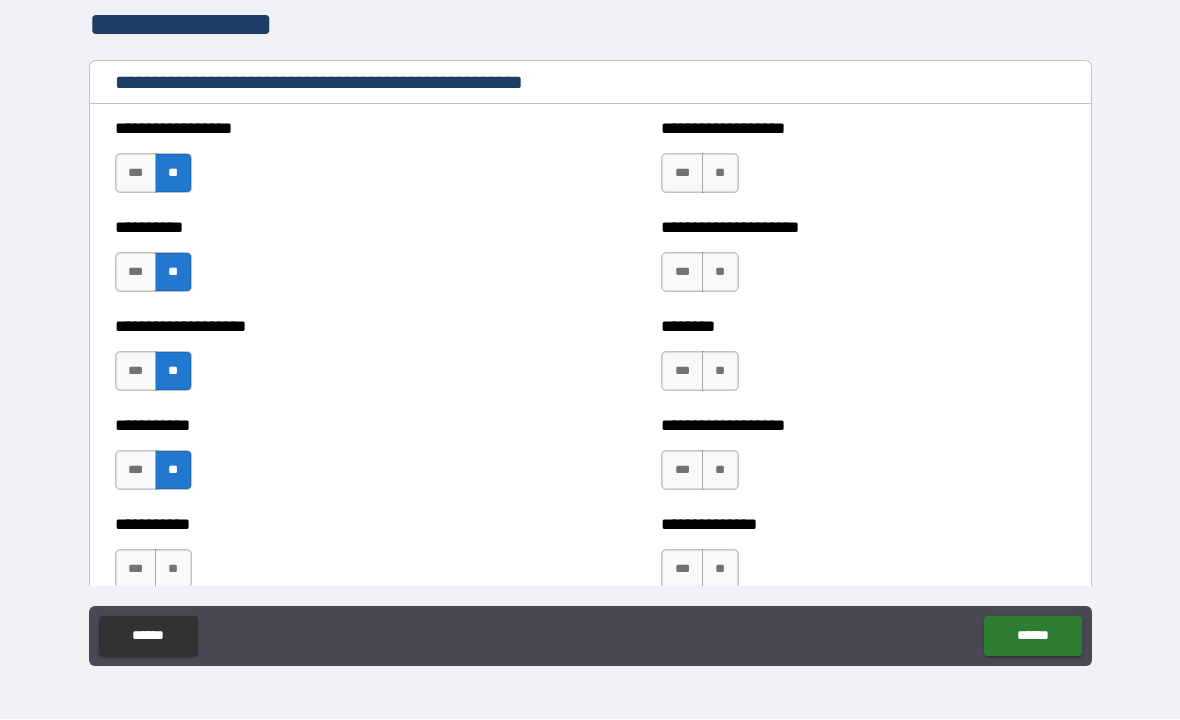 click on "**" at bounding box center (173, 570) 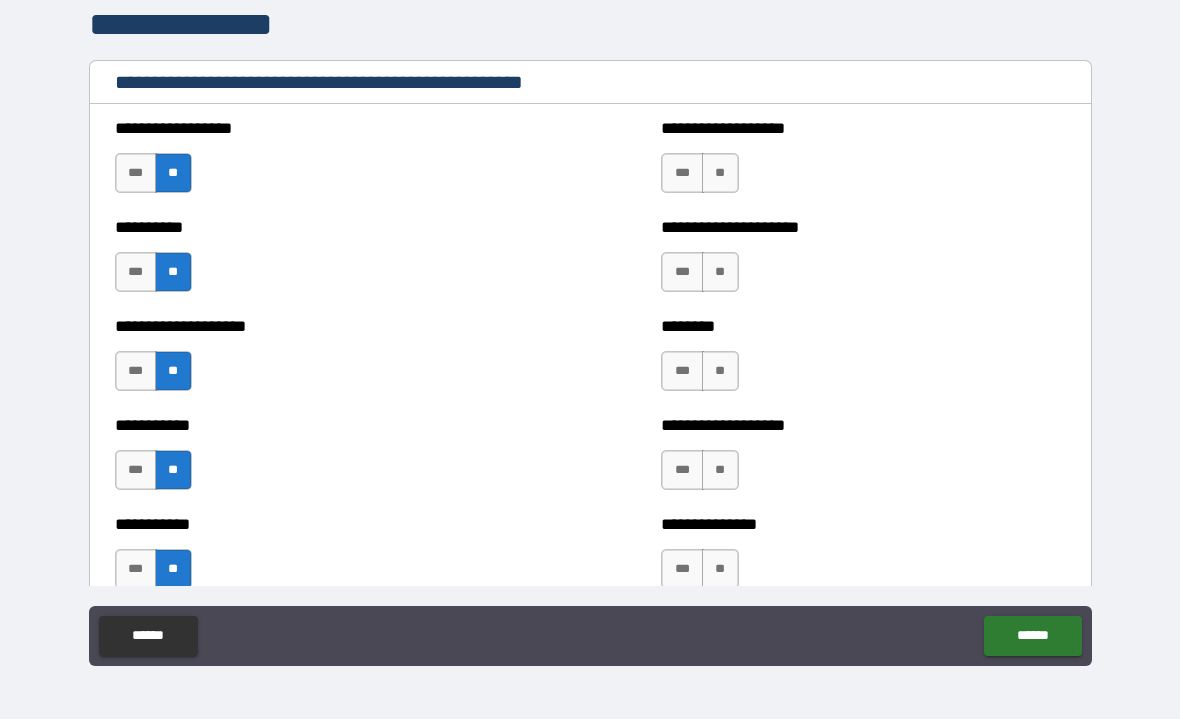 click on "*** **" at bounding box center (699, 174) 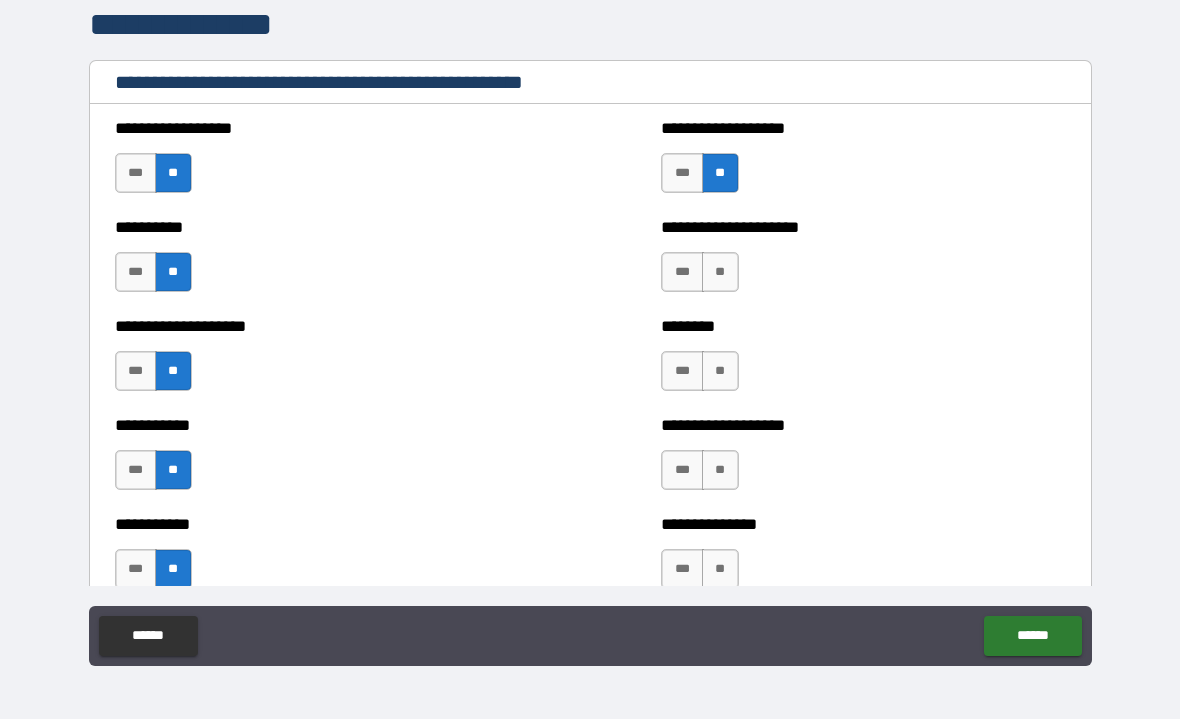 click on "***" at bounding box center [682, 273] 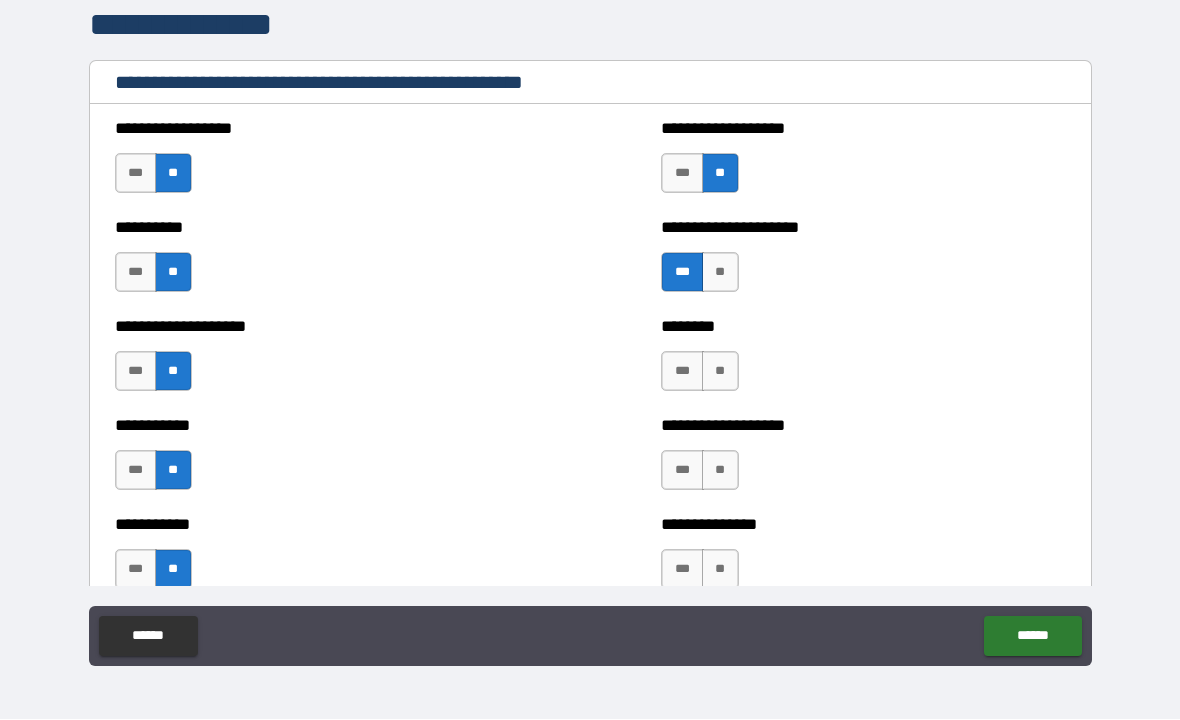 click on "**" at bounding box center (720, 372) 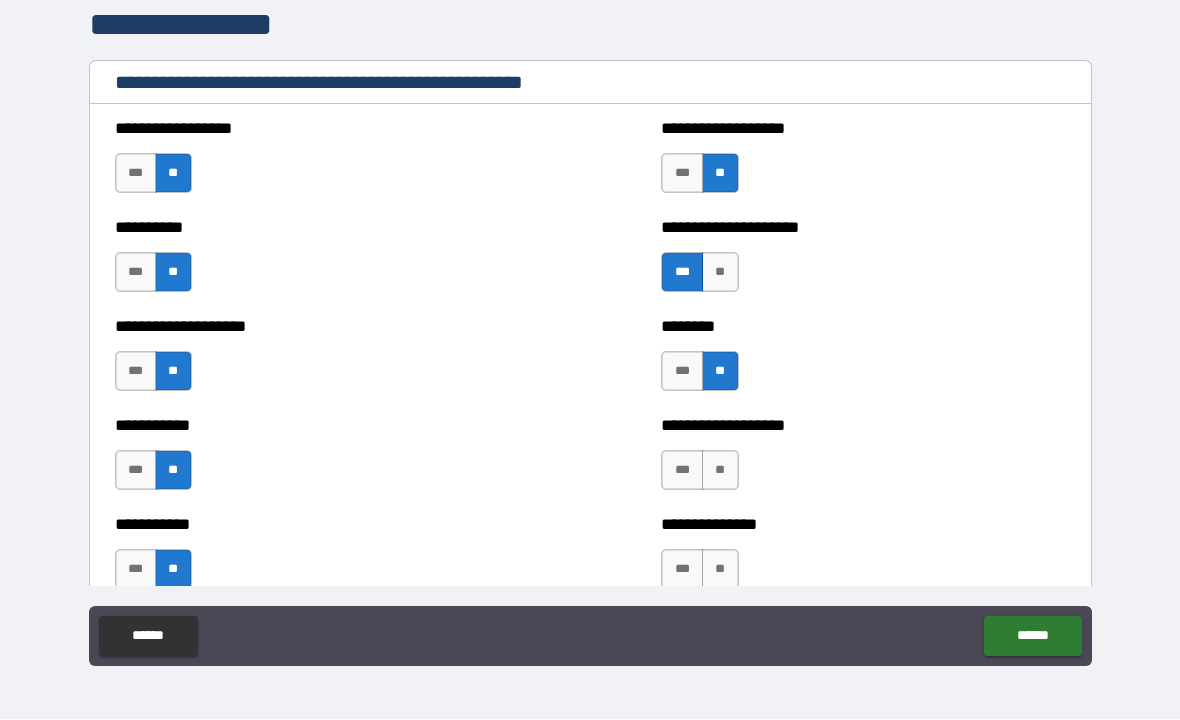 click on "**" at bounding box center (720, 471) 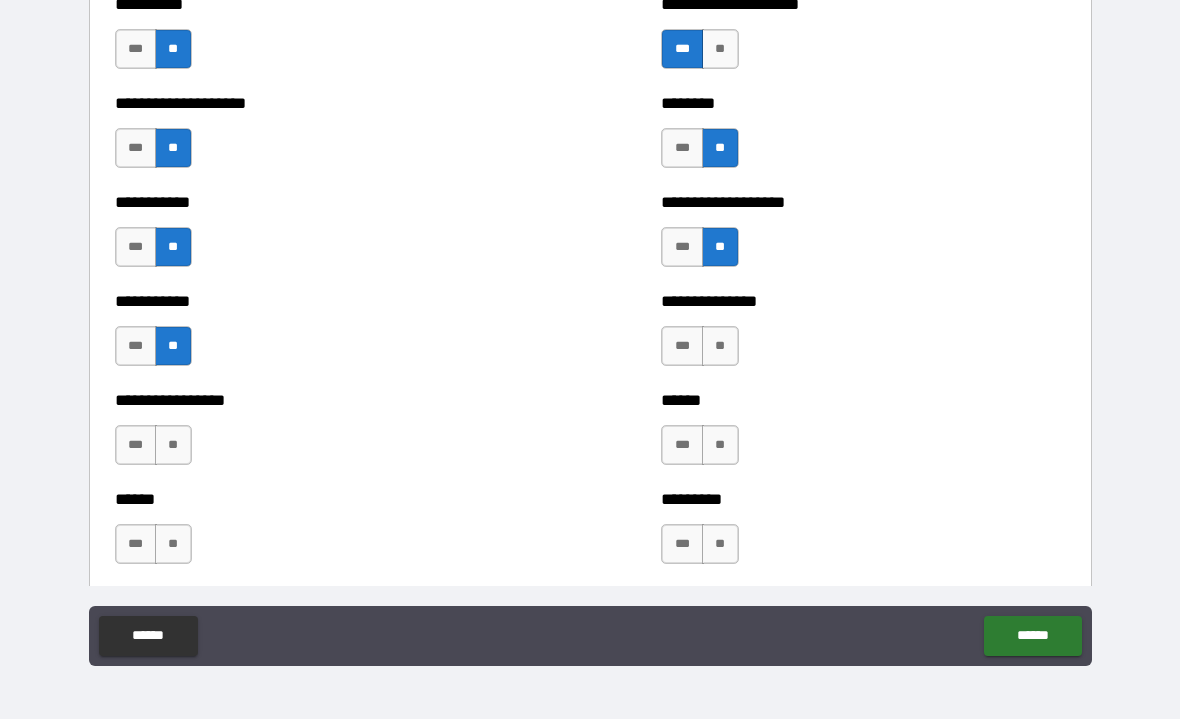 scroll, scrollTop: 3090, scrollLeft: 0, axis: vertical 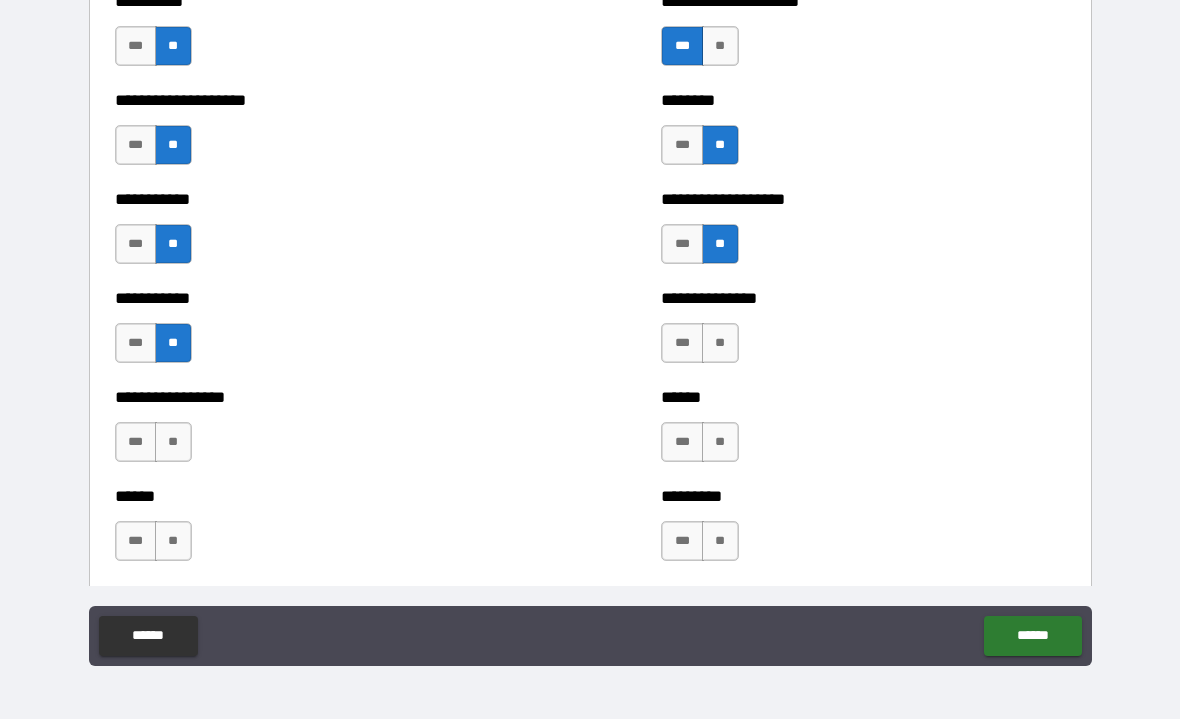 click on "**" at bounding box center [720, 344] 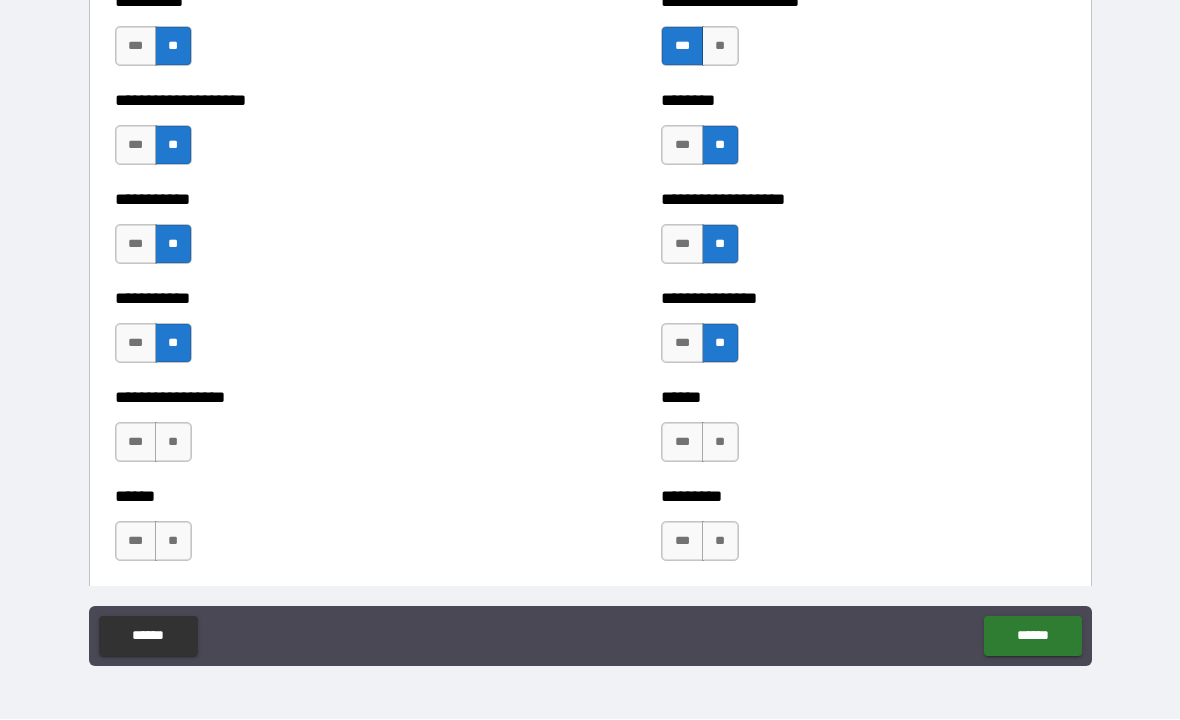 click on "**" at bounding box center [720, 443] 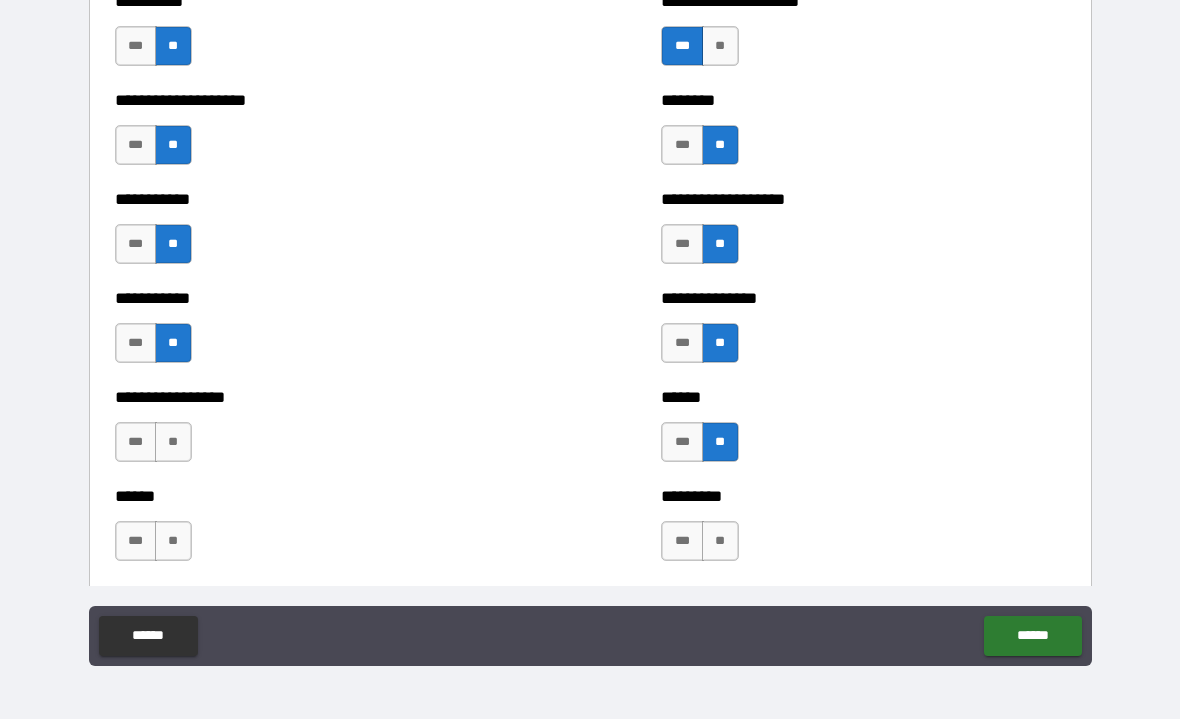 click on "**" at bounding box center (720, 542) 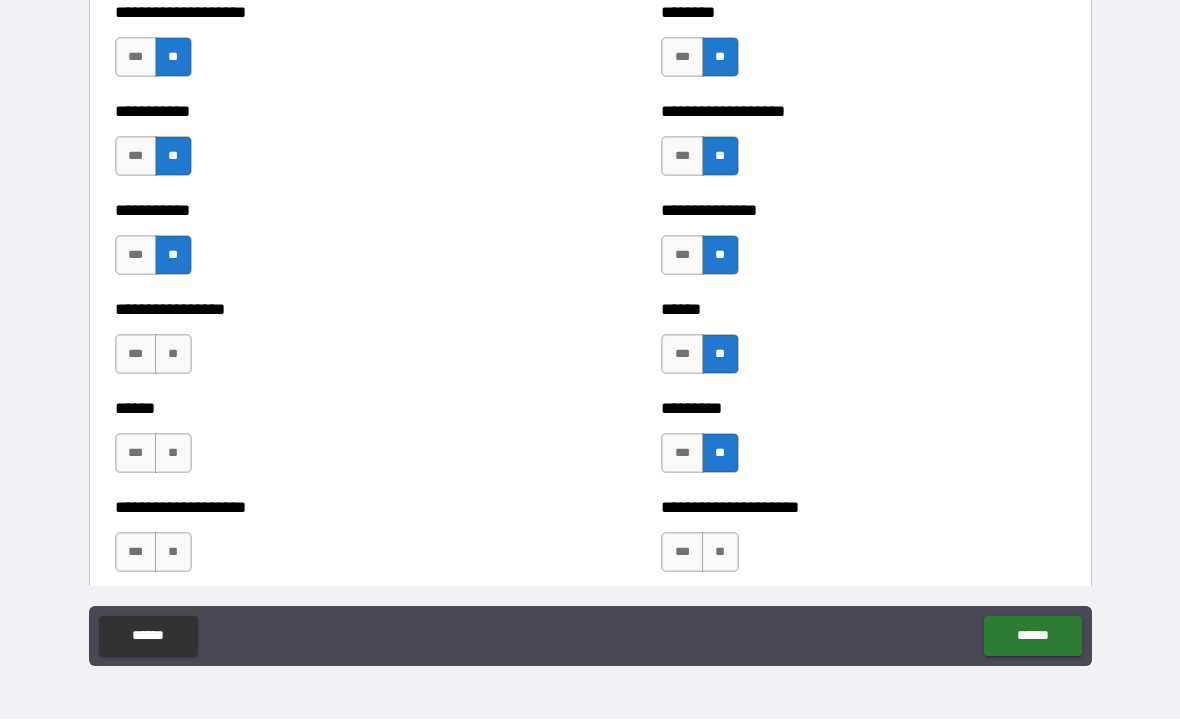 scroll, scrollTop: 3199, scrollLeft: 0, axis: vertical 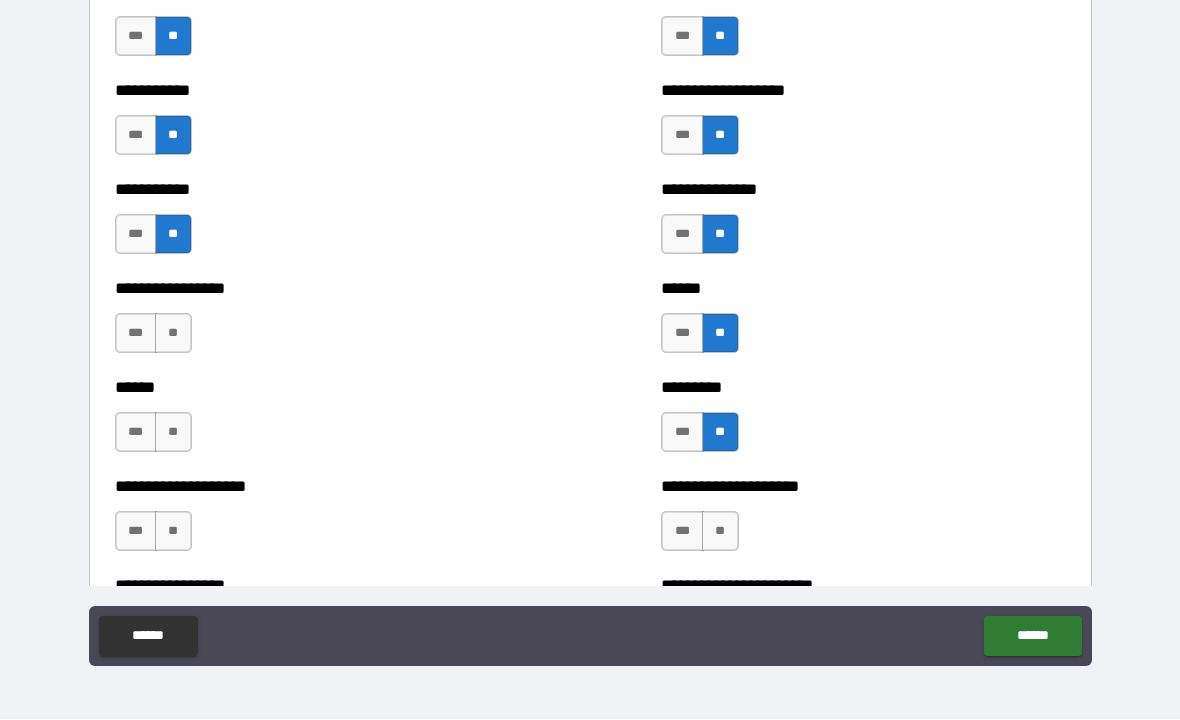 click on "**********" at bounding box center [317, 324] 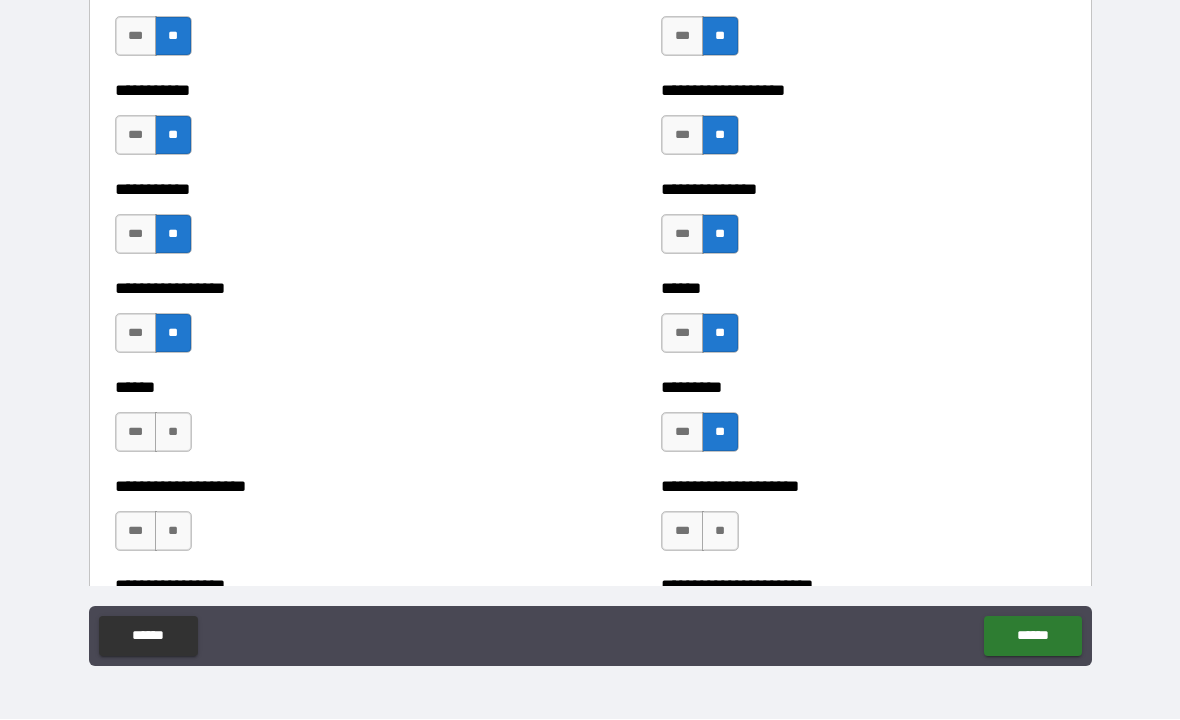 click on "**" at bounding box center (173, 433) 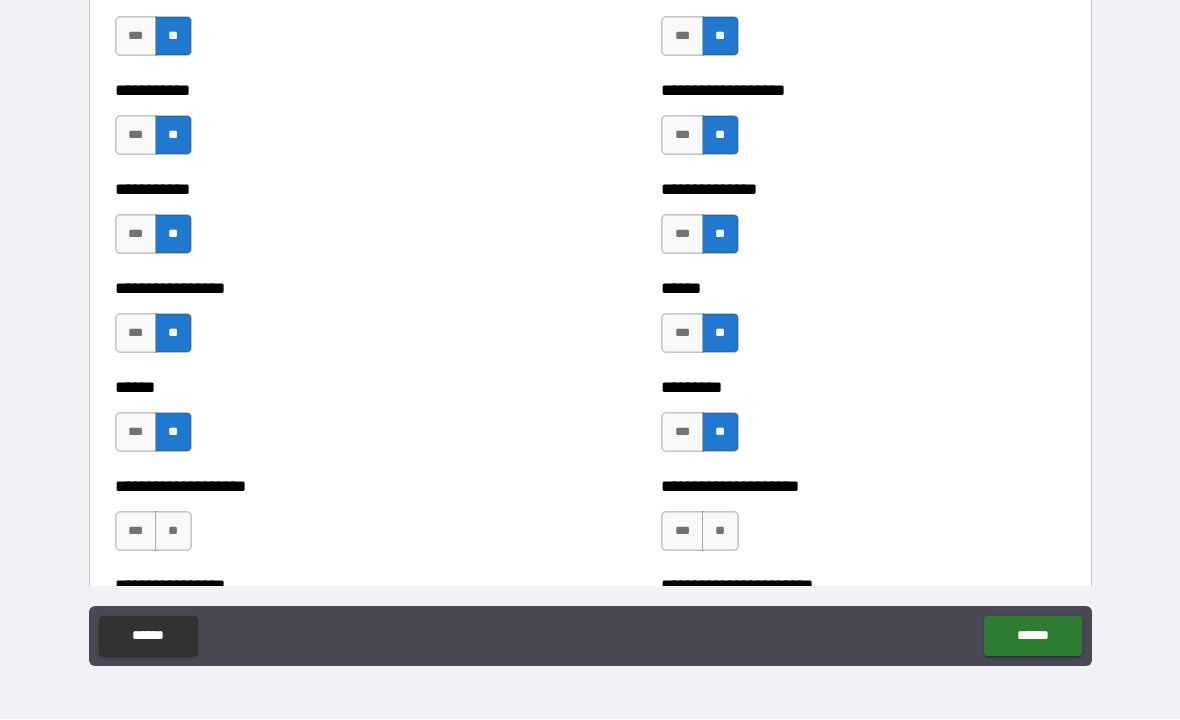 click on "**" at bounding box center (173, 532) 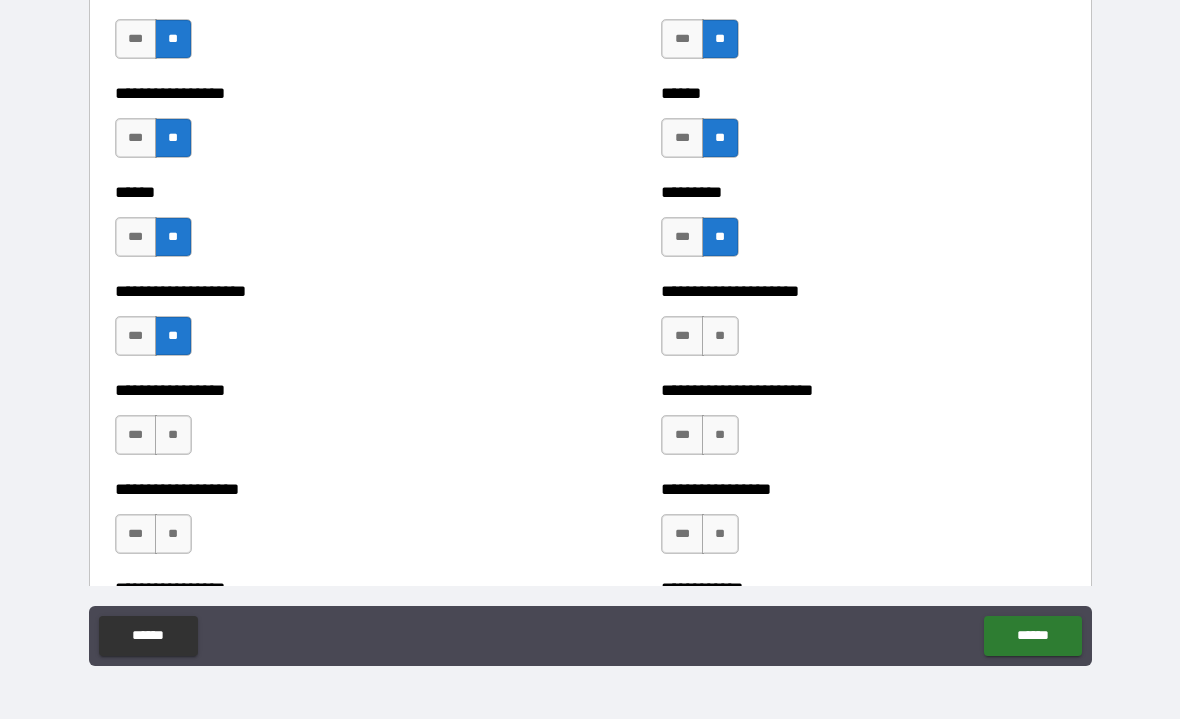 scroll, scrollTop: 3400, scrollLeft: 0, axis: vertical 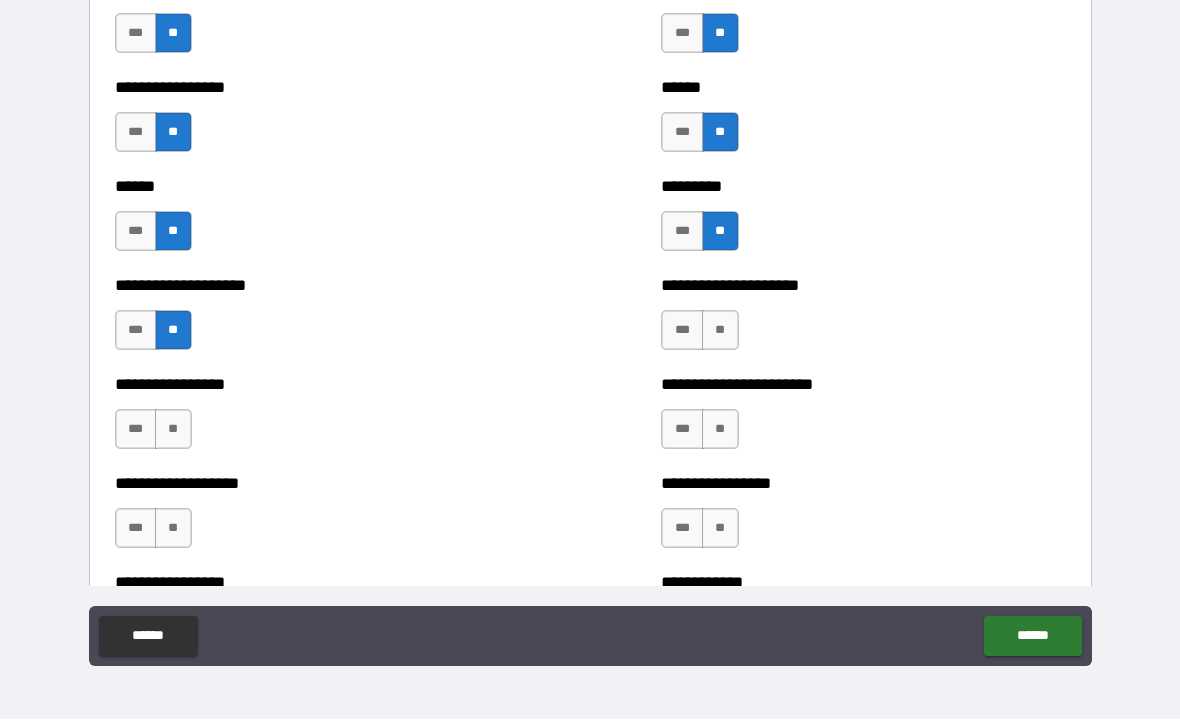 click on "**" at bounding box center (173, 430) 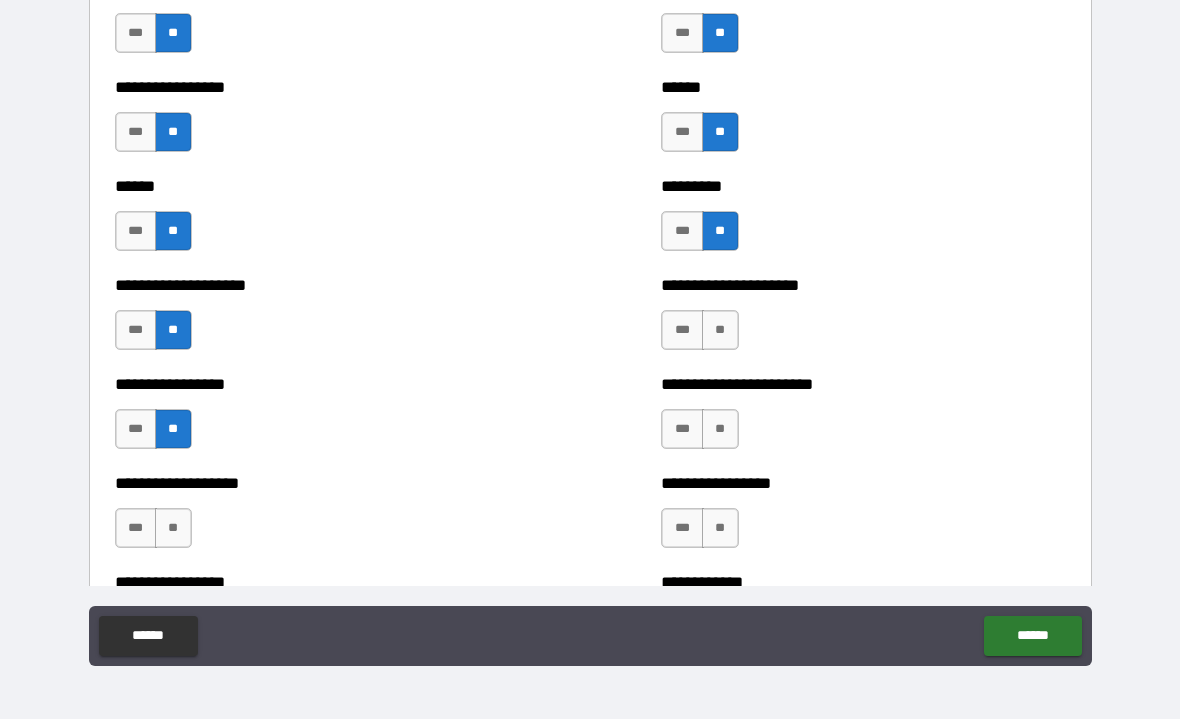 click on "**" at bounding box center (173, 529) 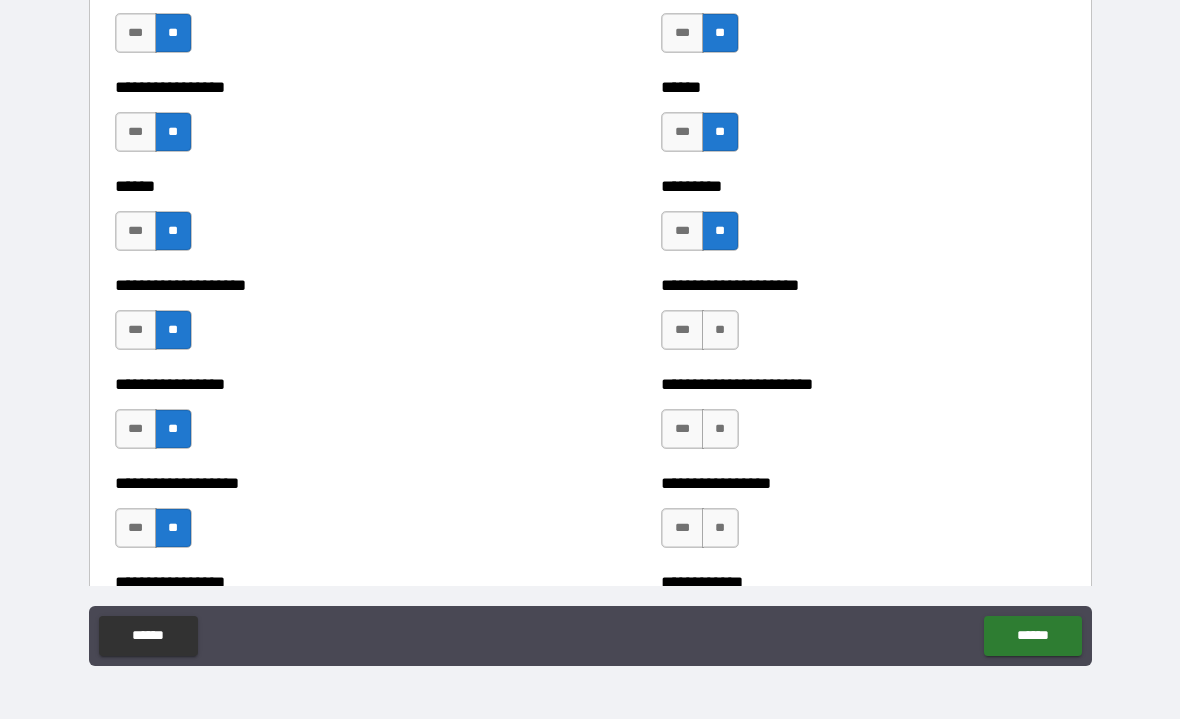 click on "**" at bounding box center [720, 331] 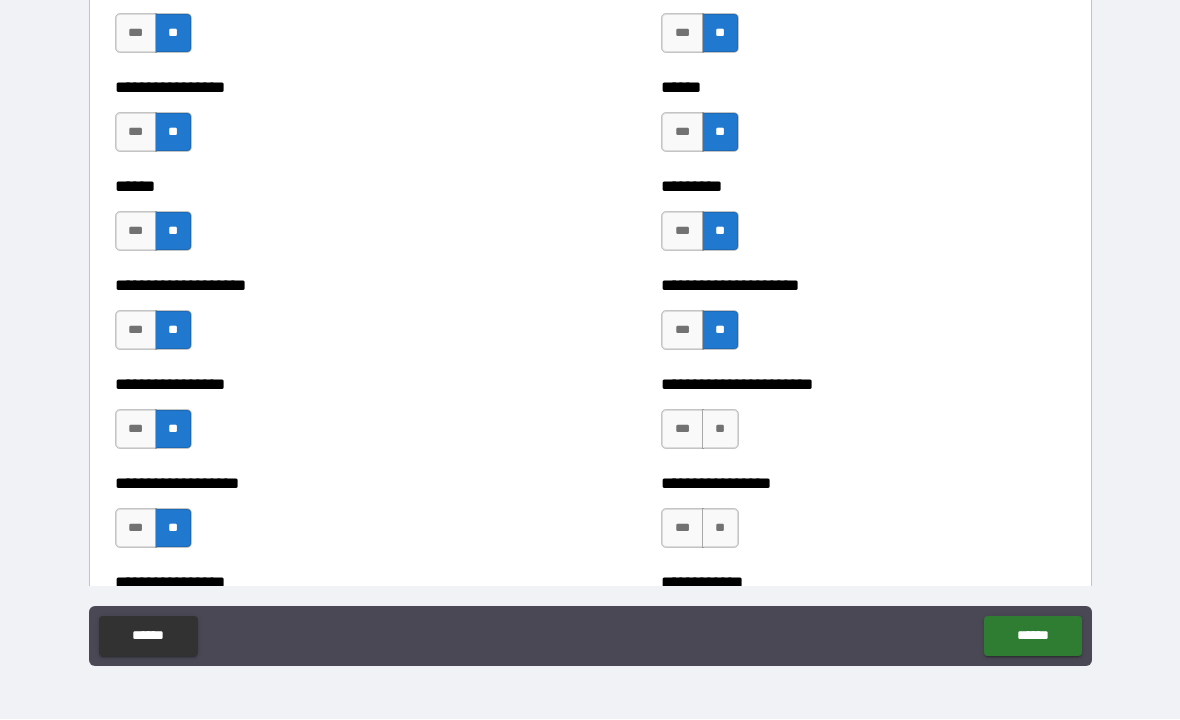 click on "**" at bounding box center [720, 430] 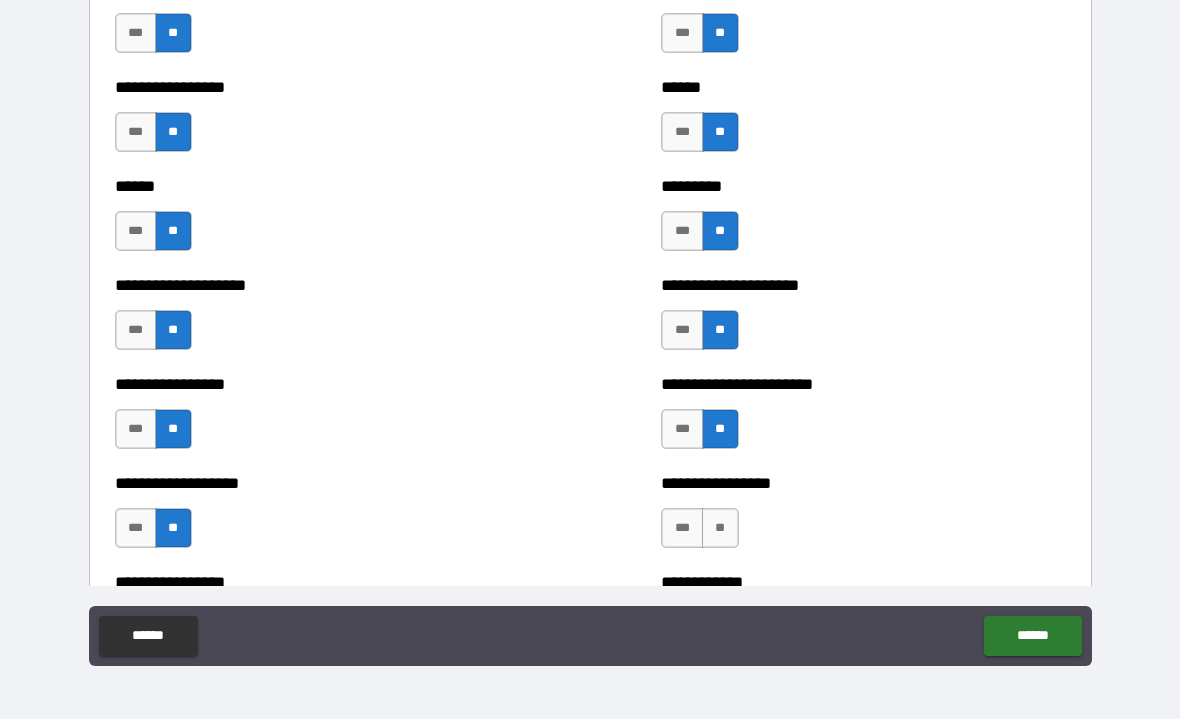 click on "**" at bounding box center [720, 529] 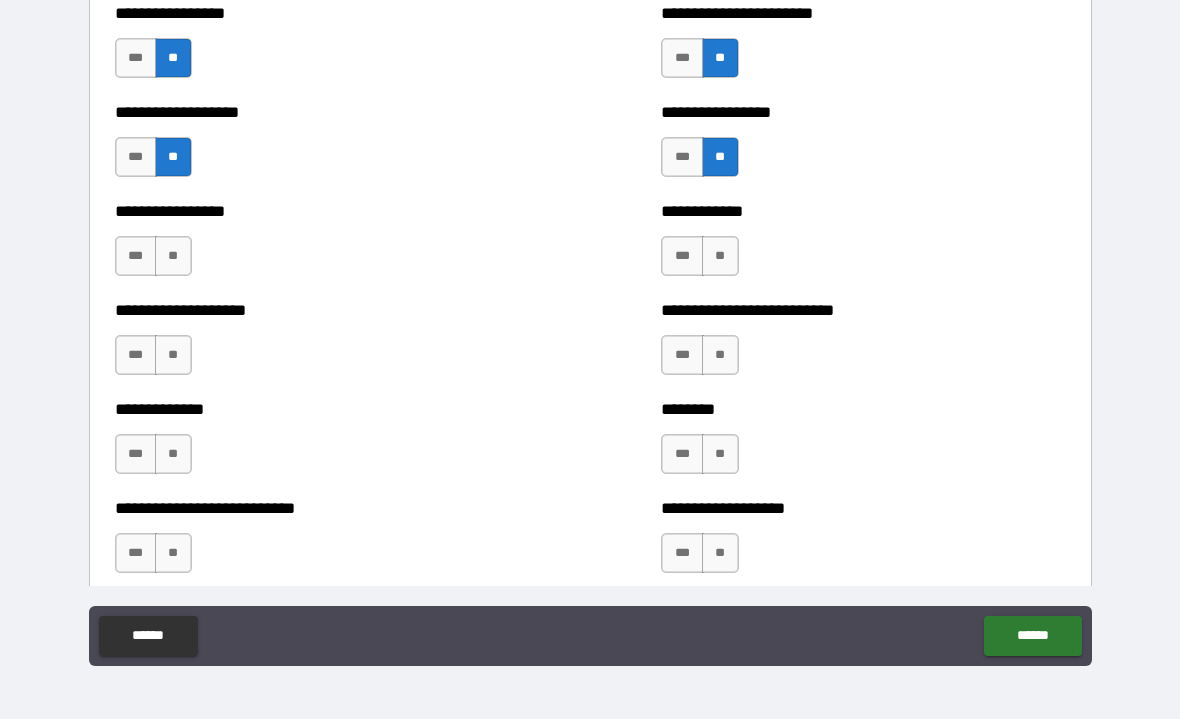 scroll, scrollTop: 3779, scrollLeft: 0, axis: vertical 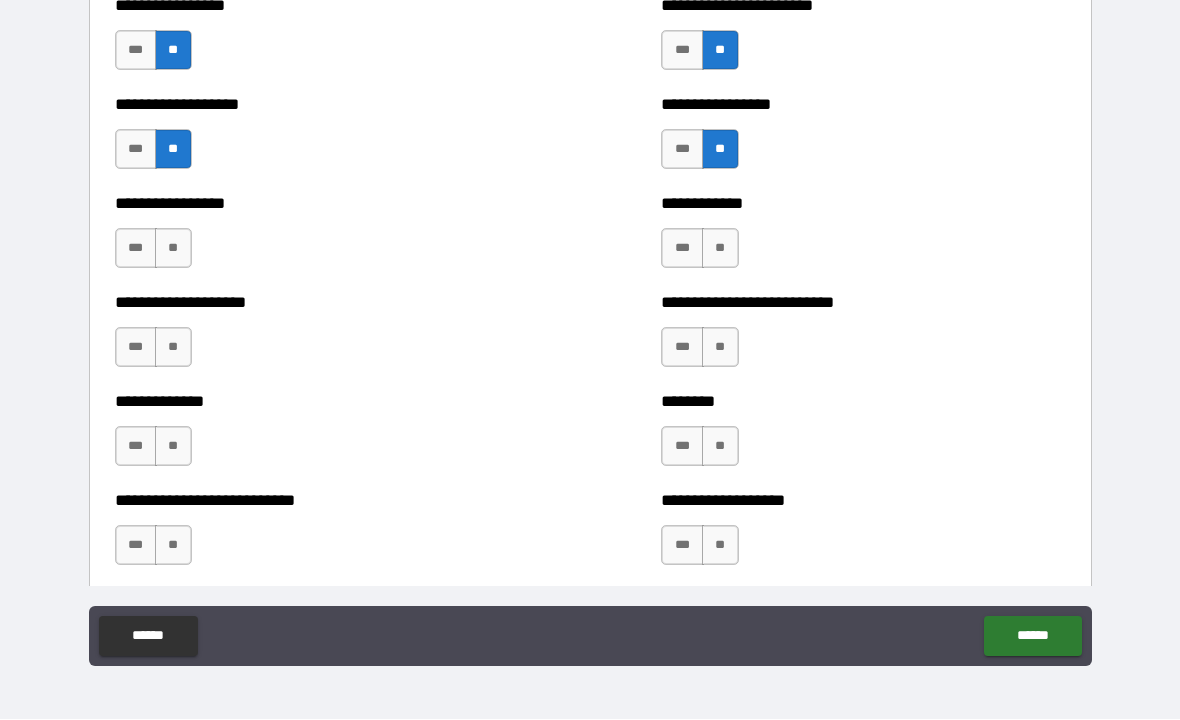 click on "**" at bounding box center [720, 249] 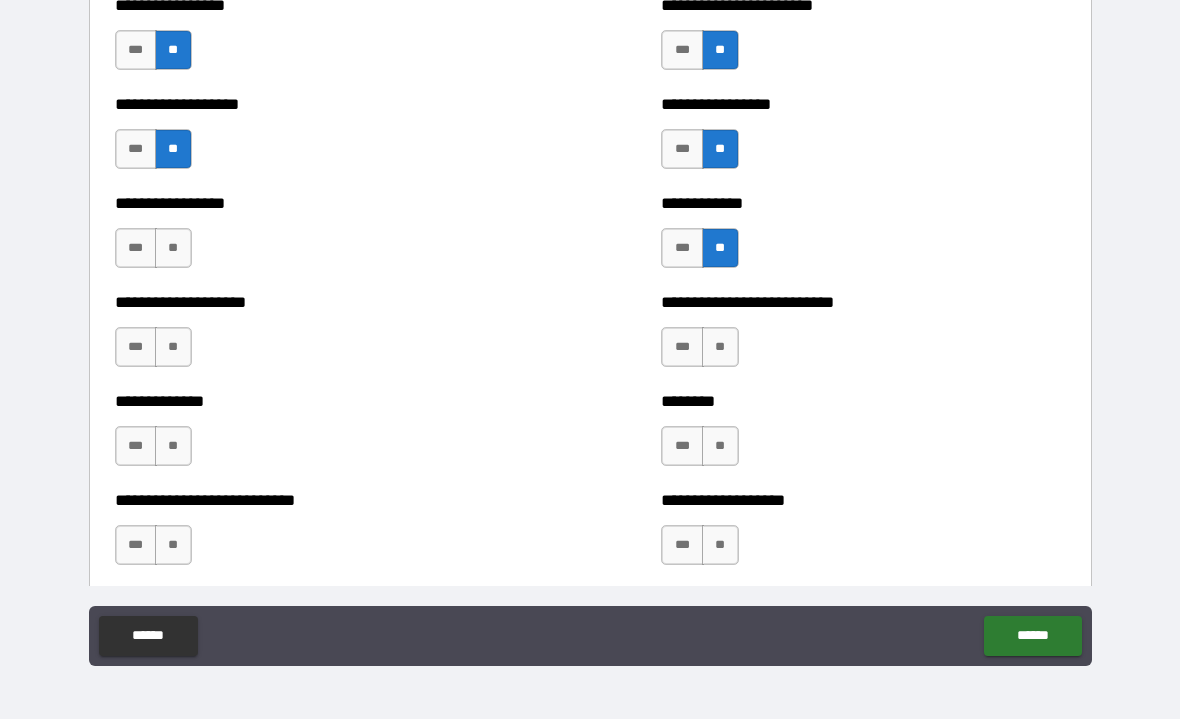 click on "**" at bounding box center [720, 348] 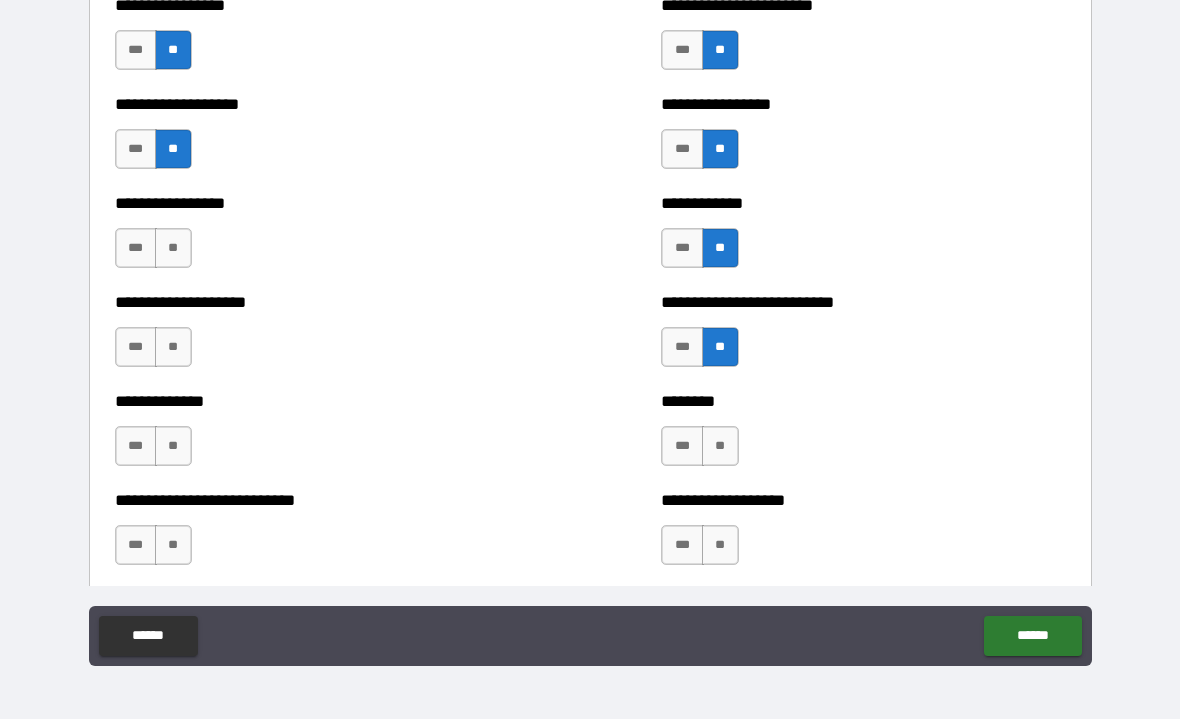 click on "**" at bounding box center [720, 447] 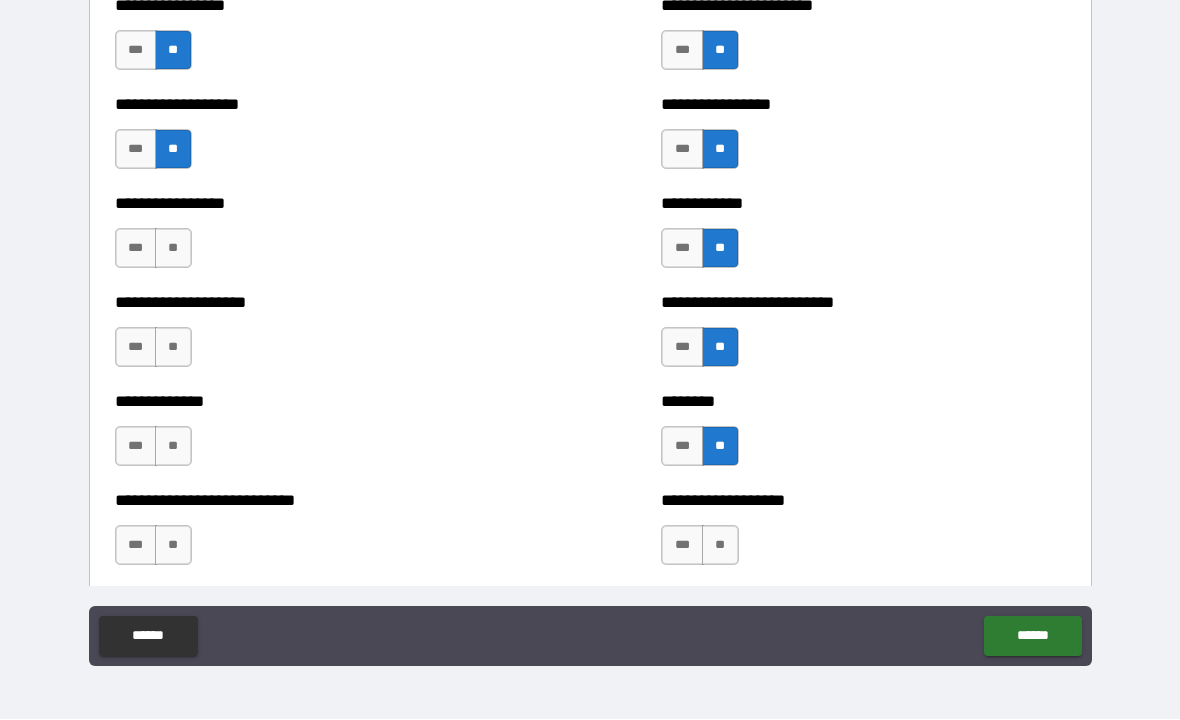 click on "**" at bounding box center [720, 546] 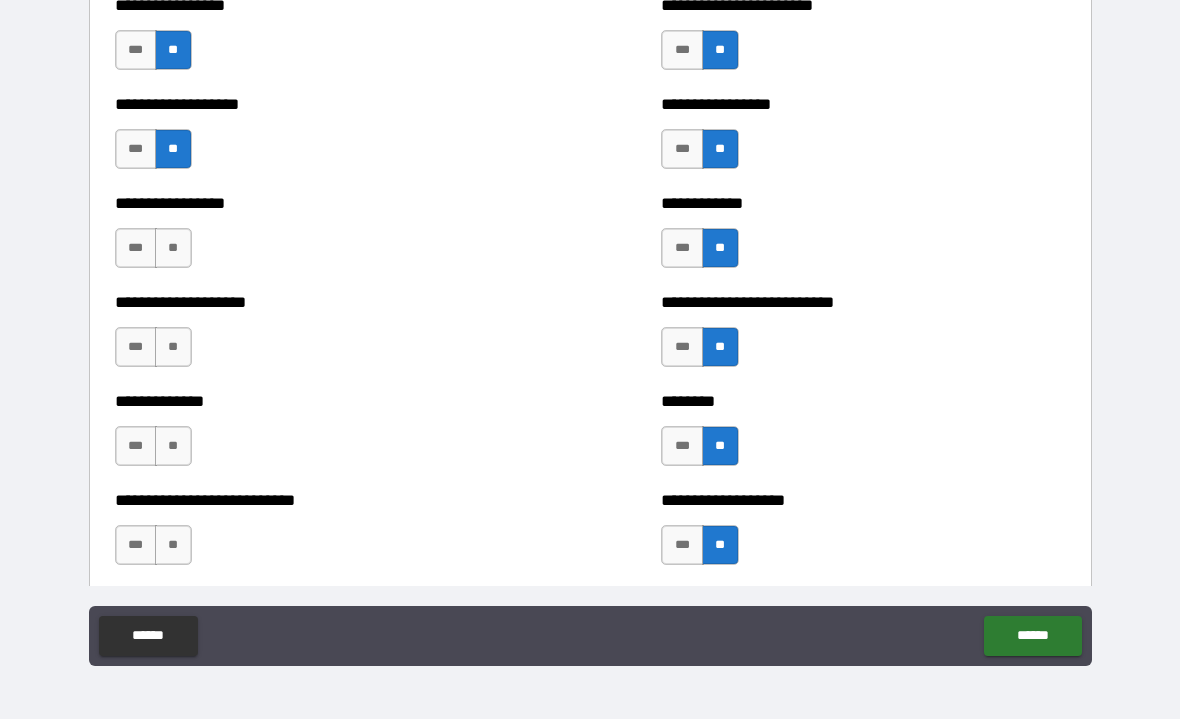 click on "**" at bounding box center (173, 546) 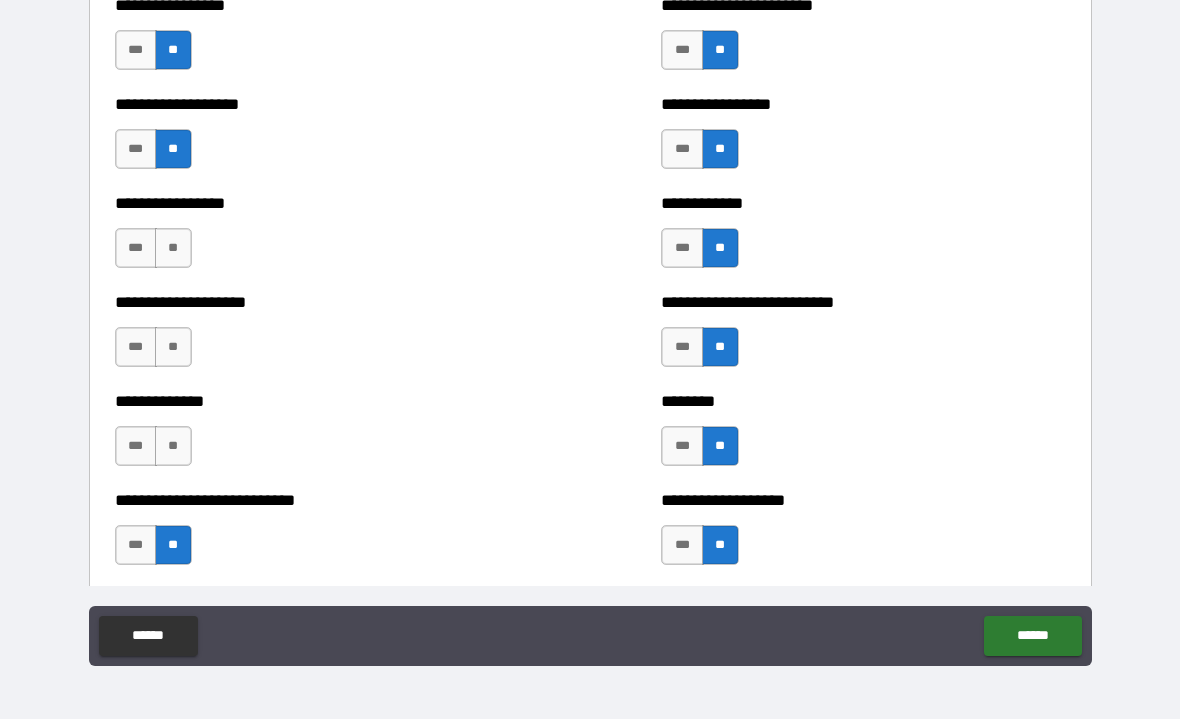 click on "**********" at bounding box center (317, 437) 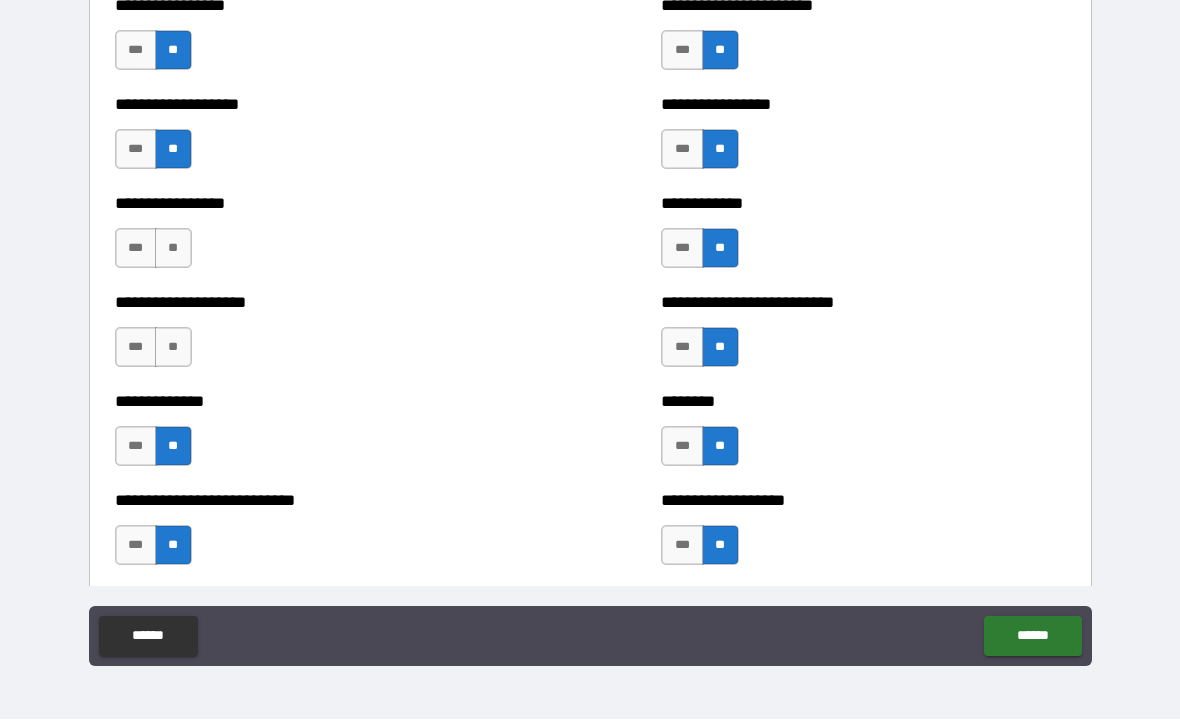 click on "**" at bounding box center (173, 348) 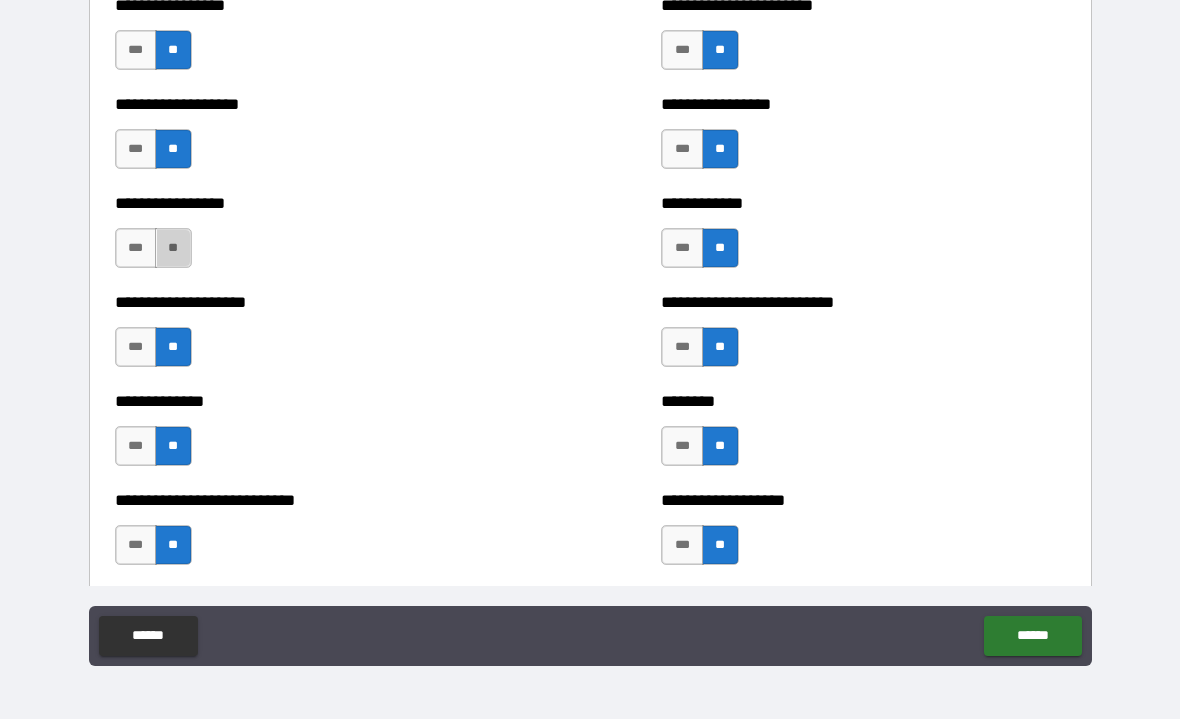 click on "**" at bounding box center [173, 249] 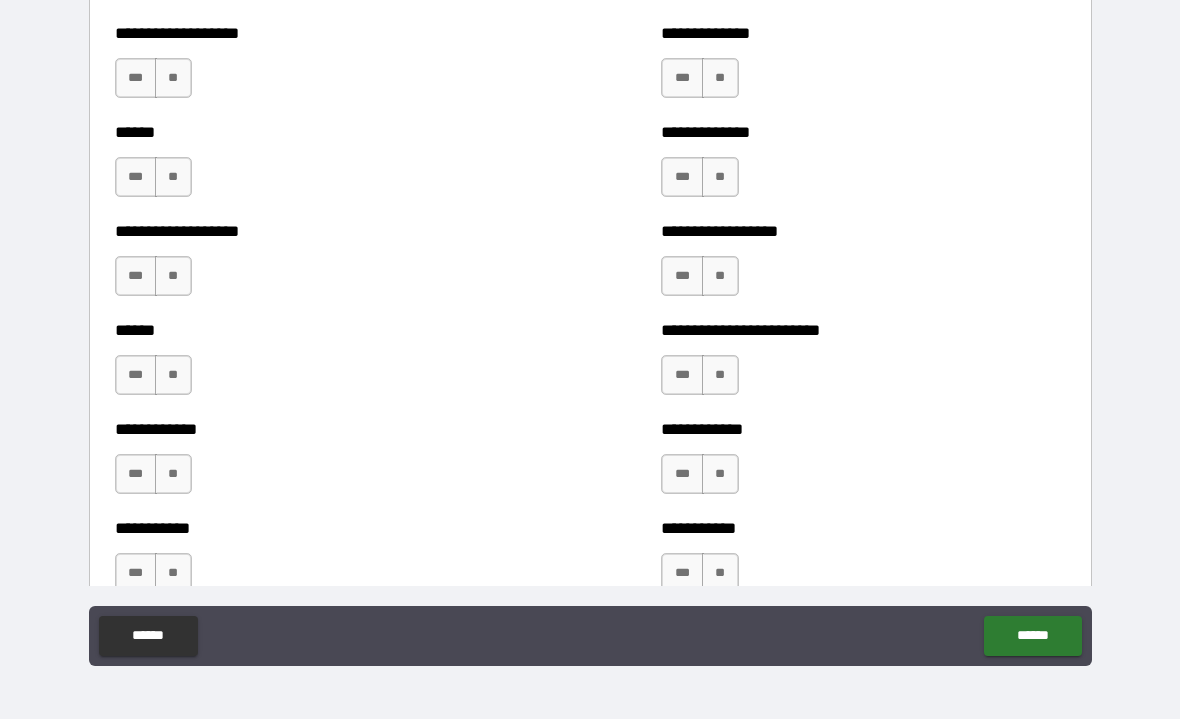 scroll, scrollTop: 4345, scrollLeft: 0, axis: vertical 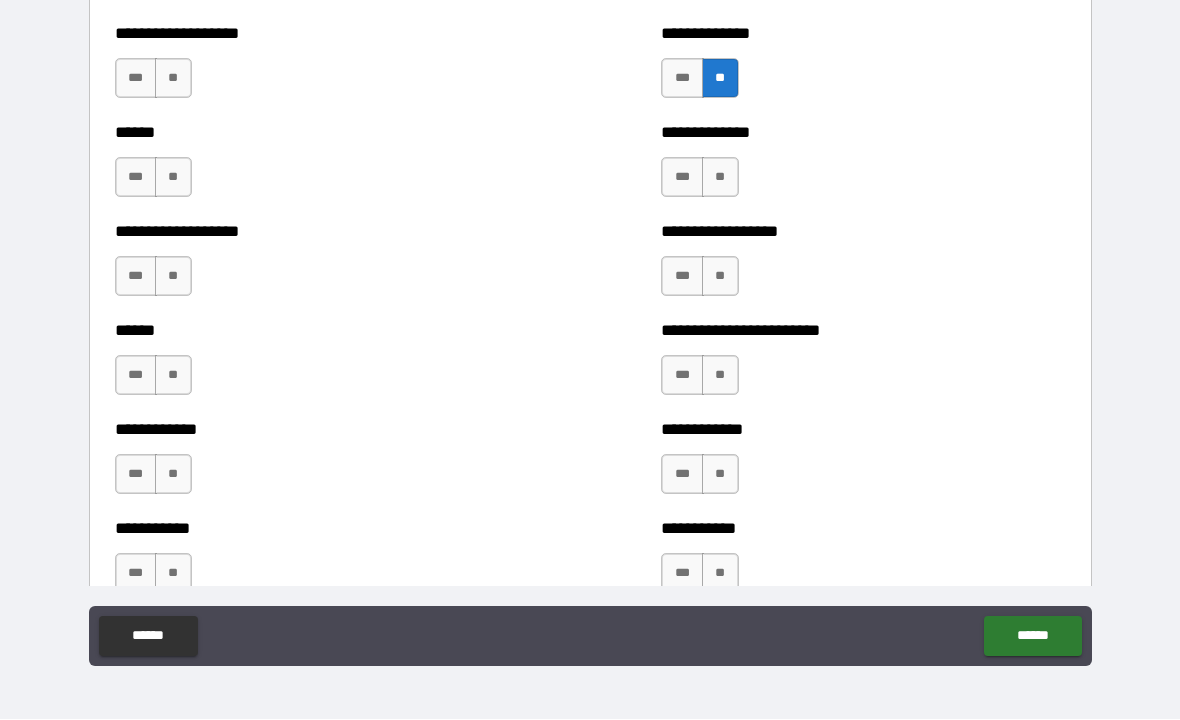 click on "**" at bounding box center [720, 178] 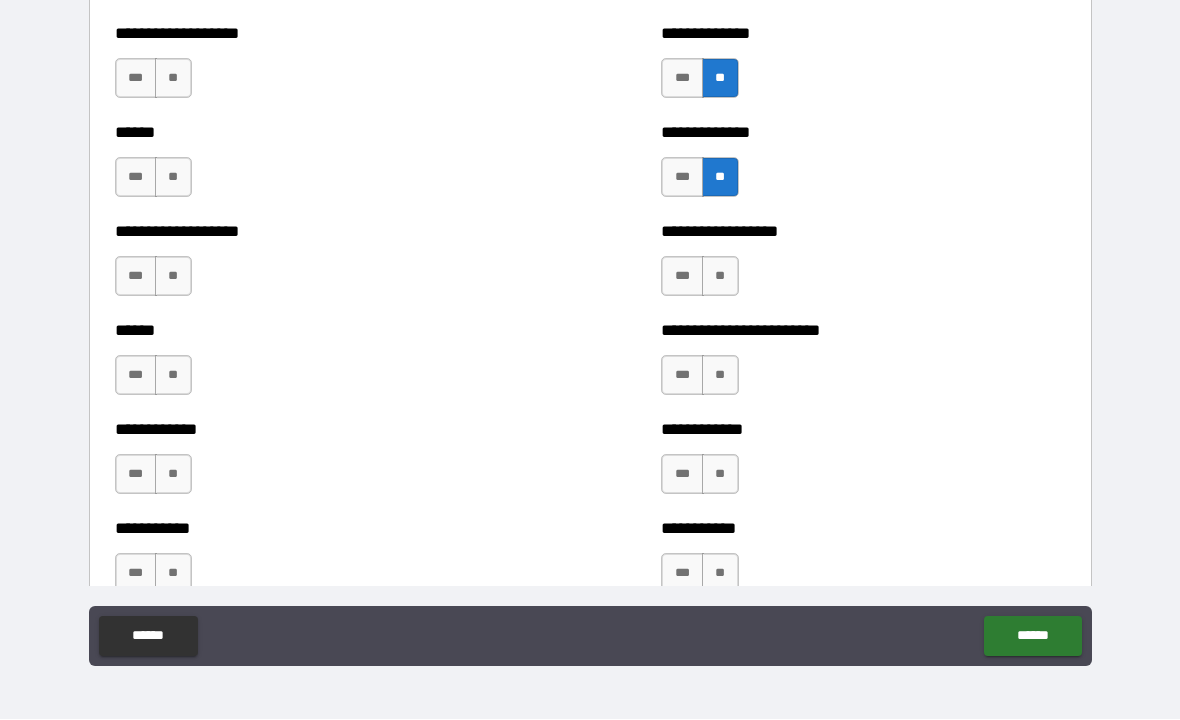 click on "**" at bounding box center (720, 277) 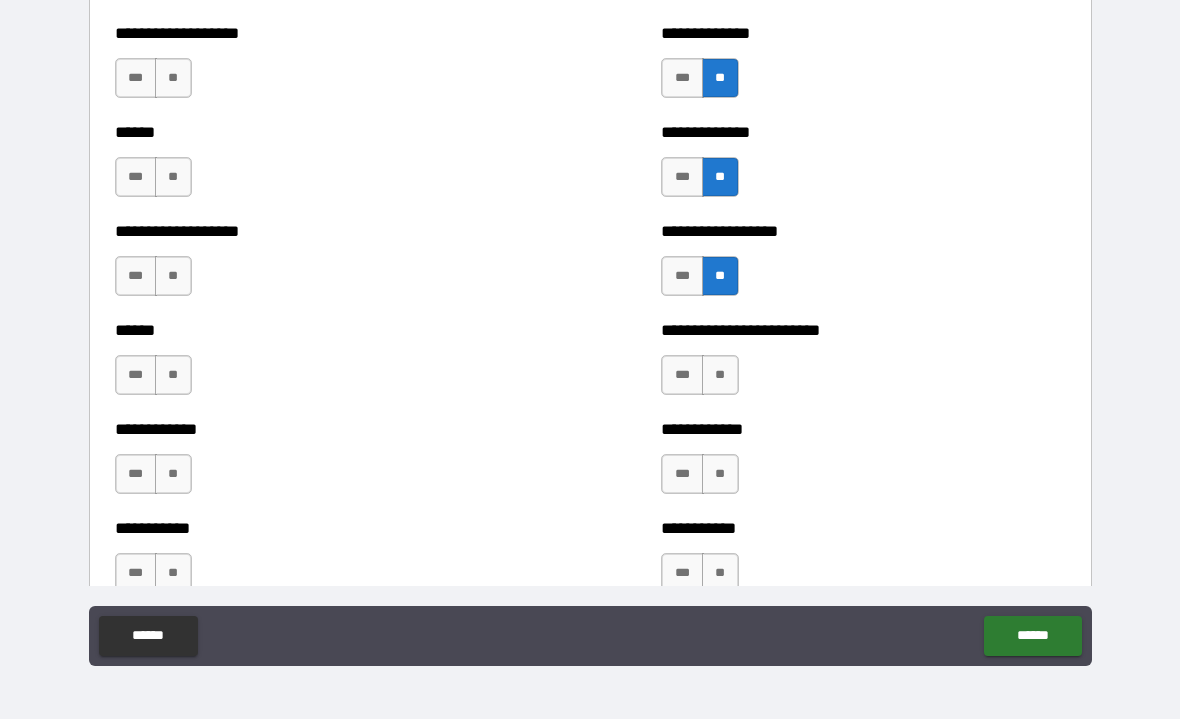 click on "**" at bounding box center [720, 376] 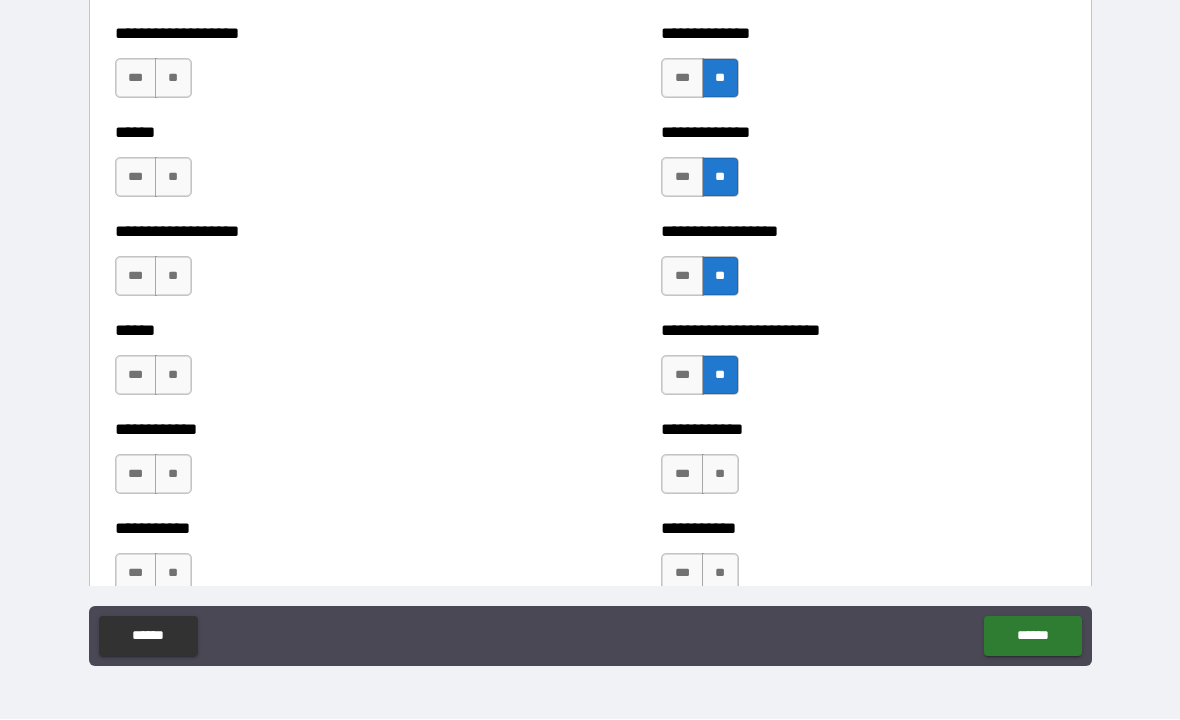 click on "**" at bounding box center (720, 475) 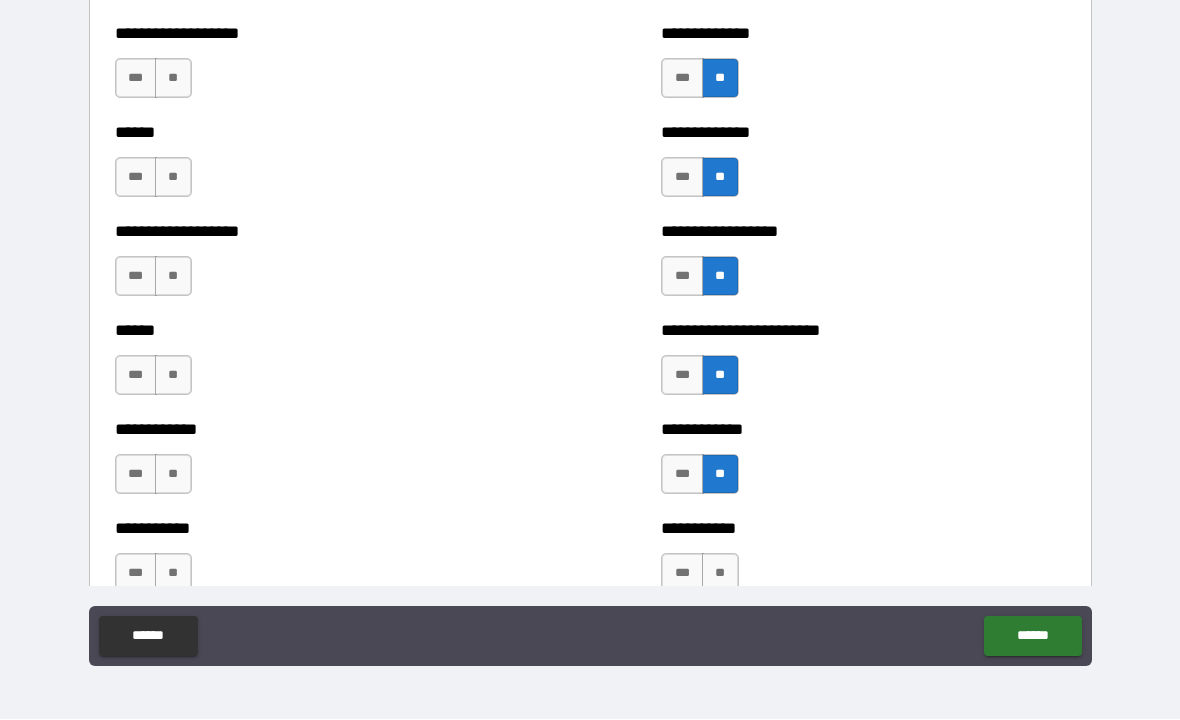 click on "**" at bounding box center [720, 574] 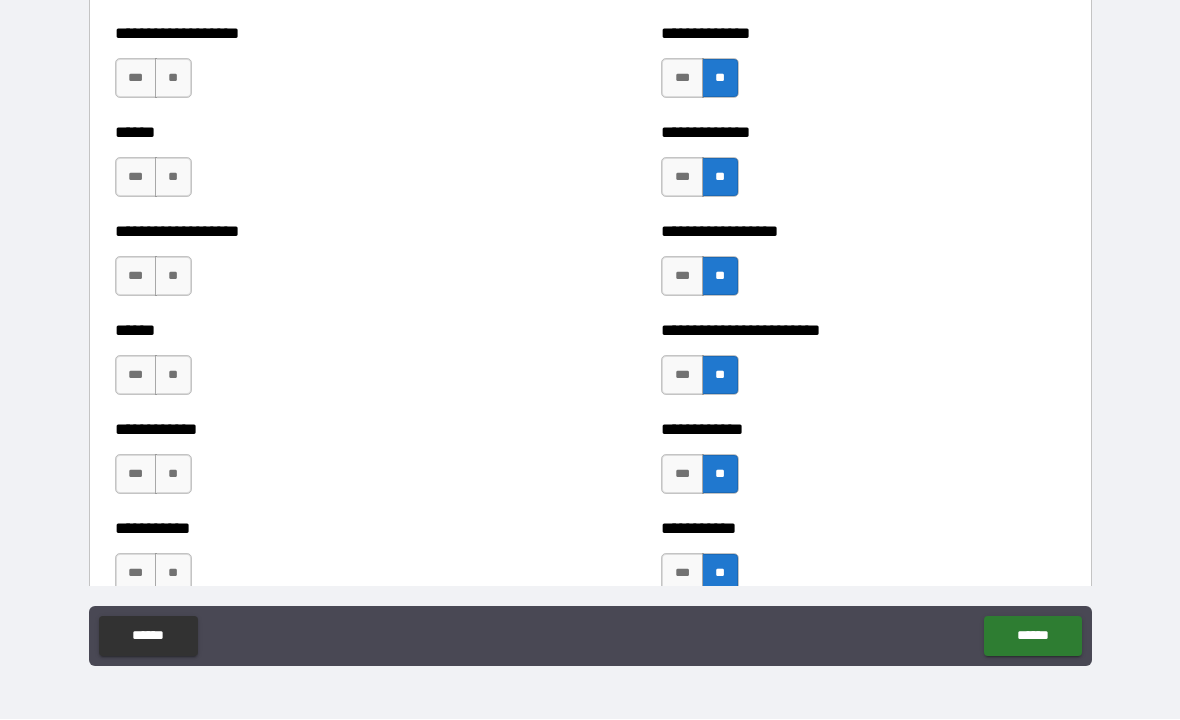 click on "**" at bounding box center (173, 574) 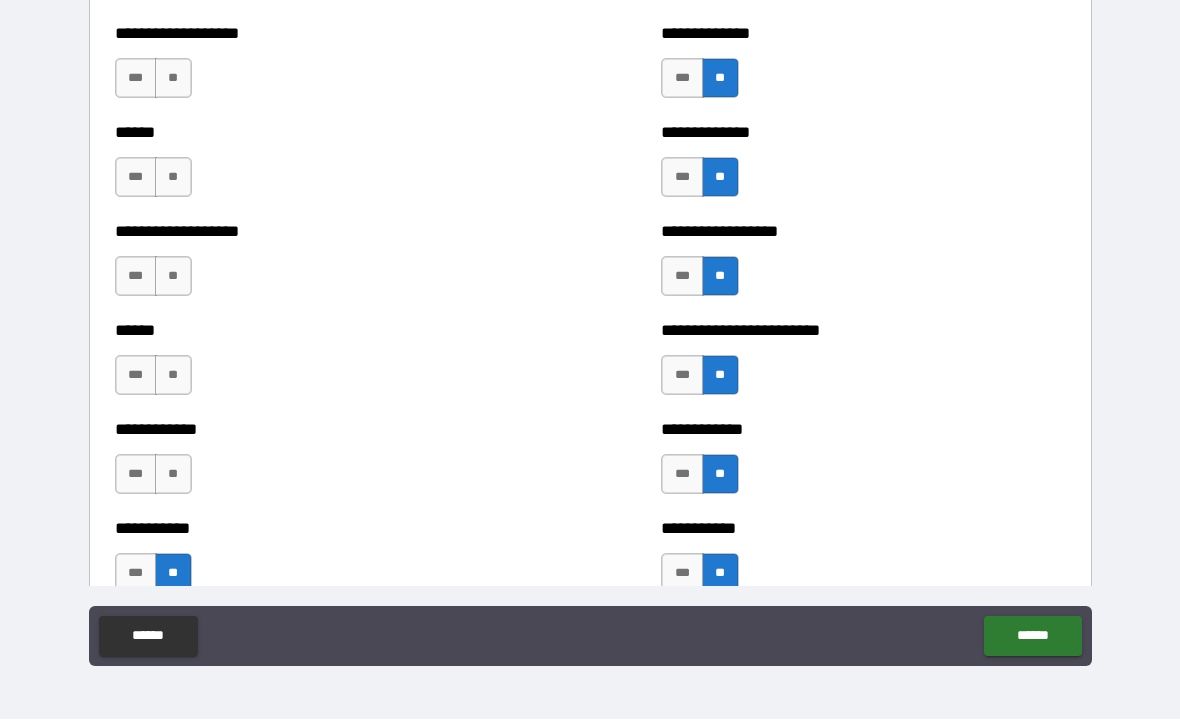 click on "**********" at bounding box center [317, 465] 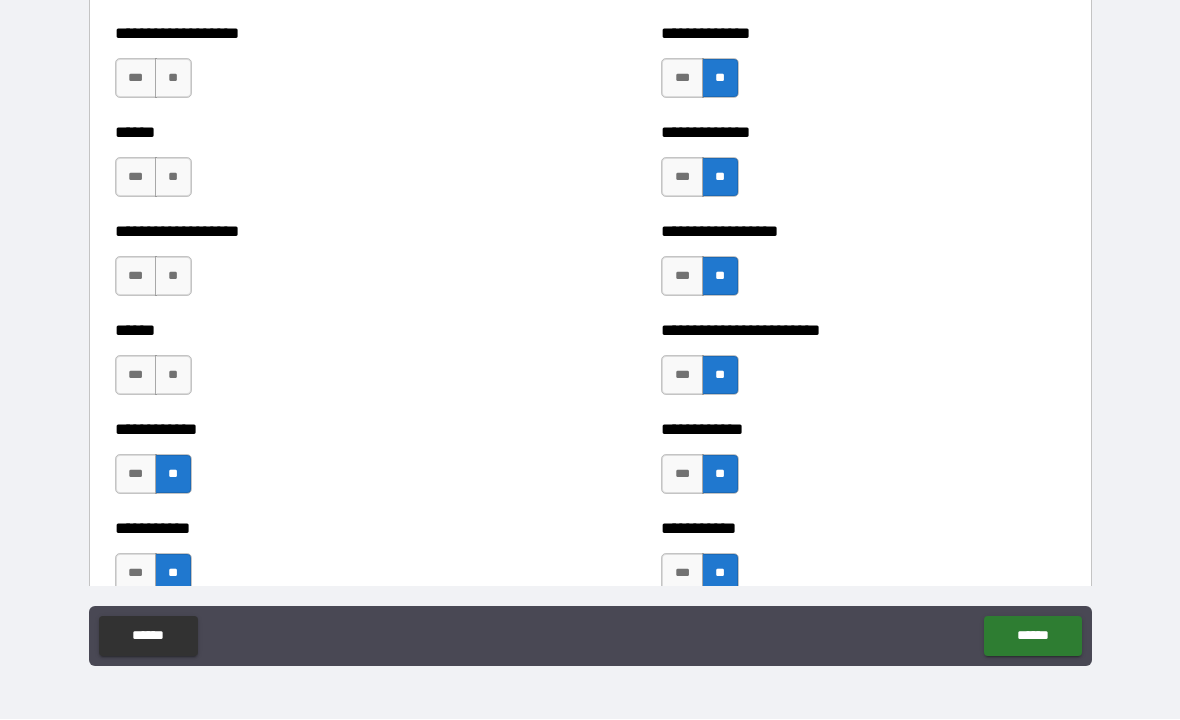 click on "*** **" at bounding box center (156, 381) 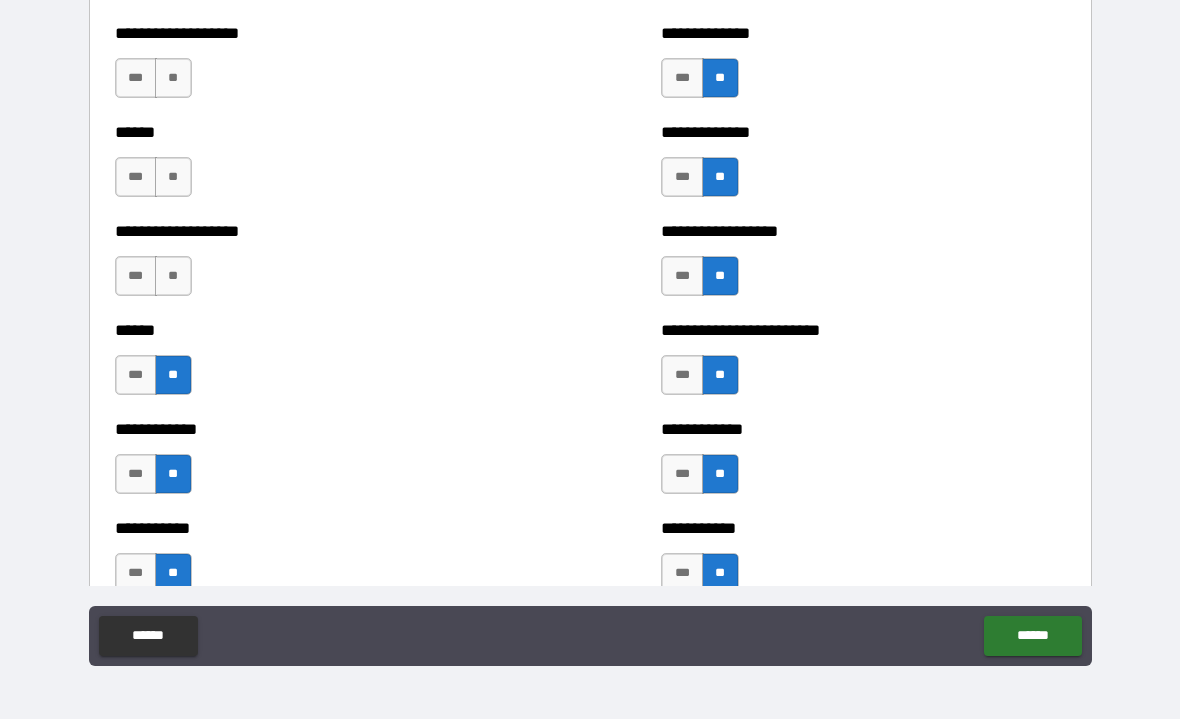 click on "**" at bounding box center (173, 277) 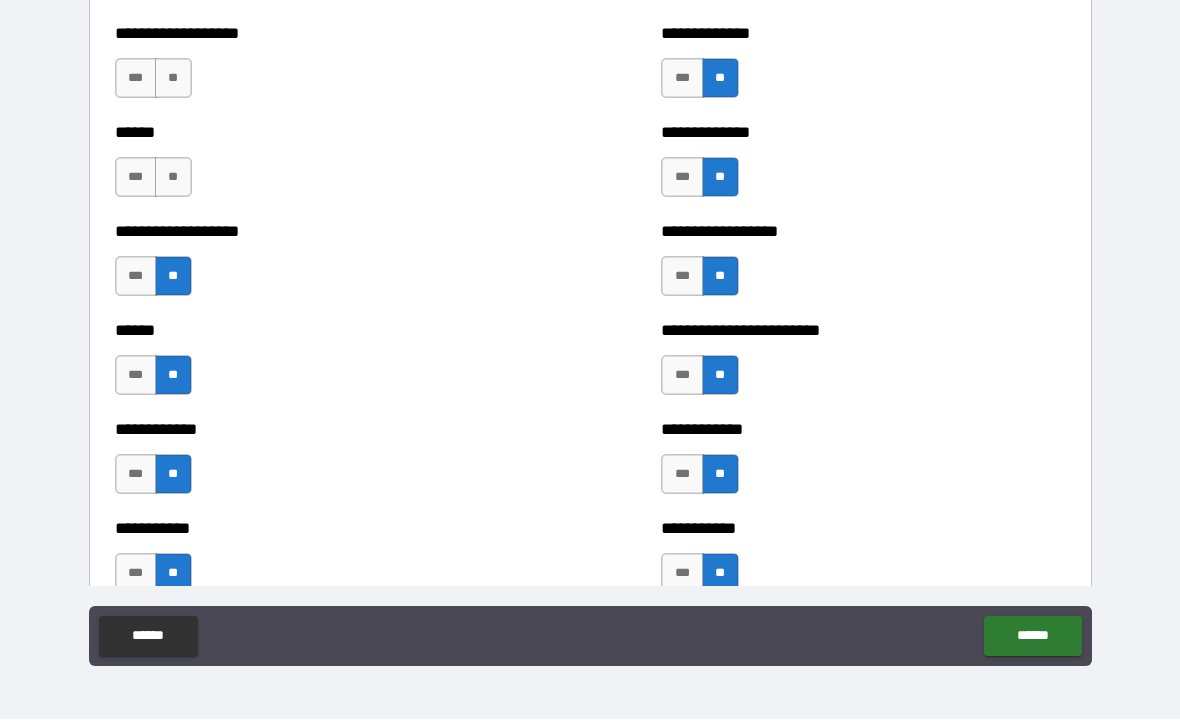 click on "**" at bounding box center [173, 178] 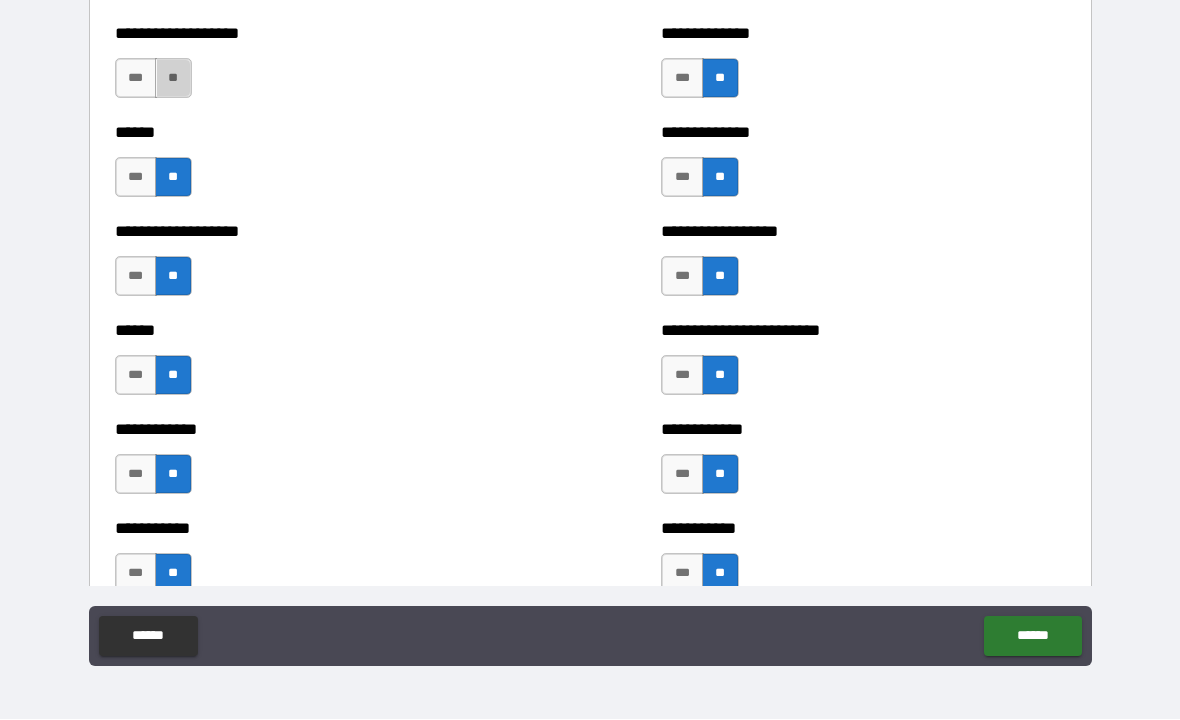 click on "**" at bounding box center (173, 79) 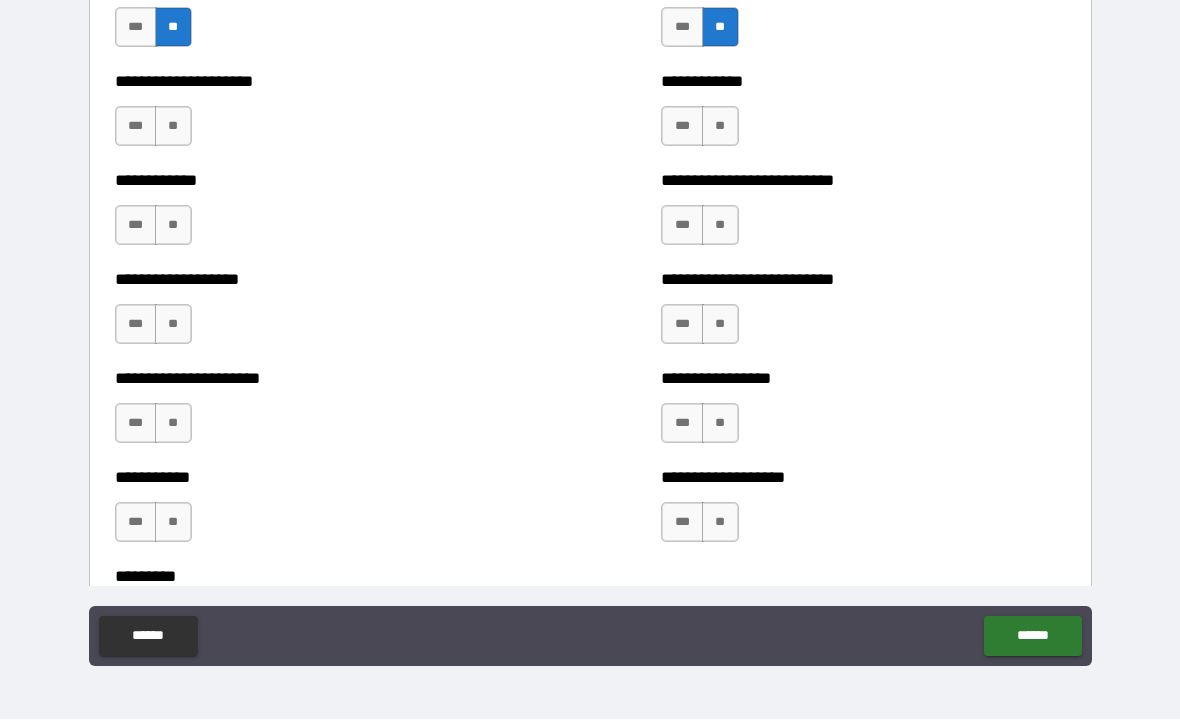 scroll, scrollTop: 4899, scrollLeft: 0, axis: vertical 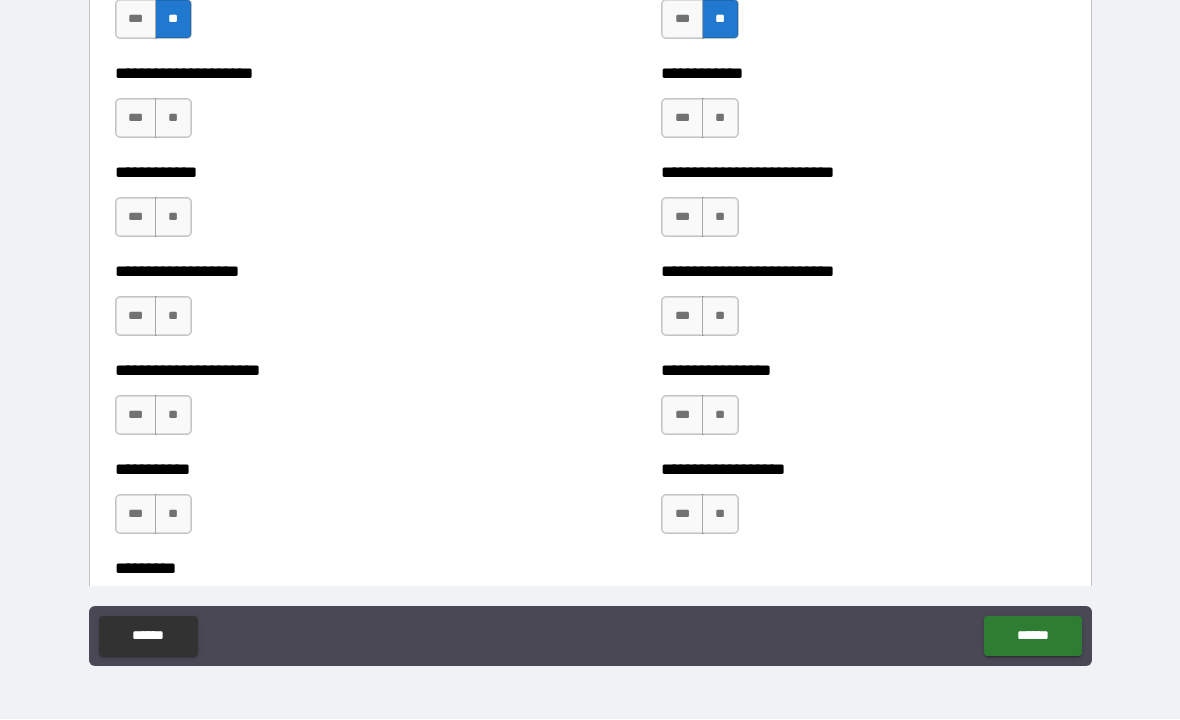 click on "**" at bounding box center (720, 119) 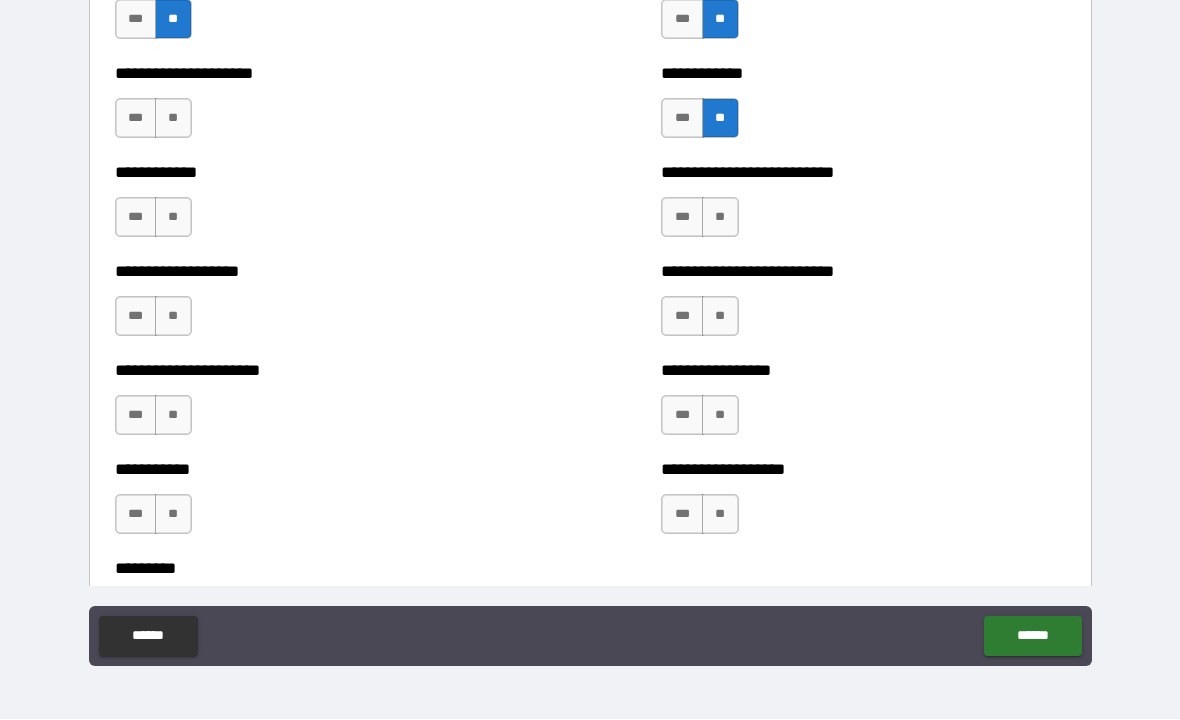 click on "***" at bounding box center [682, 218] 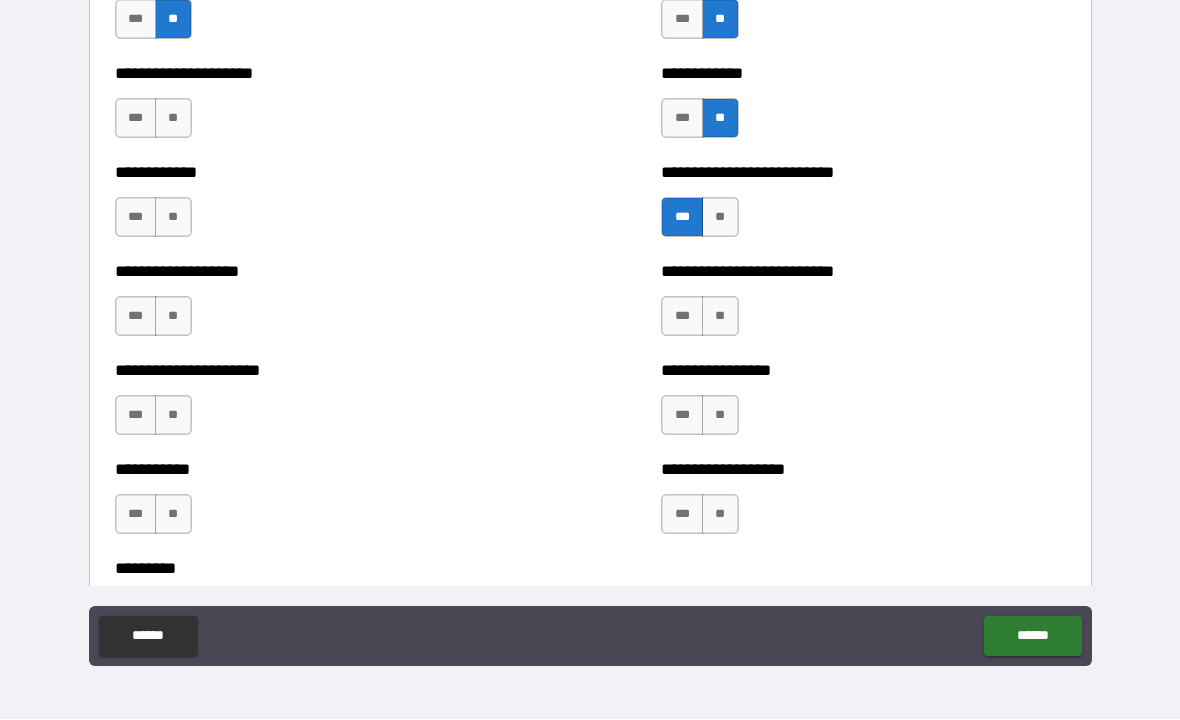 click on "**" at bounding box center [173, 119] 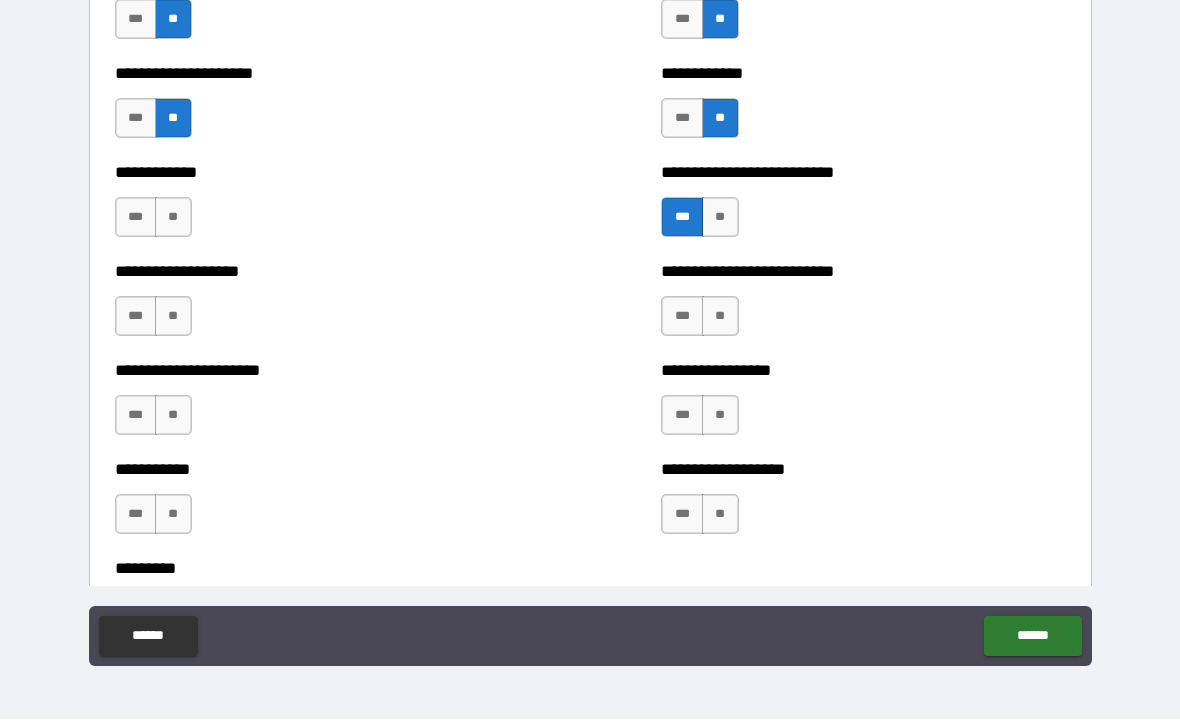 click on "**" at bounding box center [173, 218] 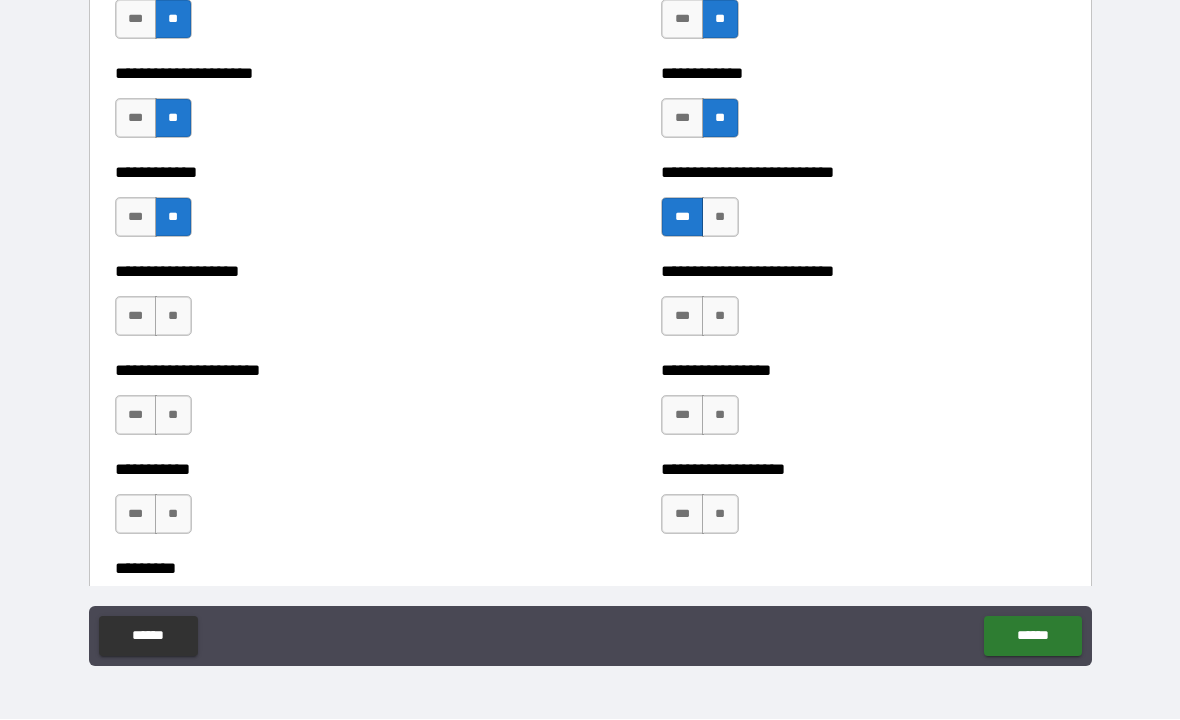 click on "**" at bounding box center (173, 317) 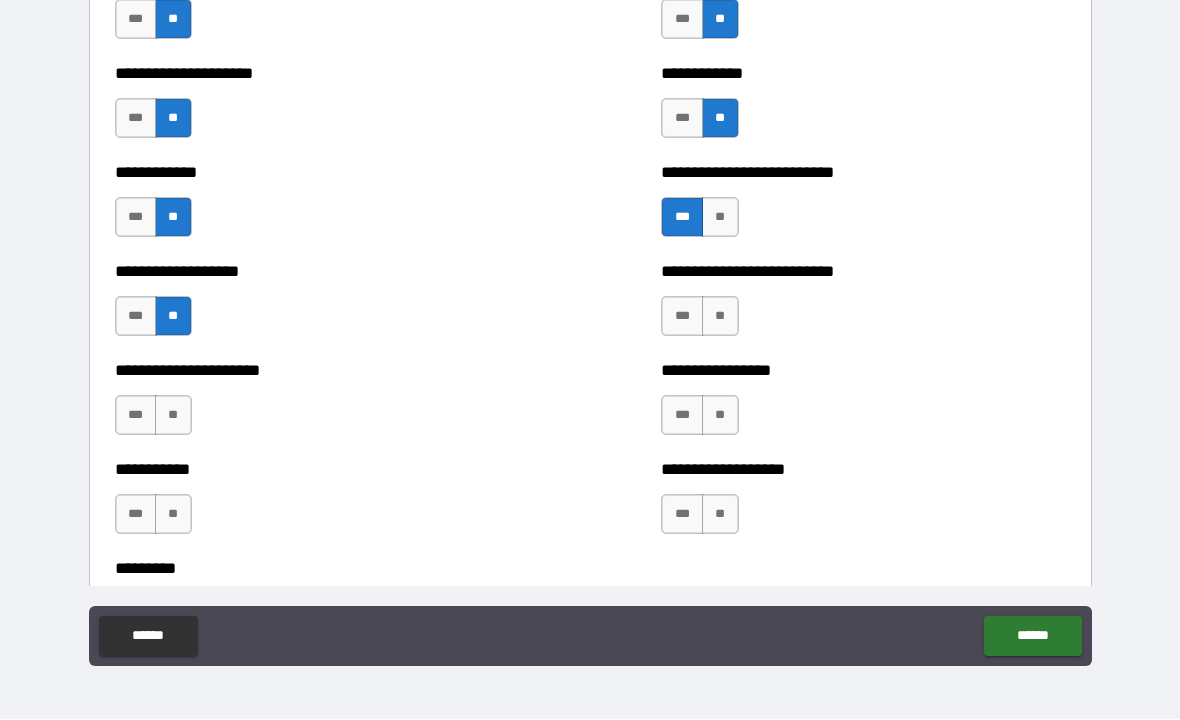 click on "**********" at bounding box center (317, 406) 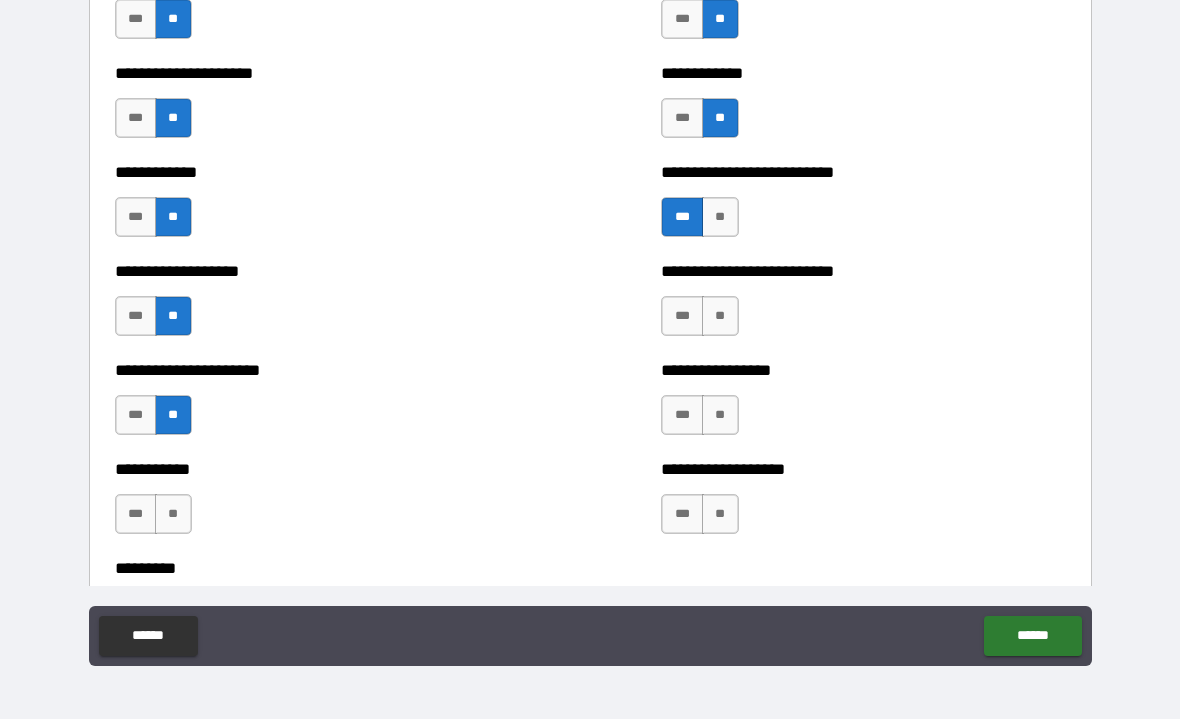 click on "**" at bounding box center [173, 515] 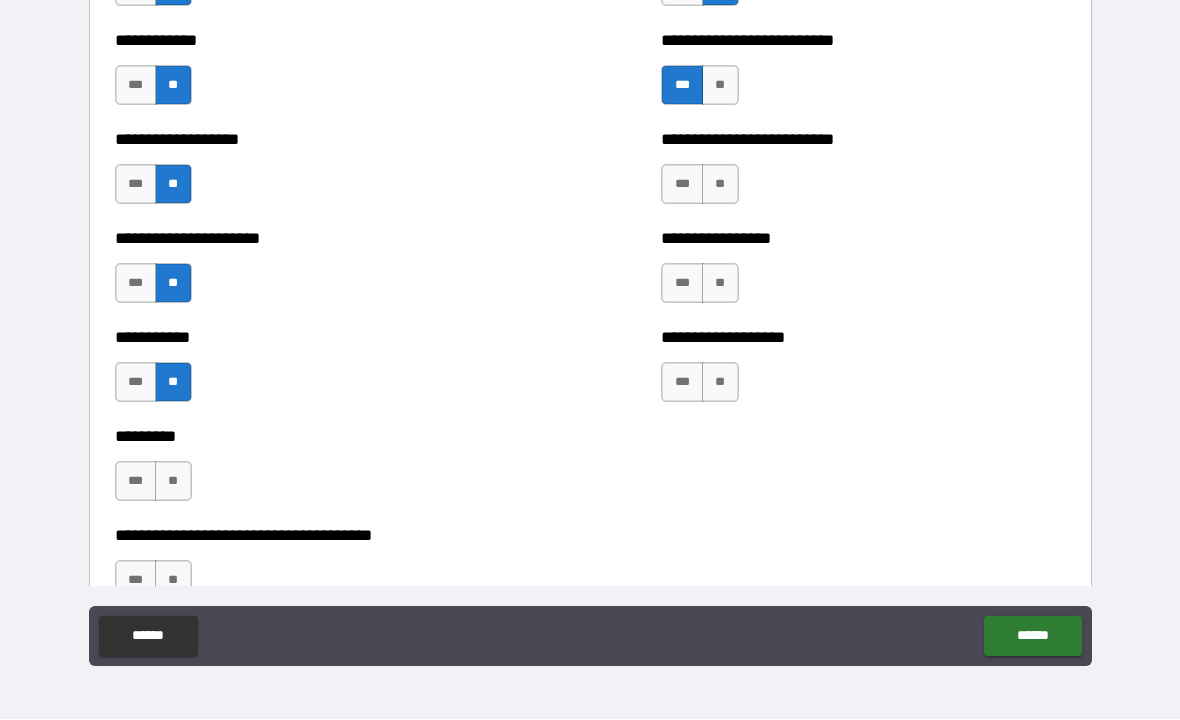 scroll, scrollTop: 5030, scrollLeft: 0, axis: vertical 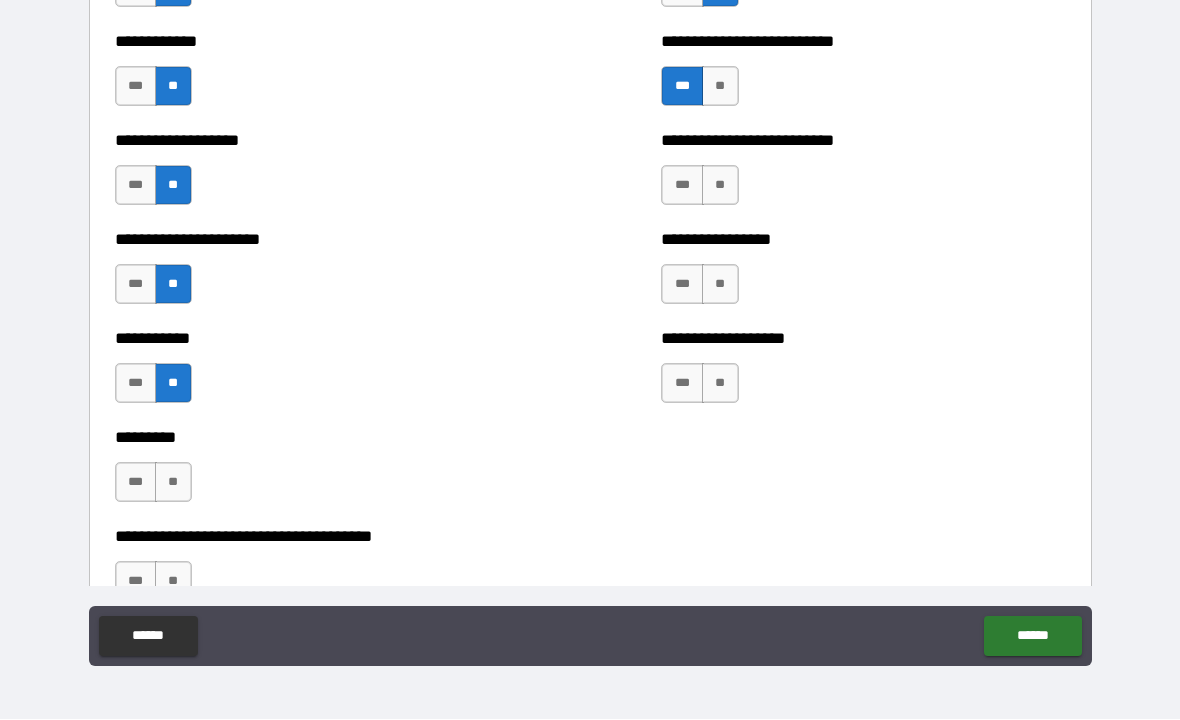 click on "**" at bounding box center (720, 186) 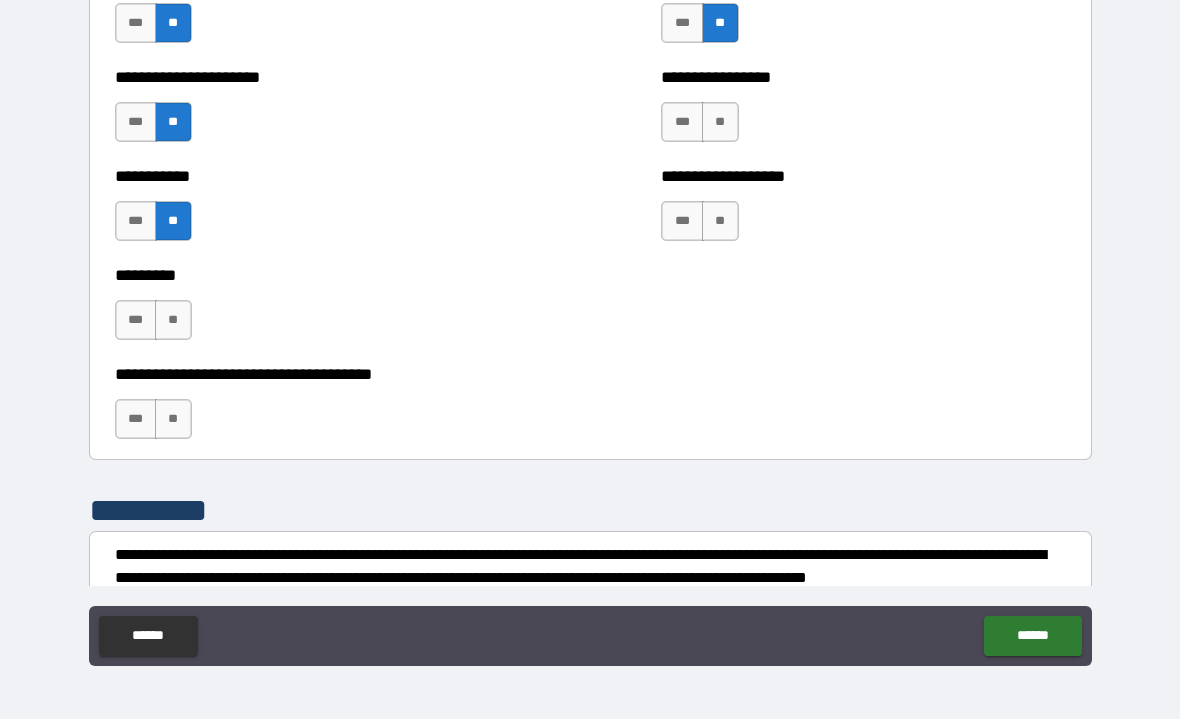 scroll, scrollTop: 5195, scrollLeft: 0, axis: vertical 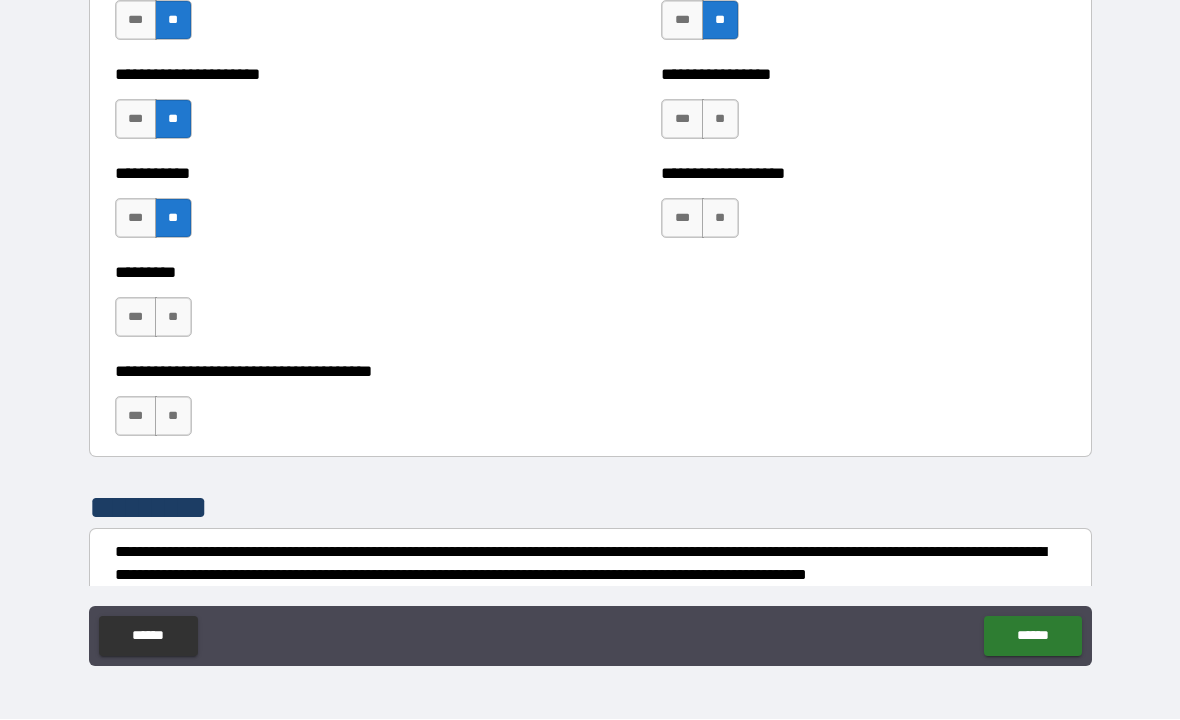 click on "**" at bounding box center [720, 120] 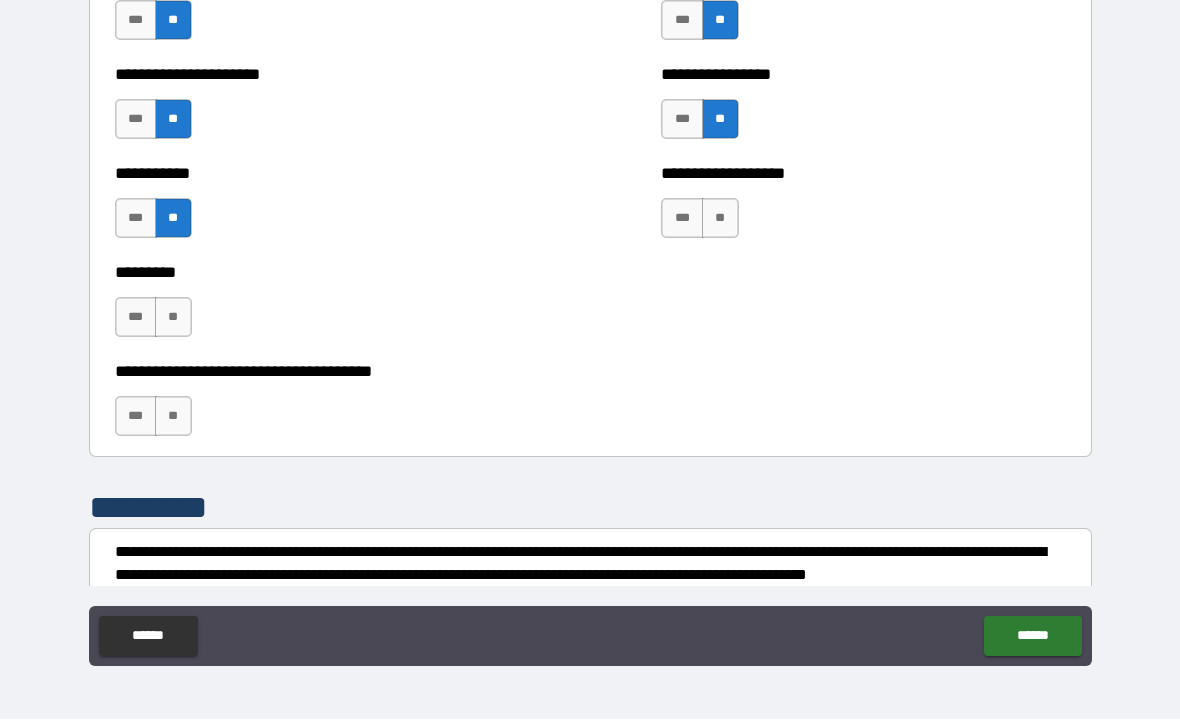 click on "**" at bounding box center (720, 219) 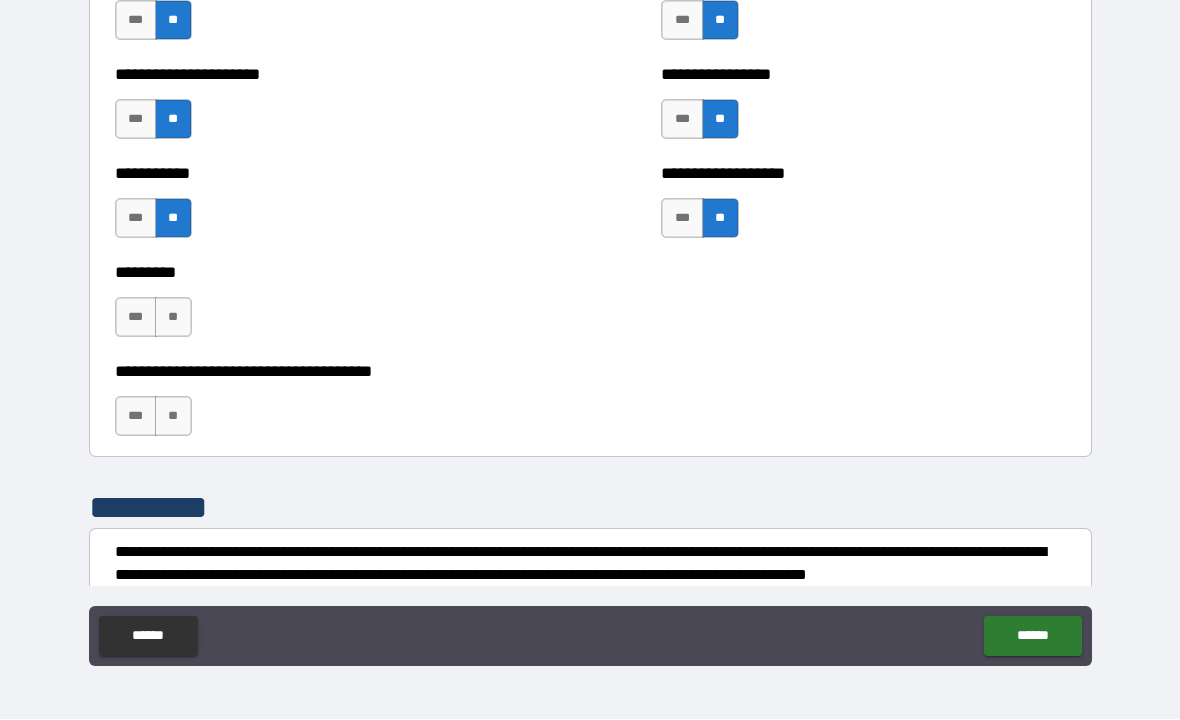 click on "**" at bounding box center (173, 318) 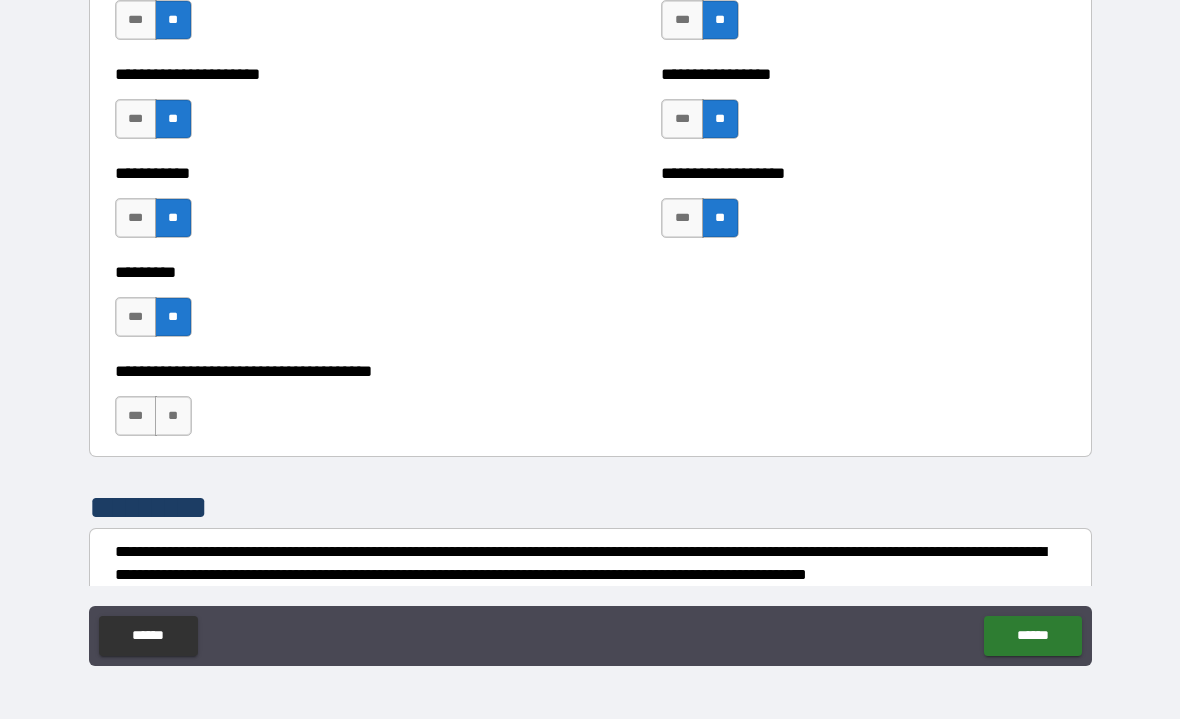 click on "**" at bounding box center (173, 417) 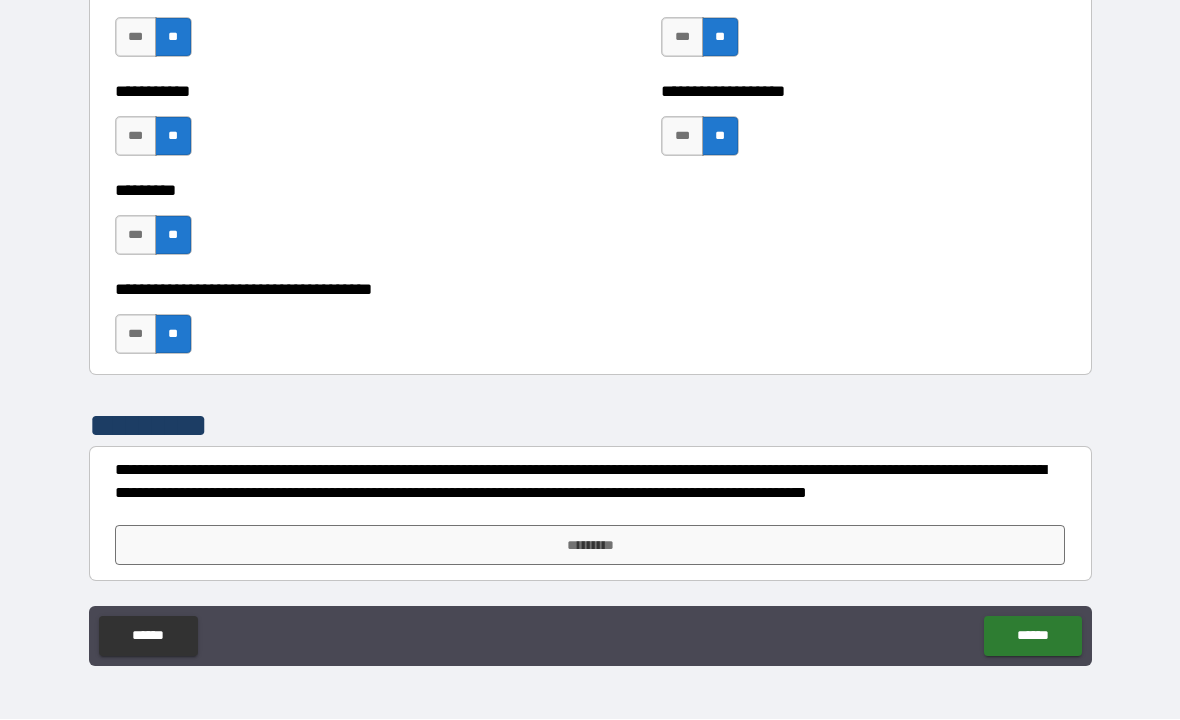 scroll, scrollTop: 5277, scrollLeft: 0, axis: vertical 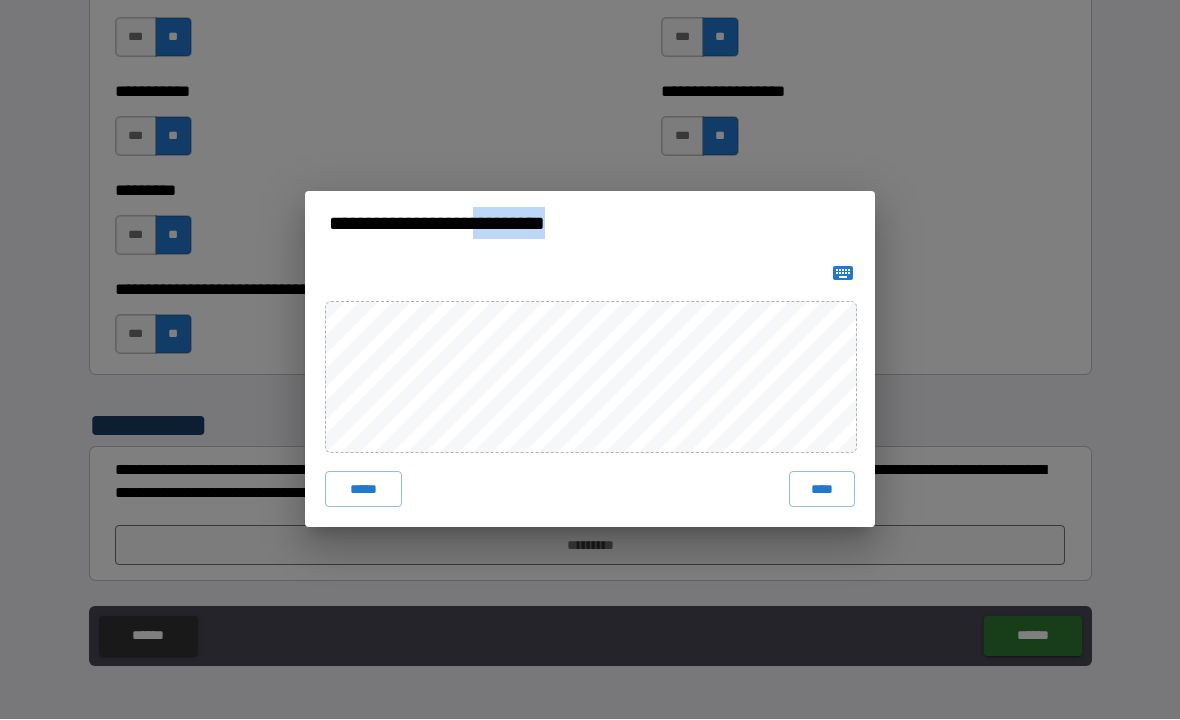 click on "****" at bounding box center [822, 490] 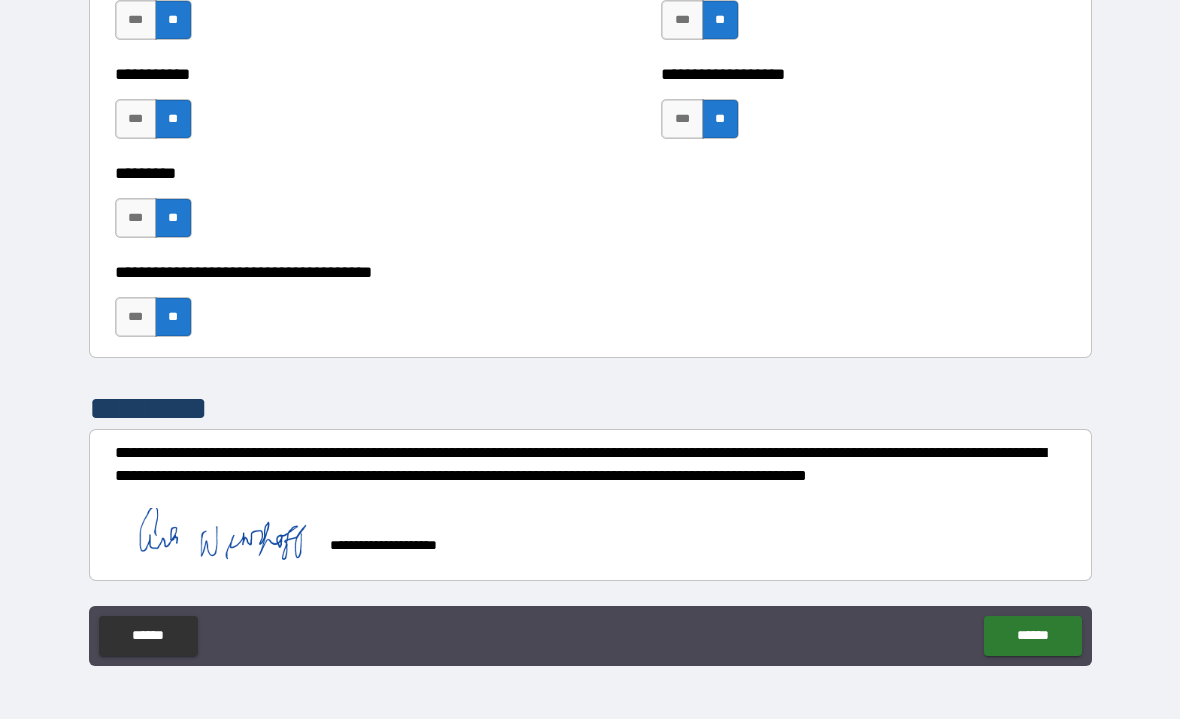 scroll, scrollTop: 5294, scrollLeft: 0, axis: vertical 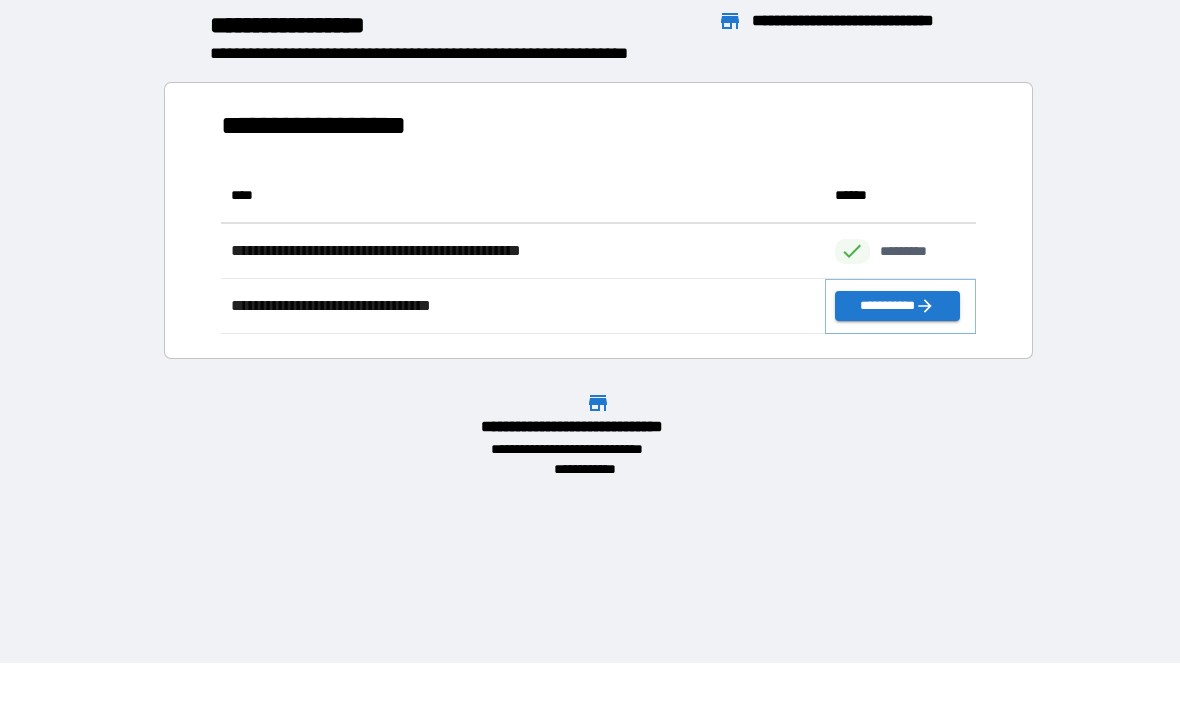 click on "**********" at bounding box center (897, 307) 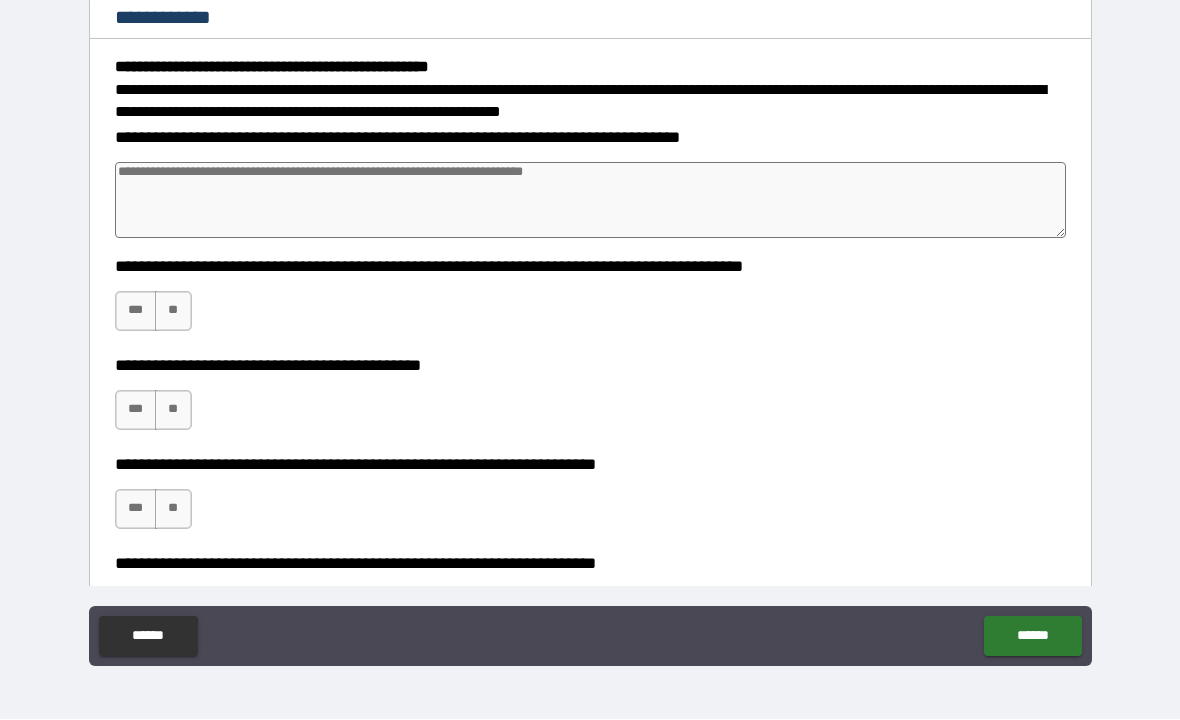 scroll, scrollTop: 0, scrollLeft: 0, axis: both 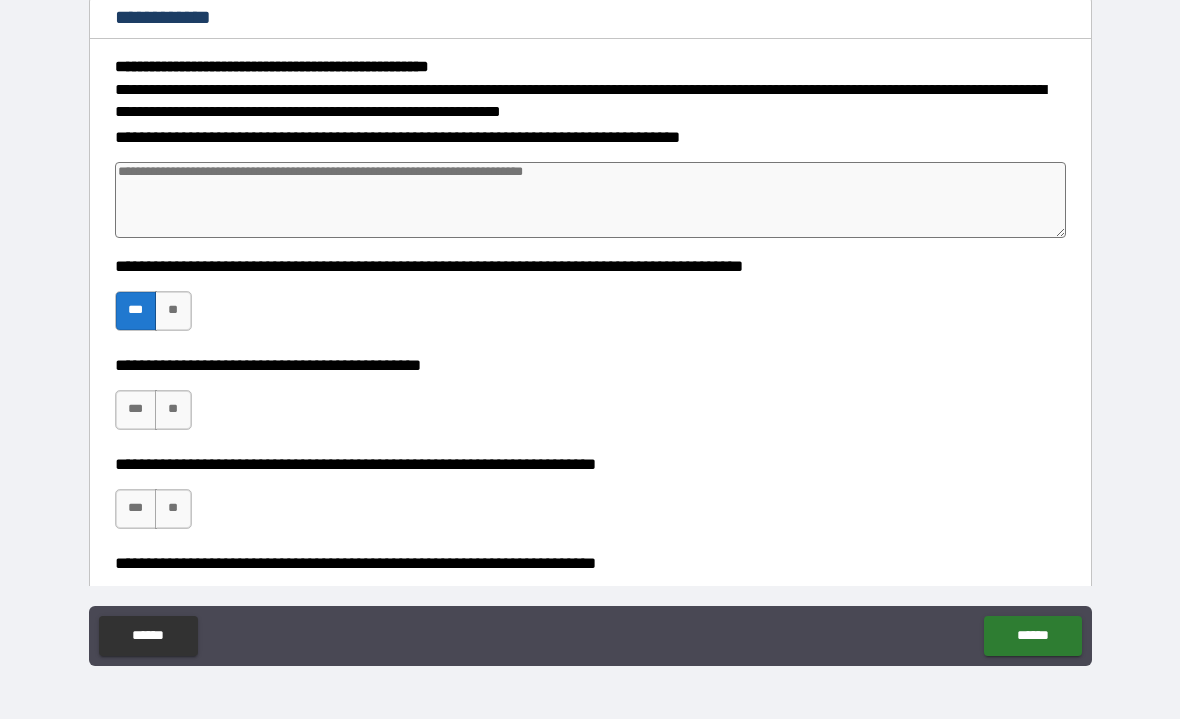 click on "***" at bounding box center (136, 411) 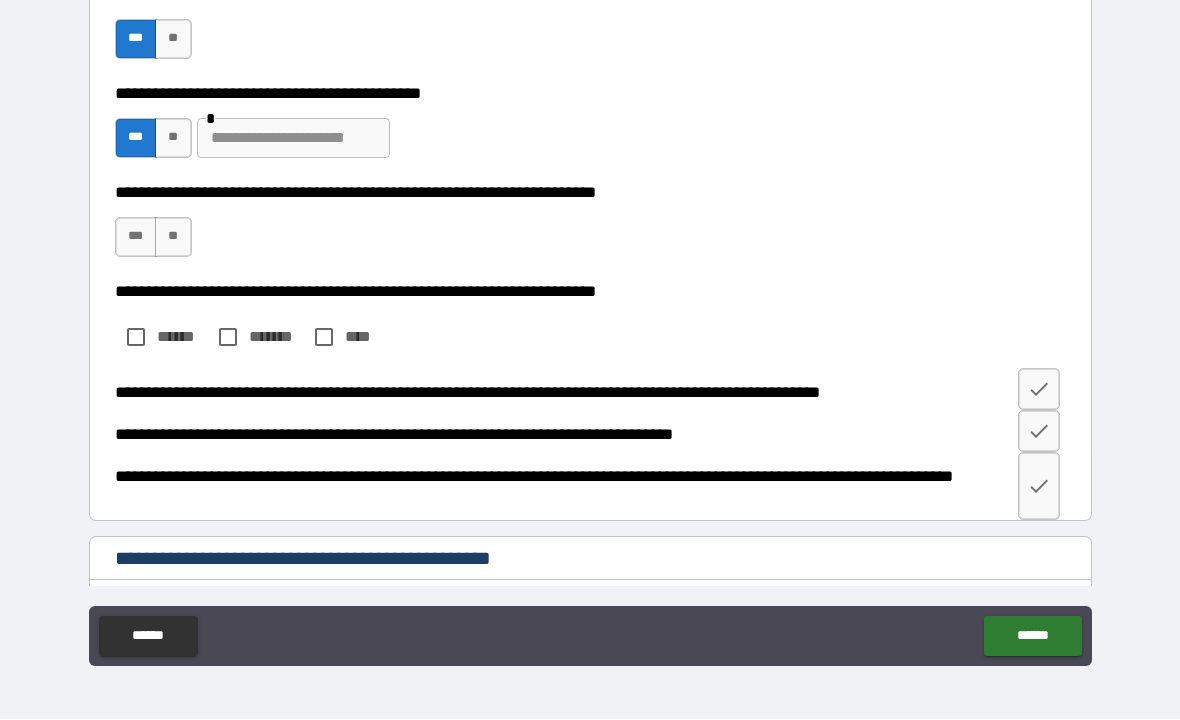 scroll, scrollTop: 276, scrollLeft: 0, axis: vertical 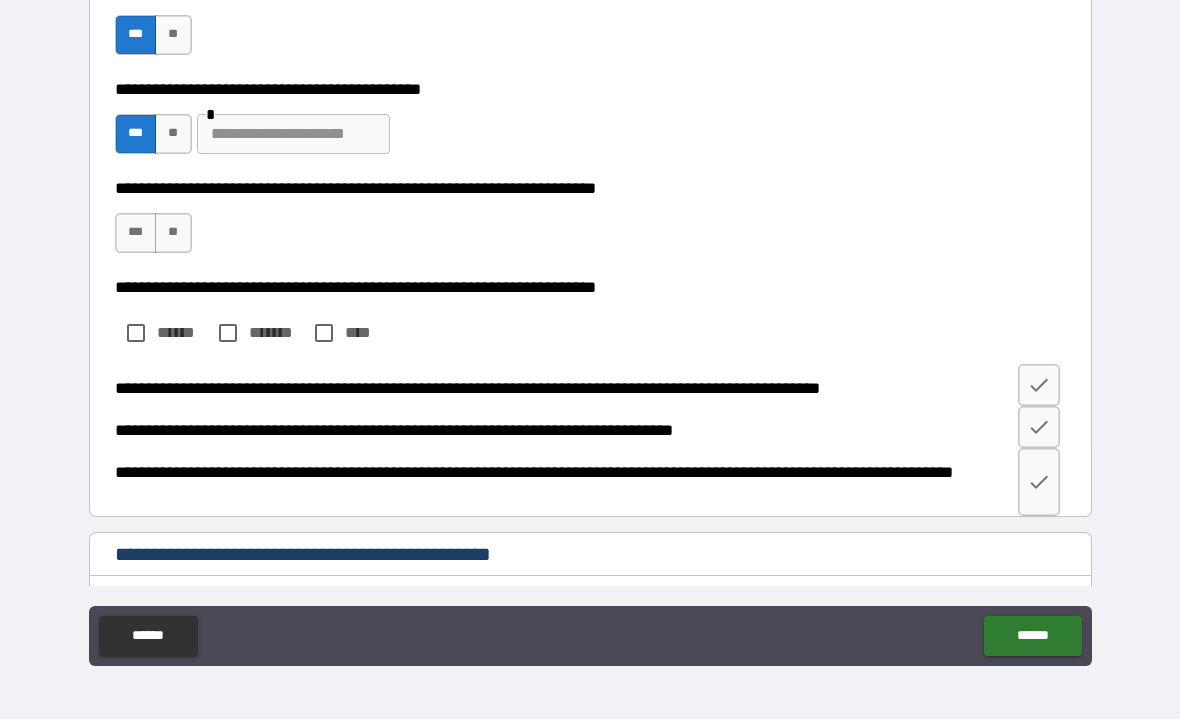 click on "***" at bounding box center (136, 234) 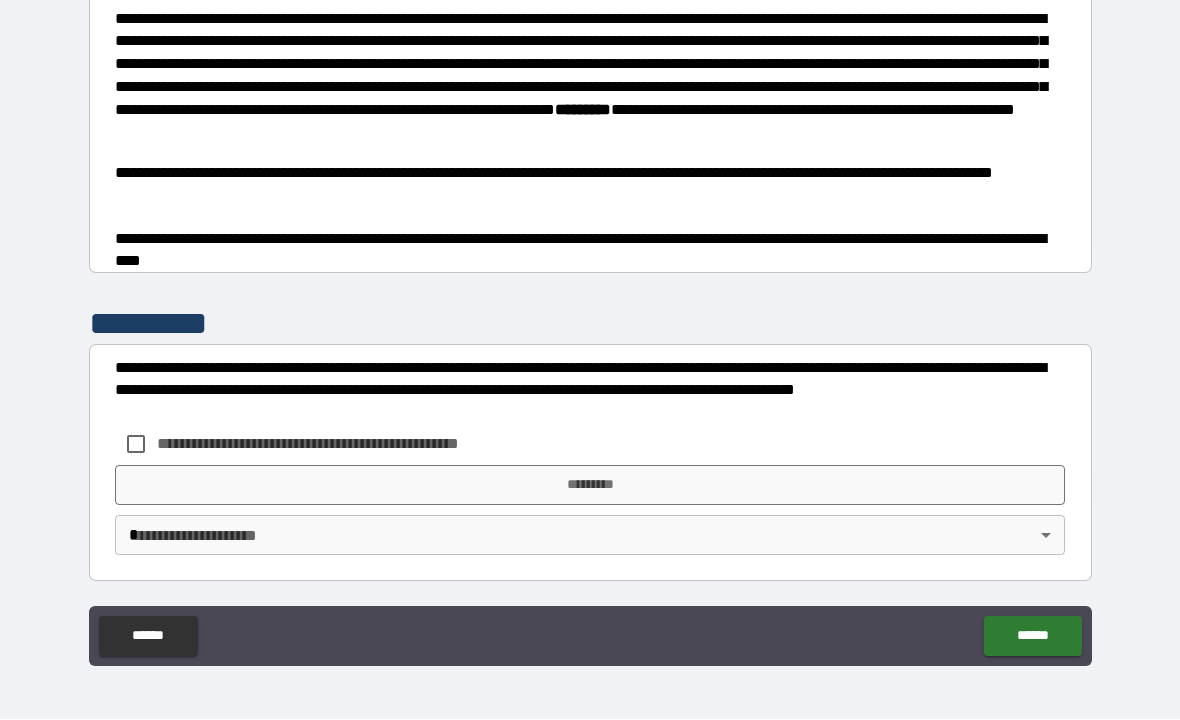 scroll, scrollTop: 1146, scrollLeft: 0, axis: vertical 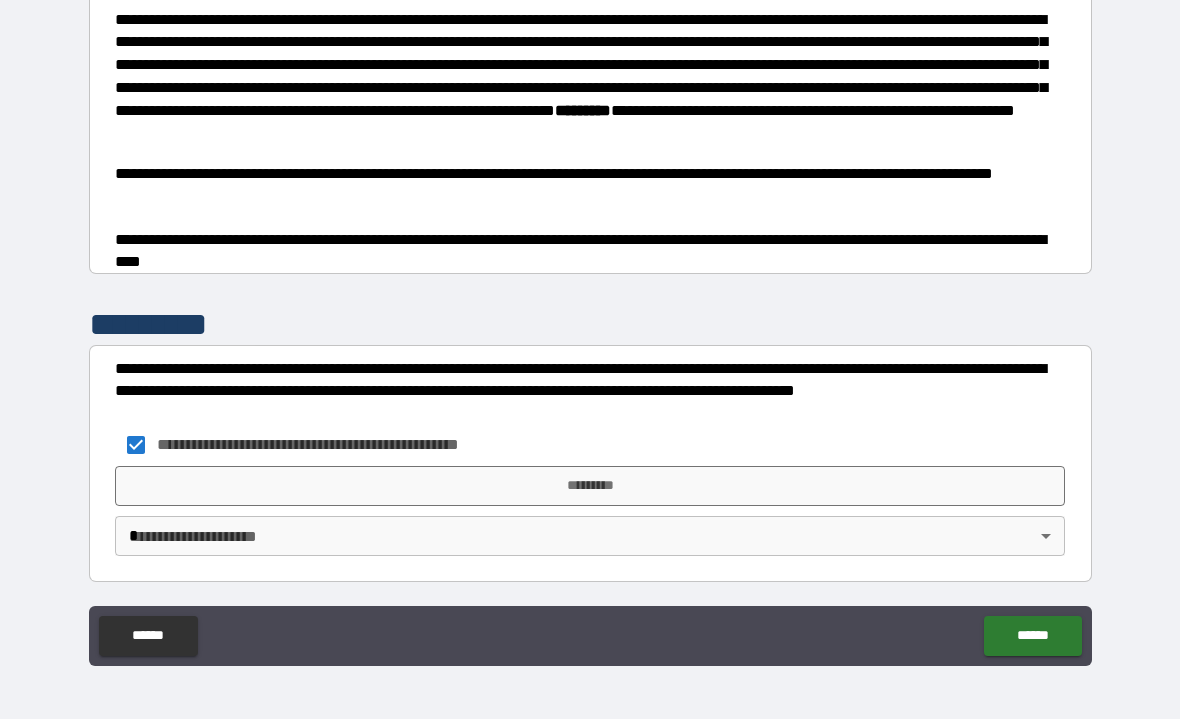 click on "*********" at bounding box center (590, 487) 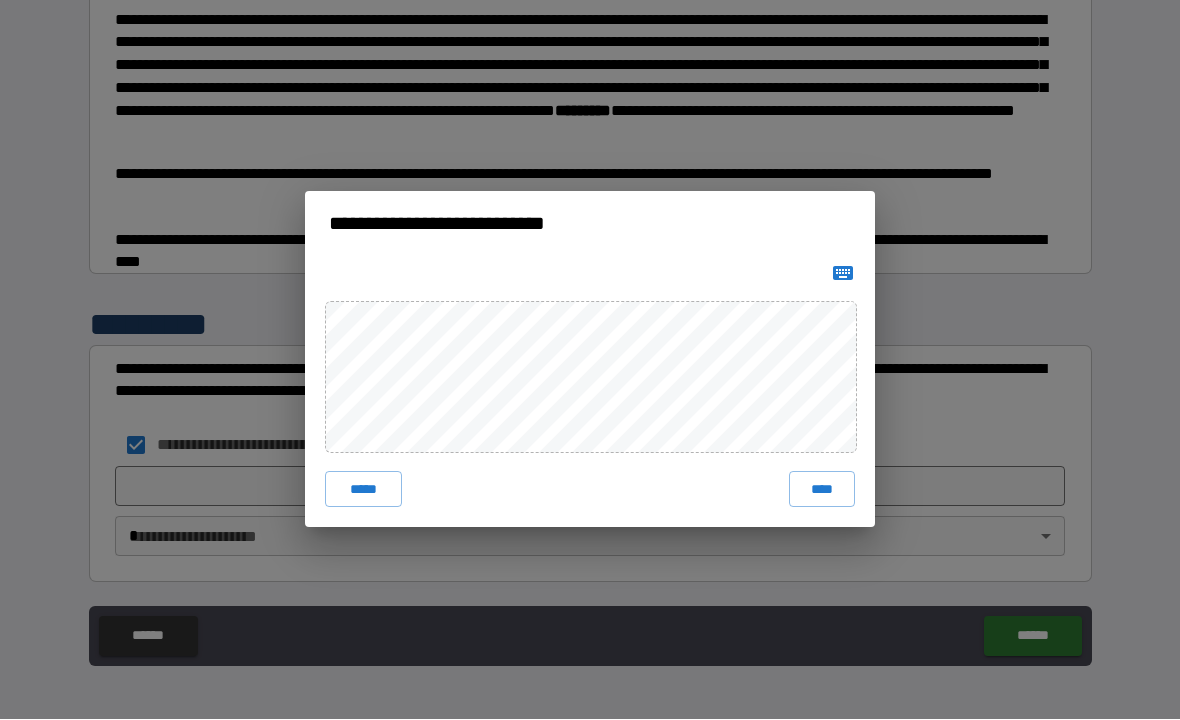 click on "****" at bounding box center [822, 490] 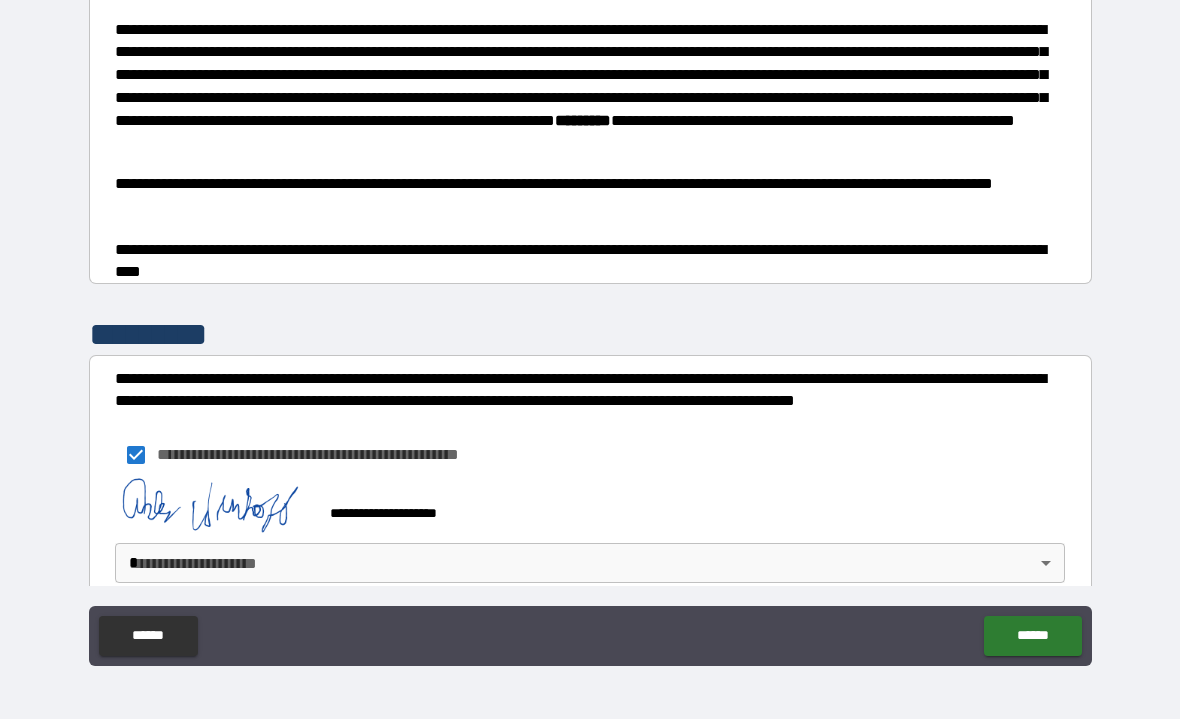 click on "******" at bounding box center (1032, 637) 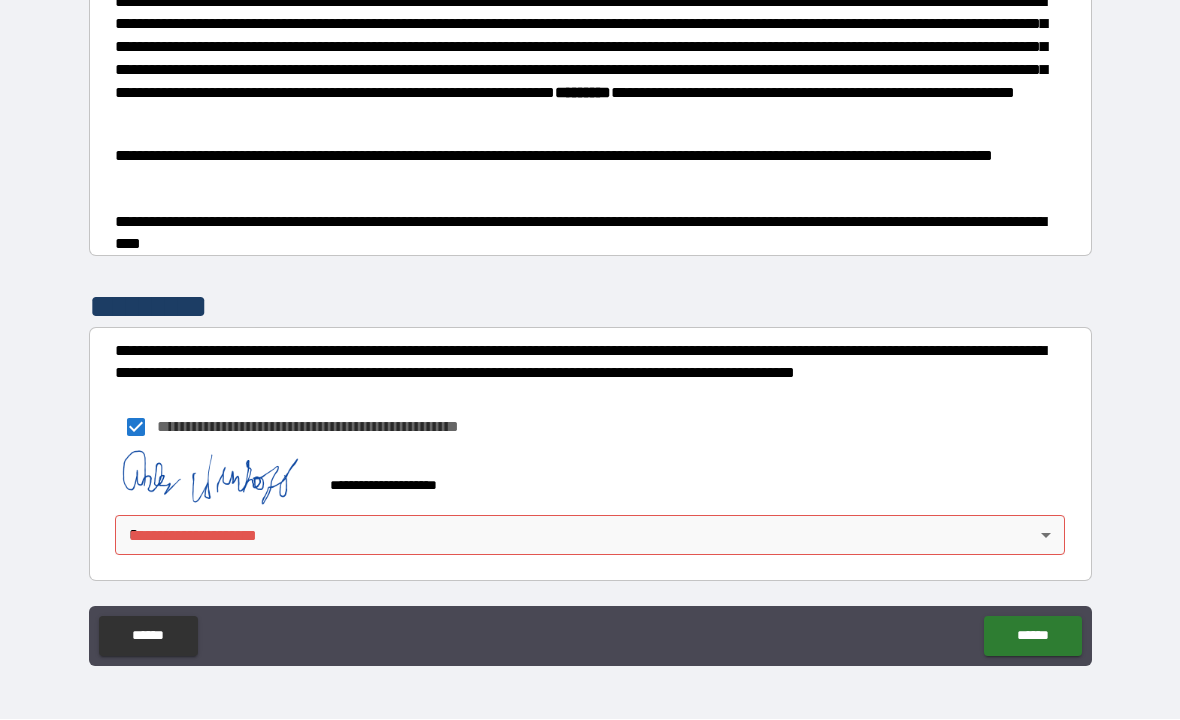 scroll, scrollTop: 1163, scrollLeft: 0, axis: vertical 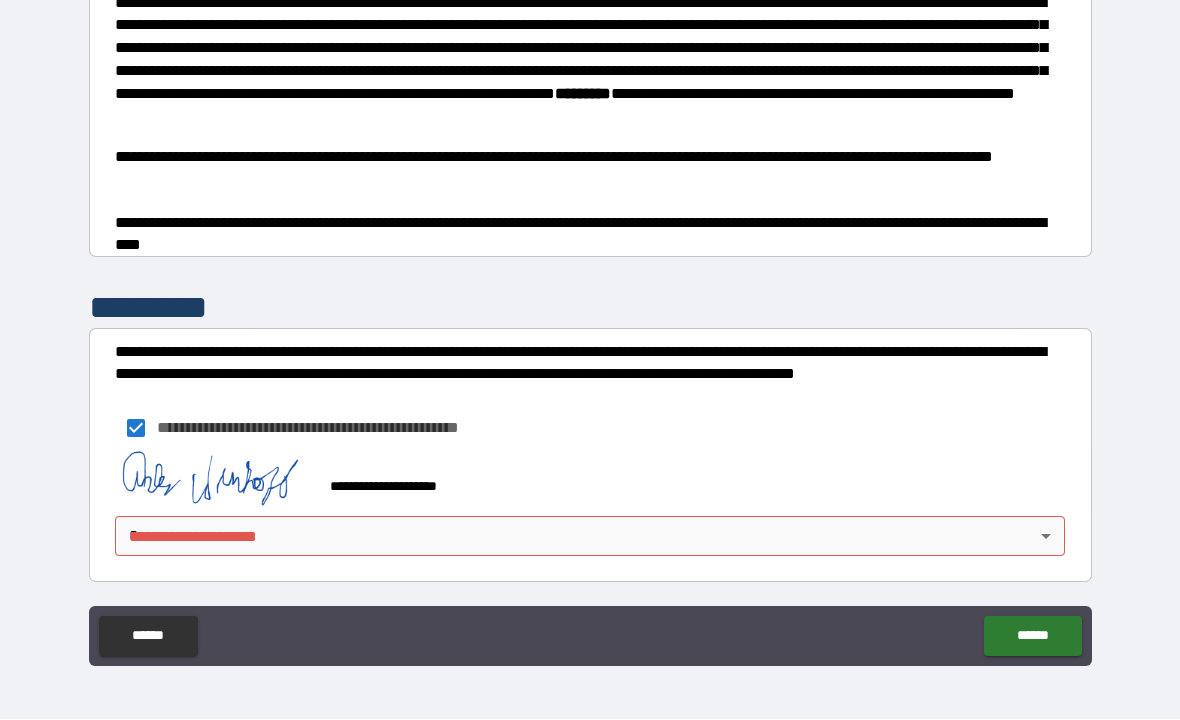click on "**********" at bounding box center (590, 332) 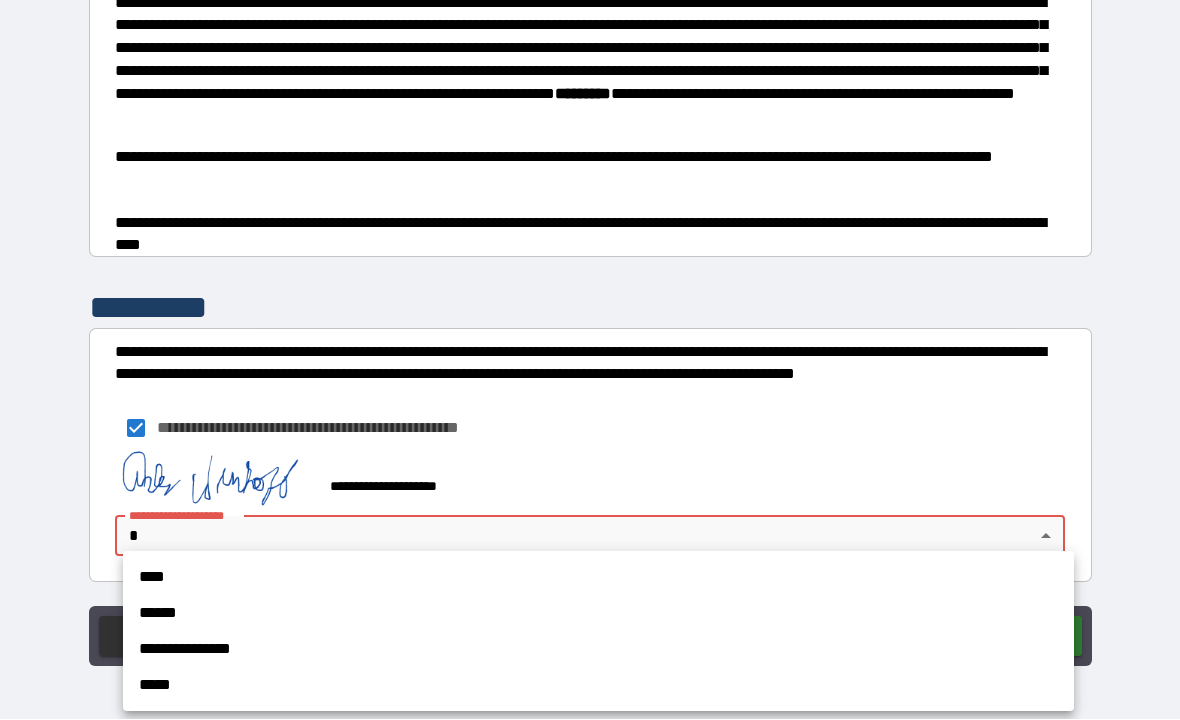 click on "****" at bounding box center (598, 578) 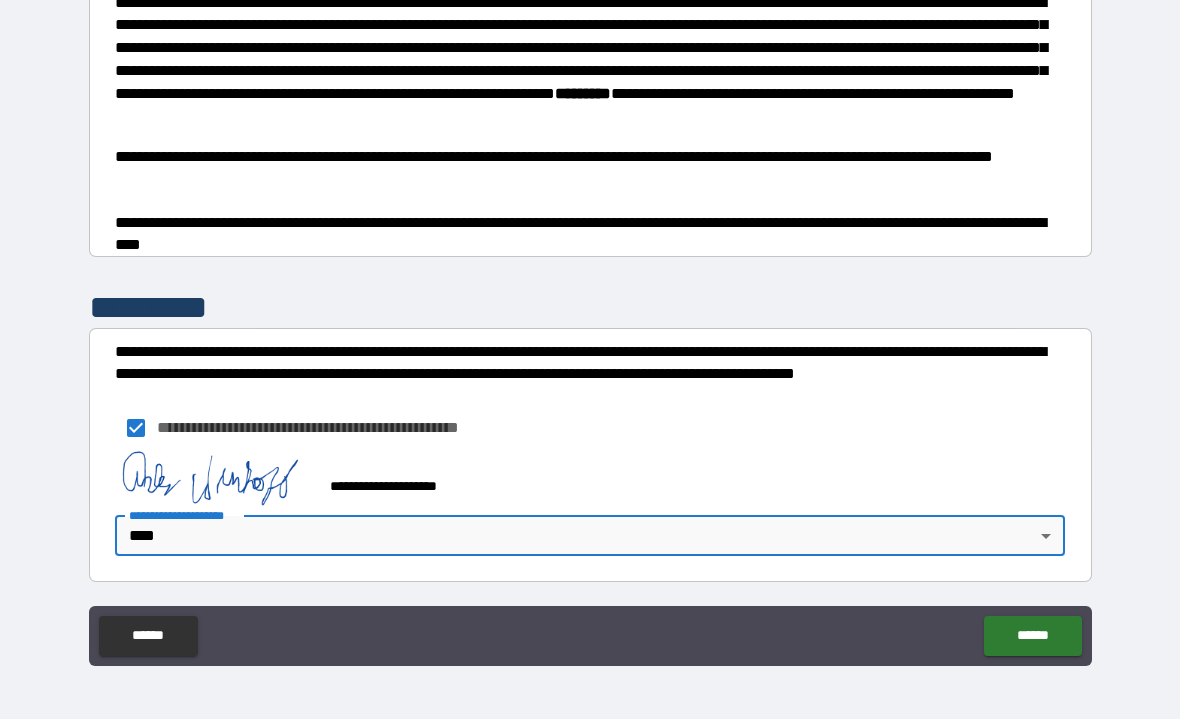 click on "******" at bounding box center (1032, 637) 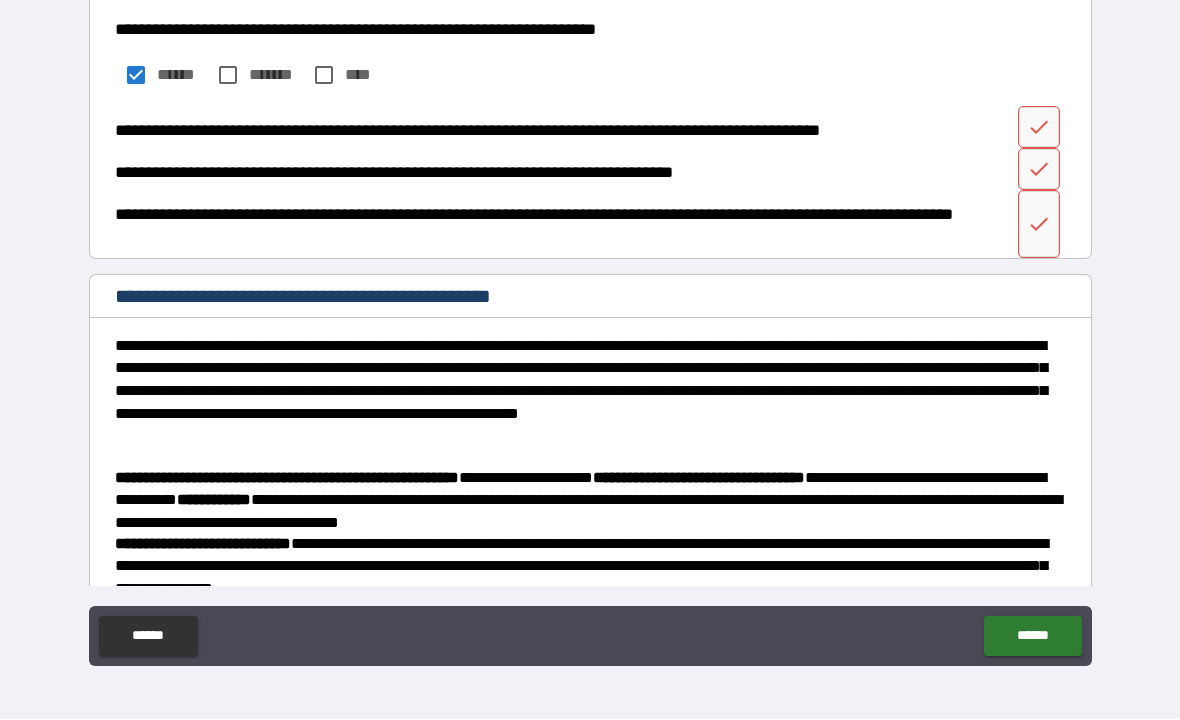 scroll, scrollTop: 533, scrollLeft: 0, axis: vertical 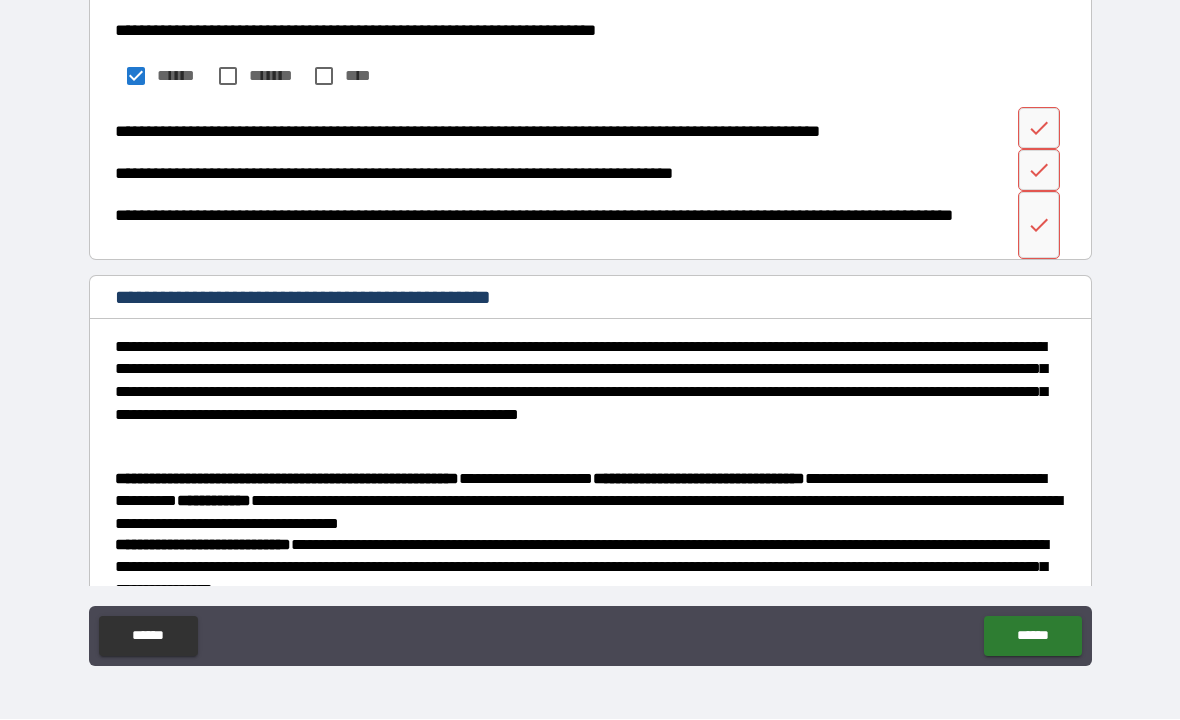 click on "**********" at bounding box center (590, 62) 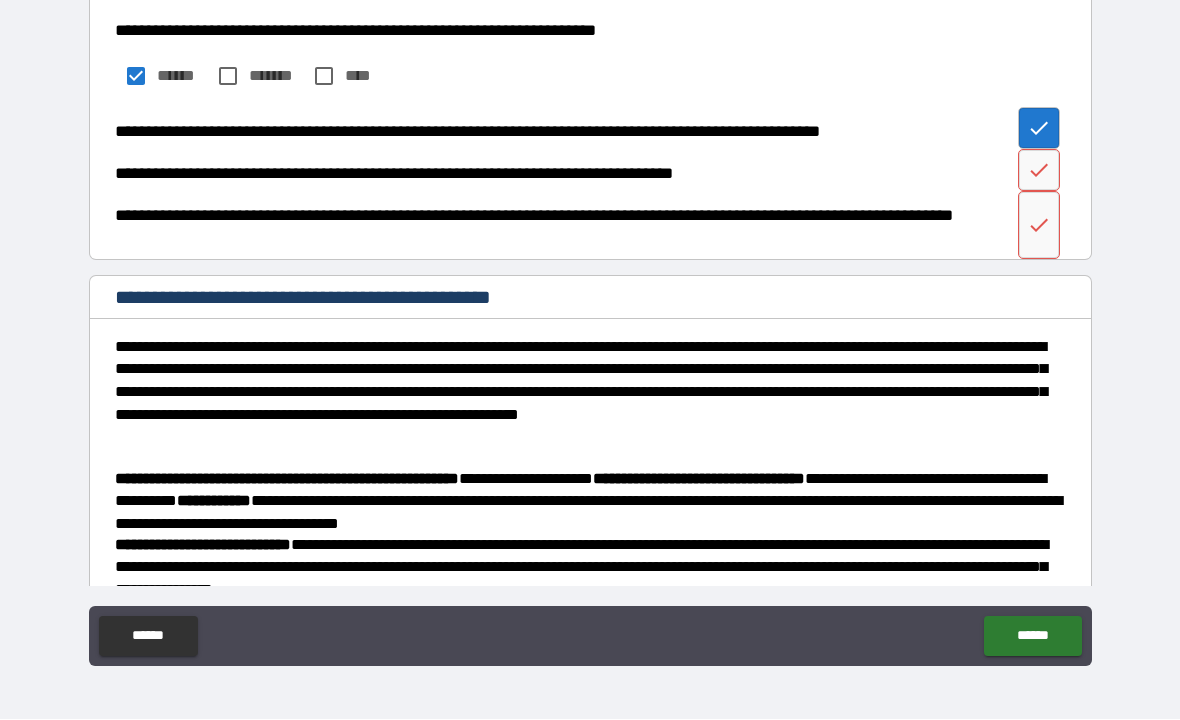 click 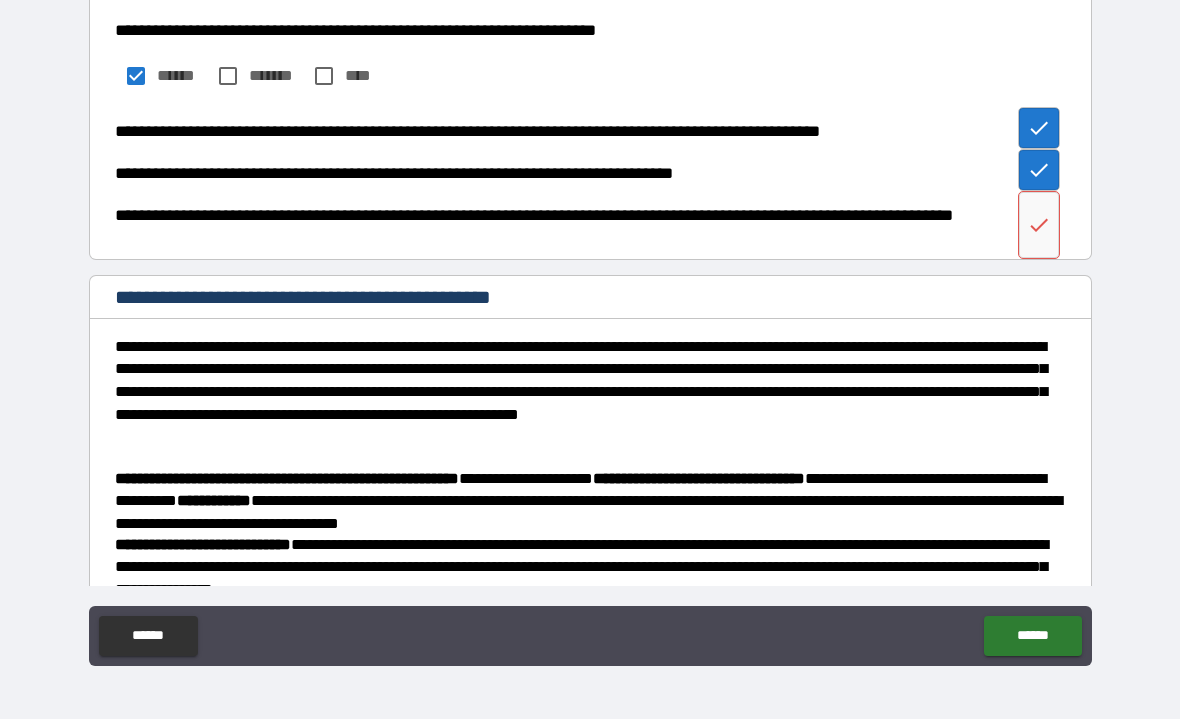 click at bounding box center [1039, 226] 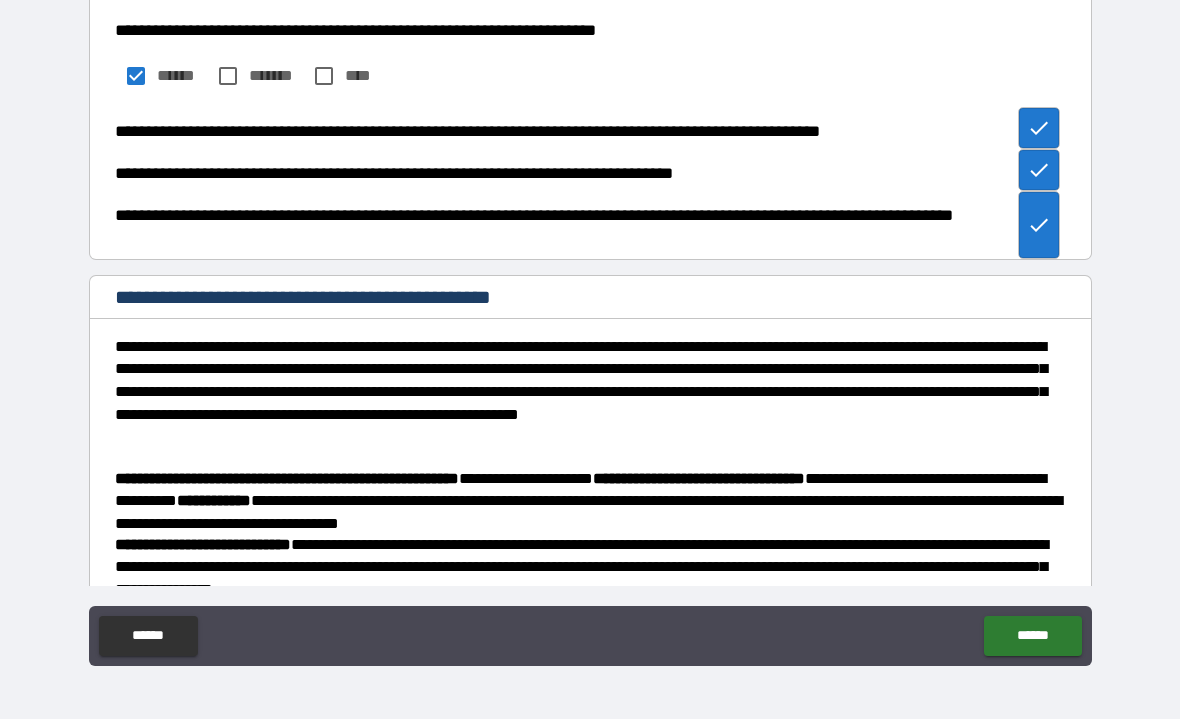 click on "******" at bounding box center [1032, 637] 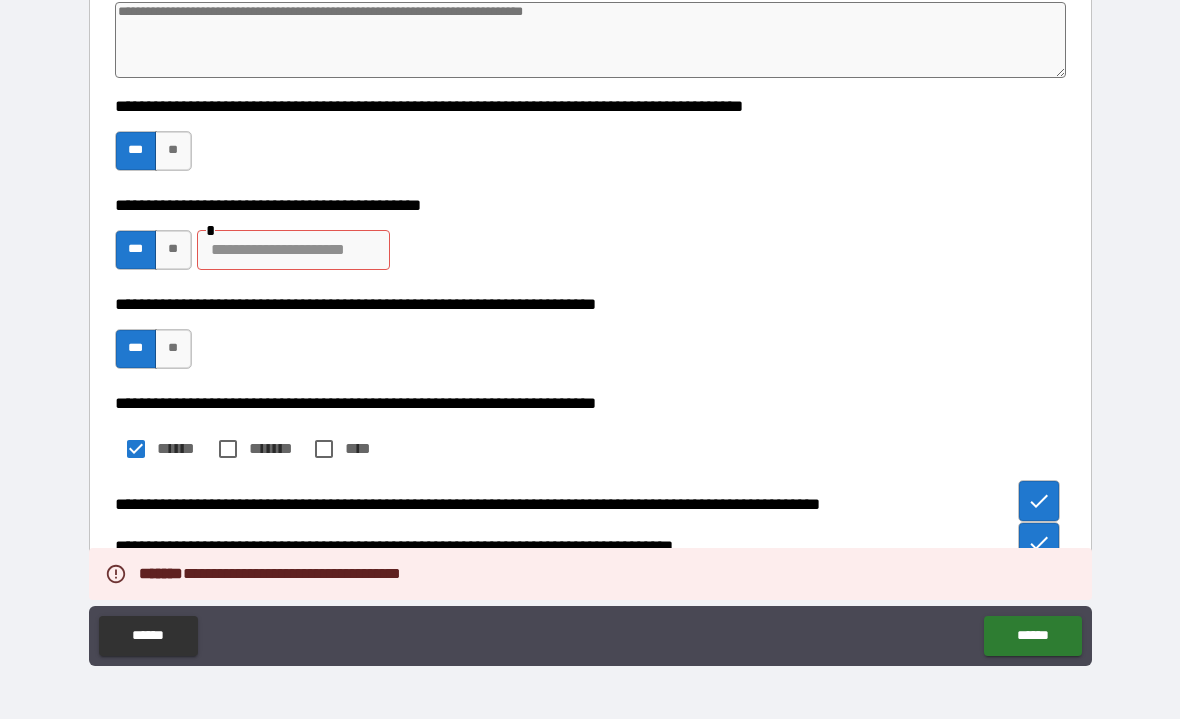 scroll, scrollTop: 158, scrollLeft: 0, axis: vertical 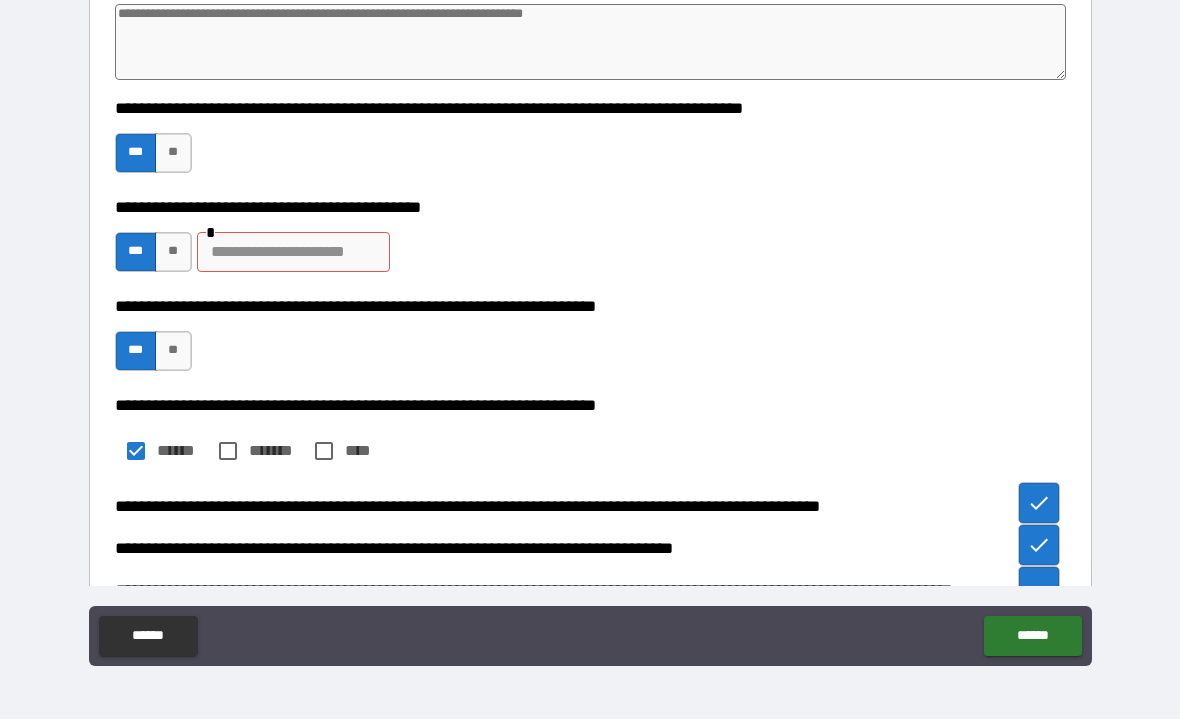 click on "**********" at bounding box center (590, 243) 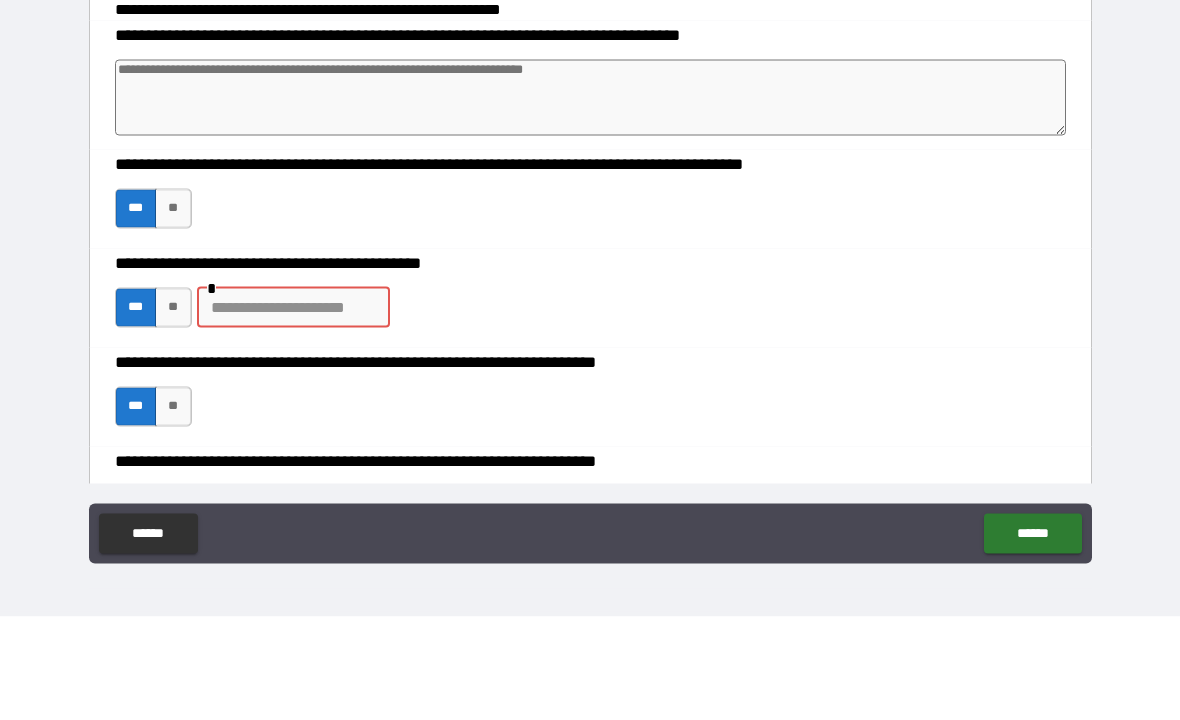 scroll, scrollTop: 0, scrollLeft: 0, axis: both 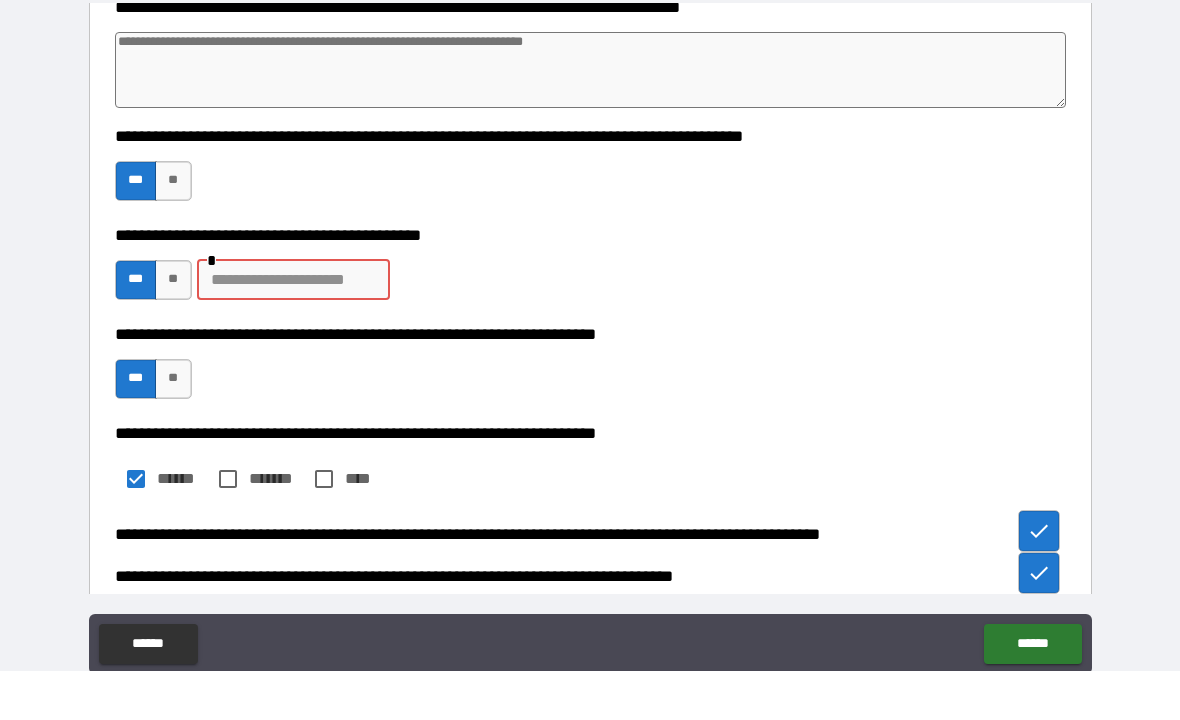 click on "**" at bounding box center (173, 329) 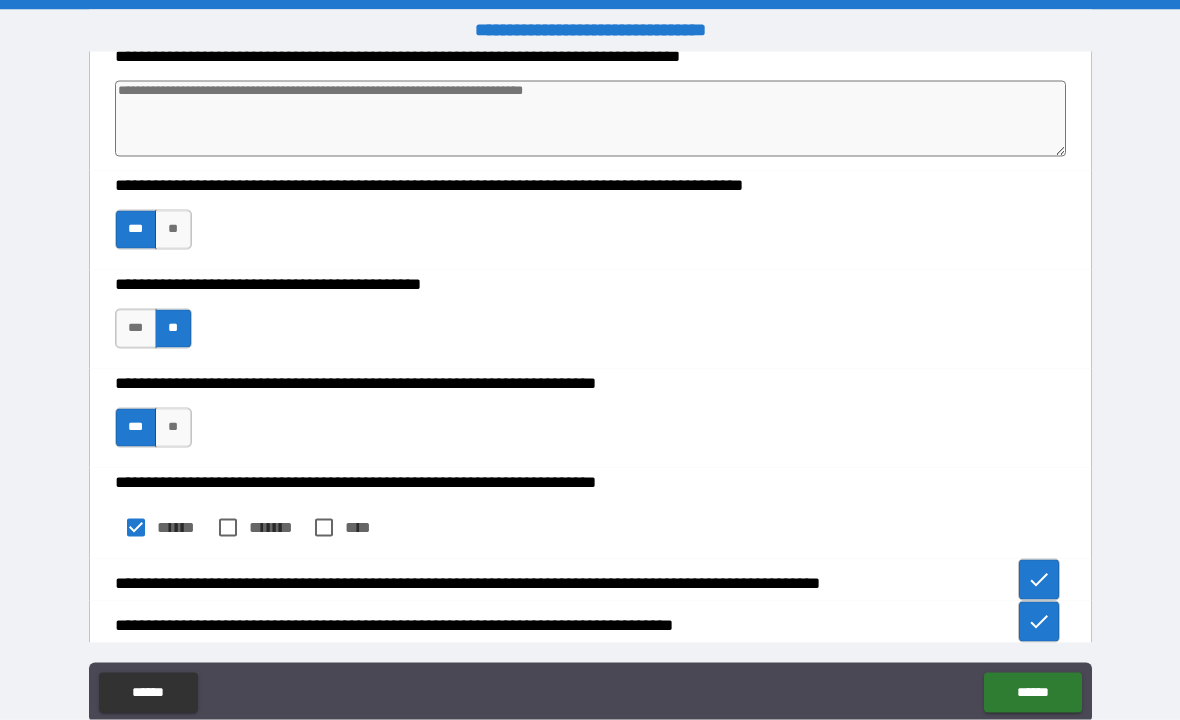 type on "*" 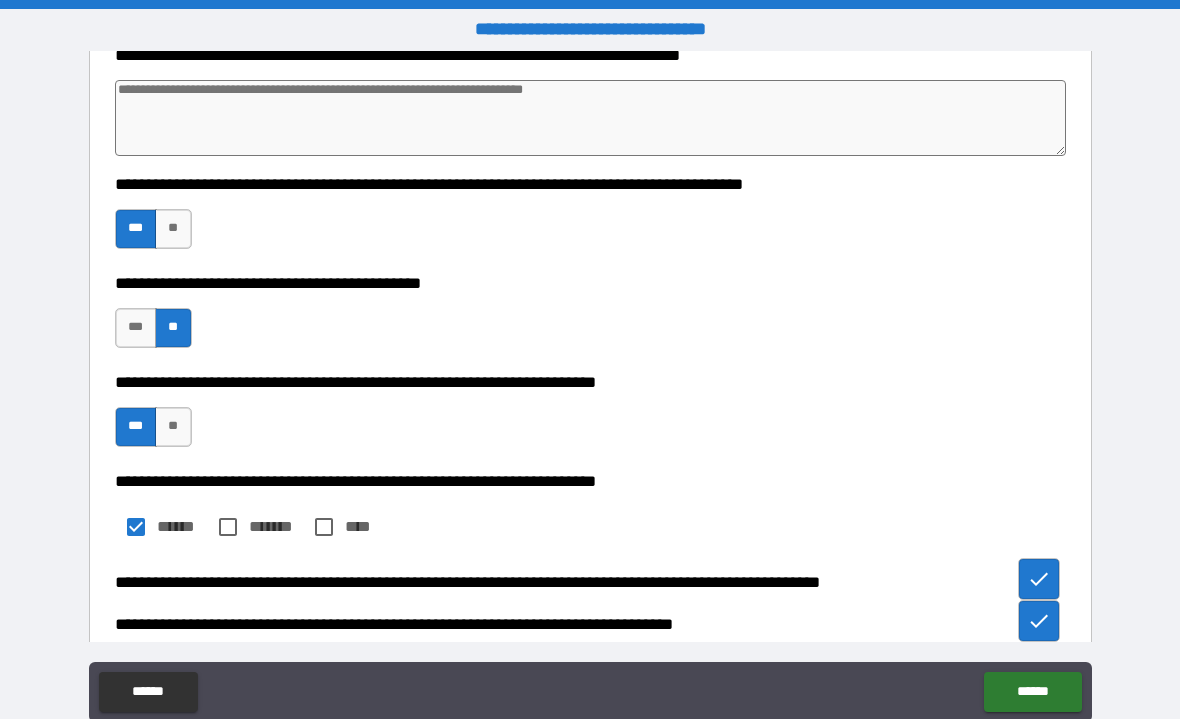 click on "**********" at bounding box center (590, 418) 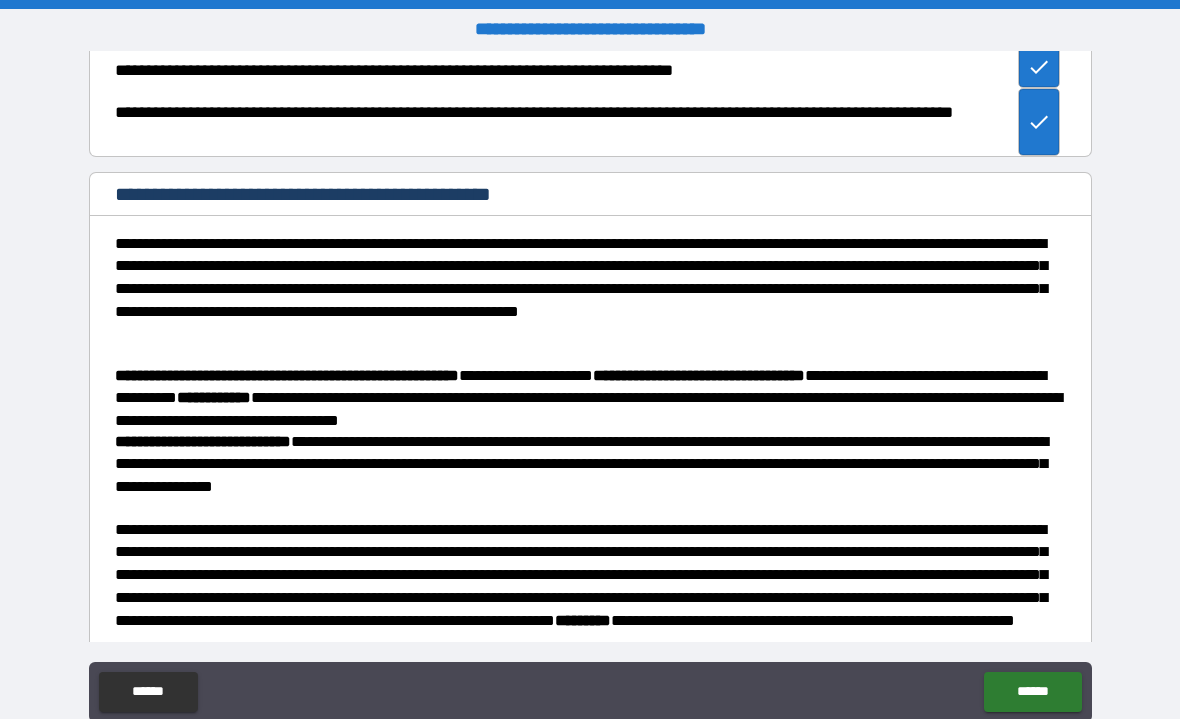 scroll, scrollTop: 692, scrollLeft: 0, axis: vertical 